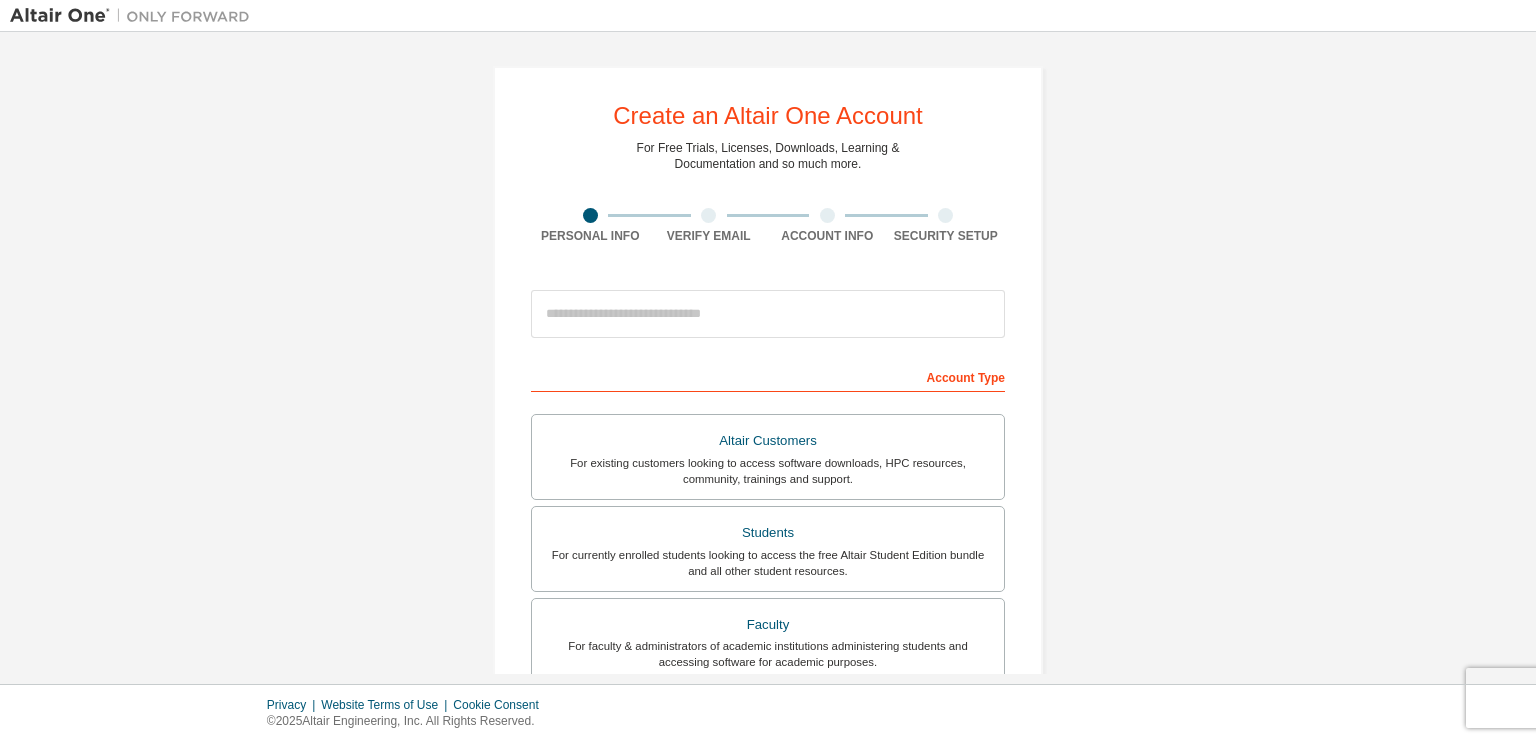 scroll, scrollTop: 0, scrollLeft: 0, axis: both 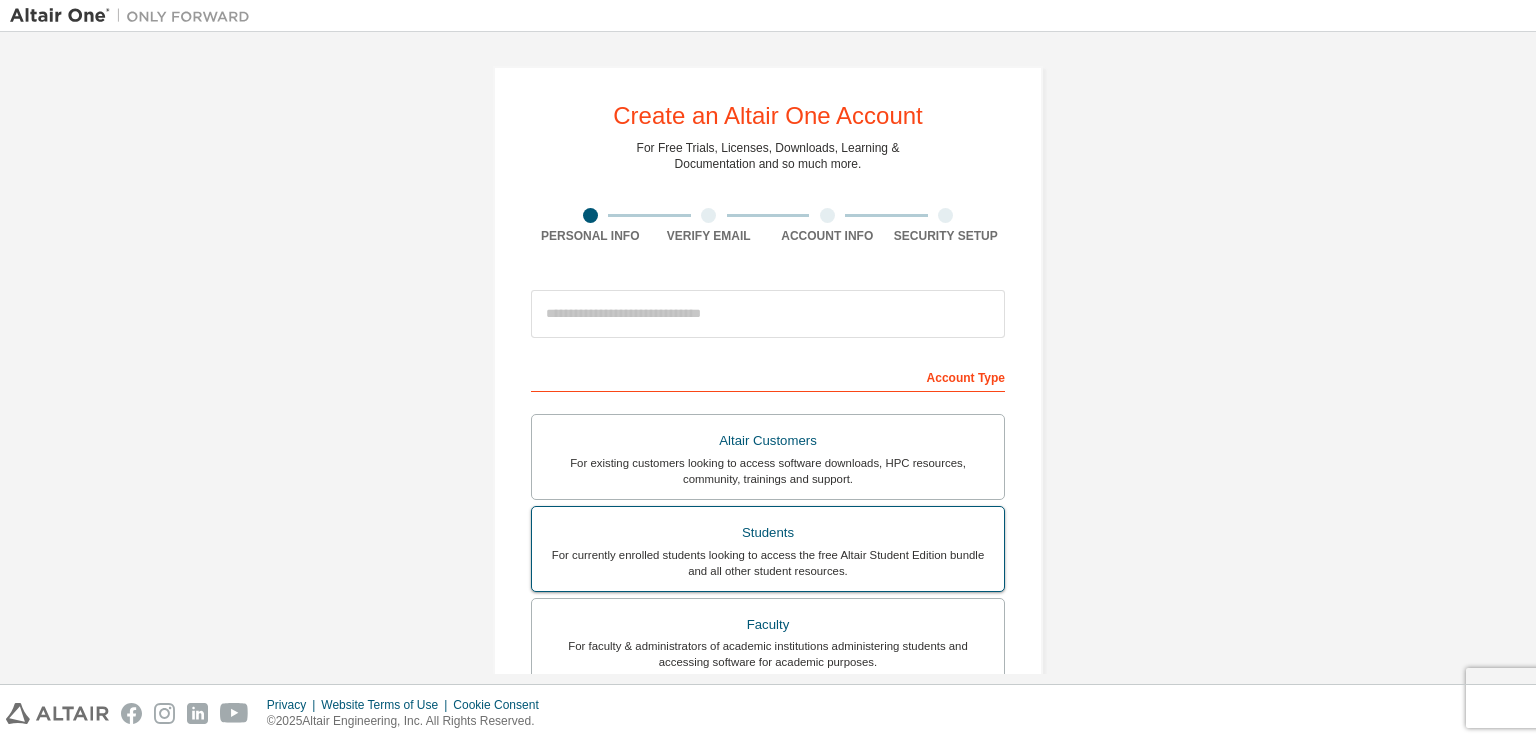 click on "For currently enrolled students looking to access the free Altair Student Edition bundle and all other student resources." at bounding box center [768, 563] 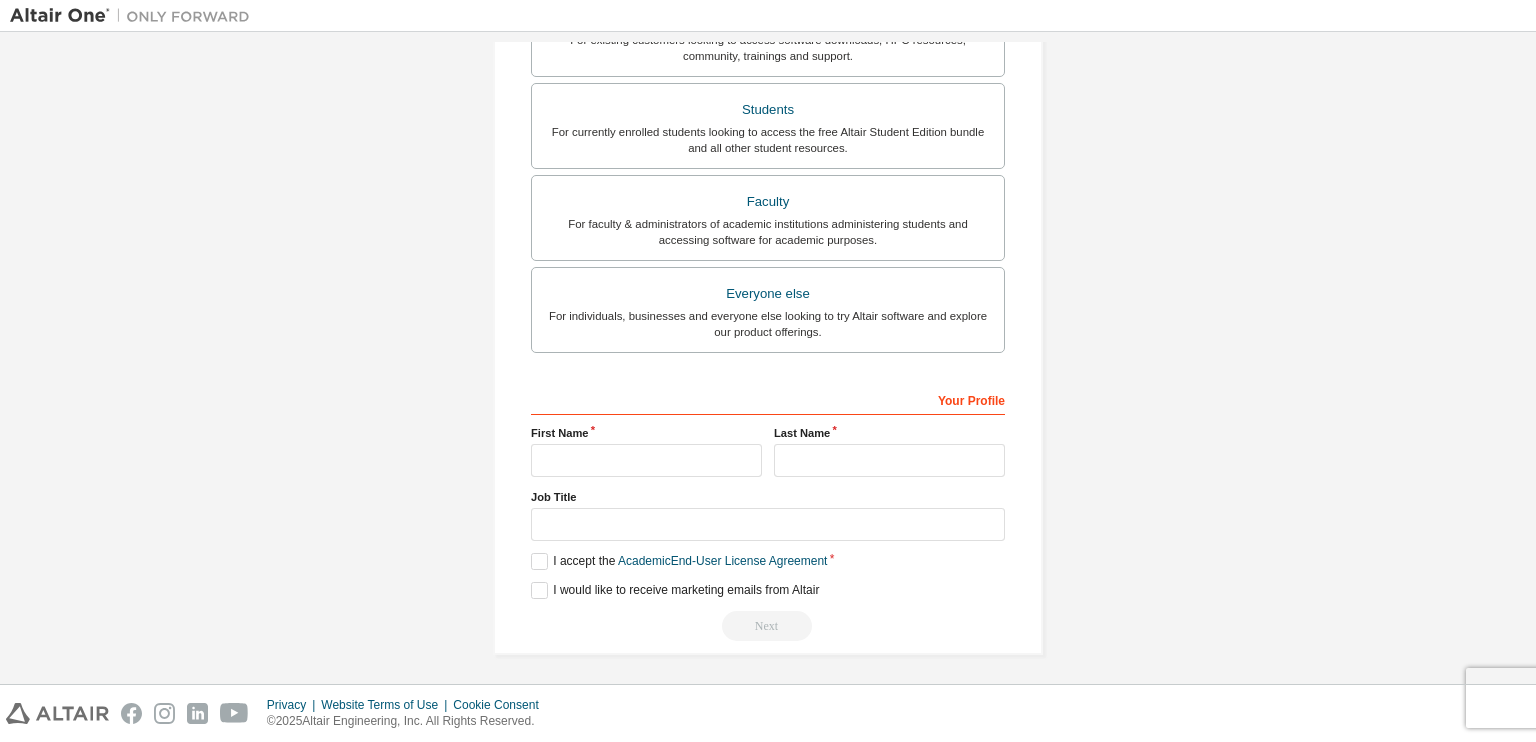 scroll, scrollTop: 0, scrollLeft: 0, axis: both 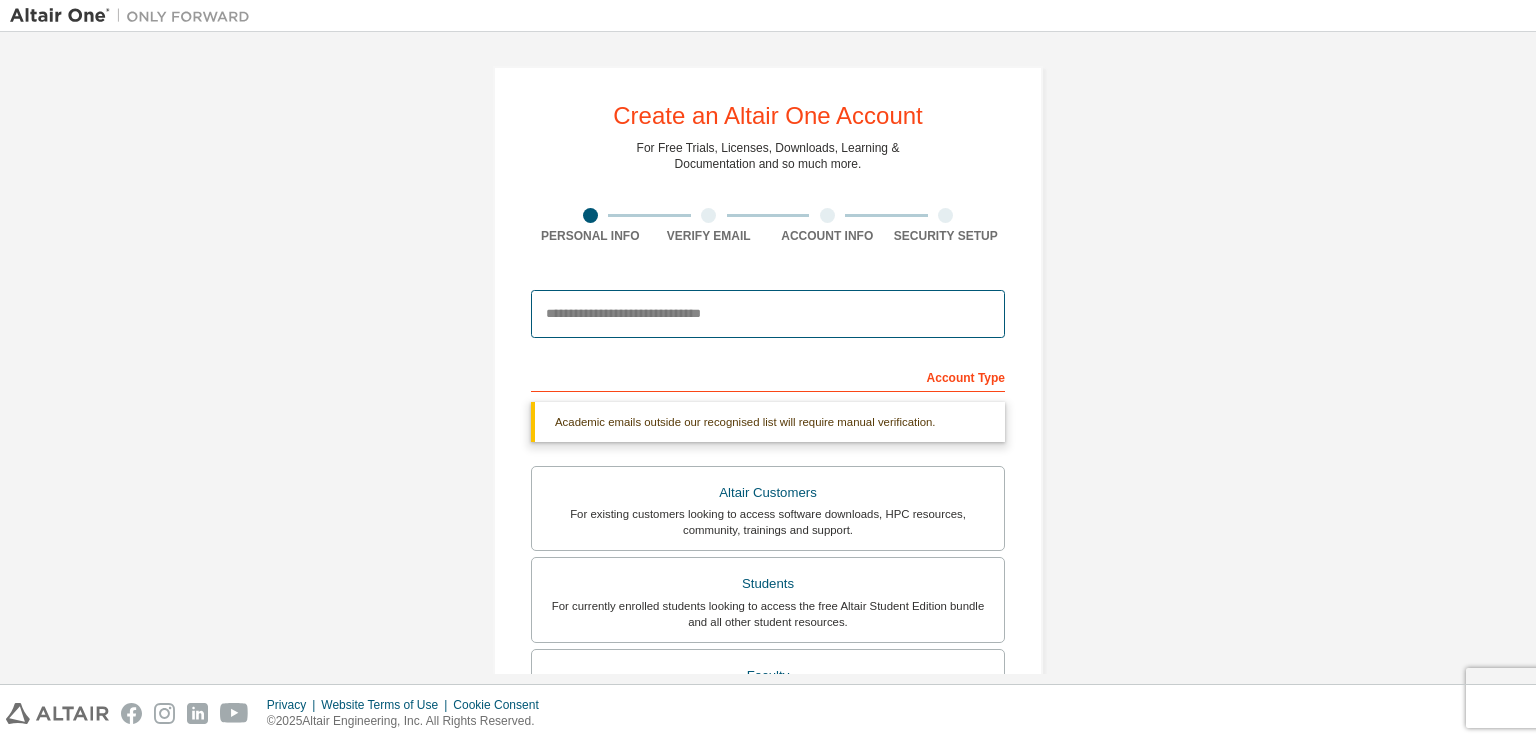 click at bounding box center (768, 314) 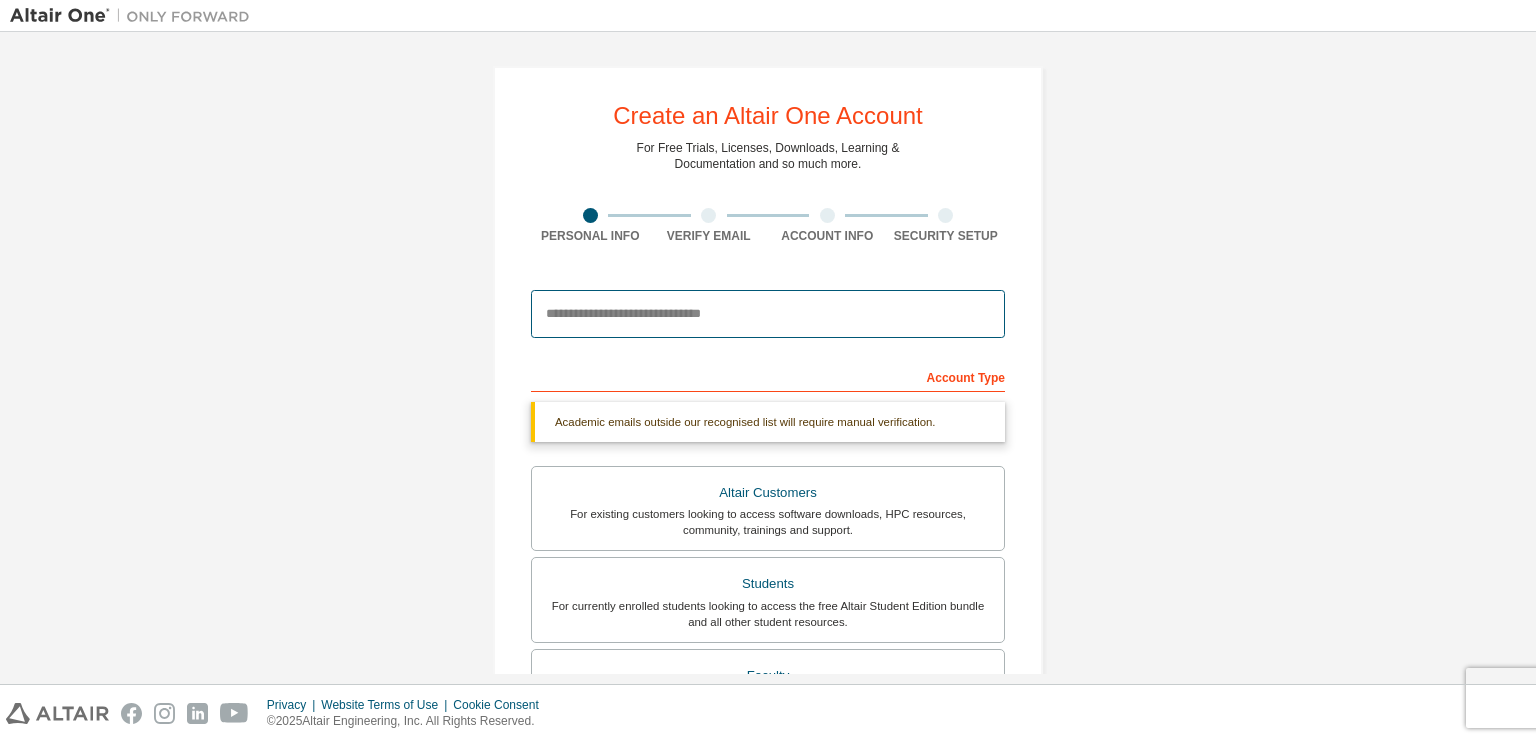 type on "**********" 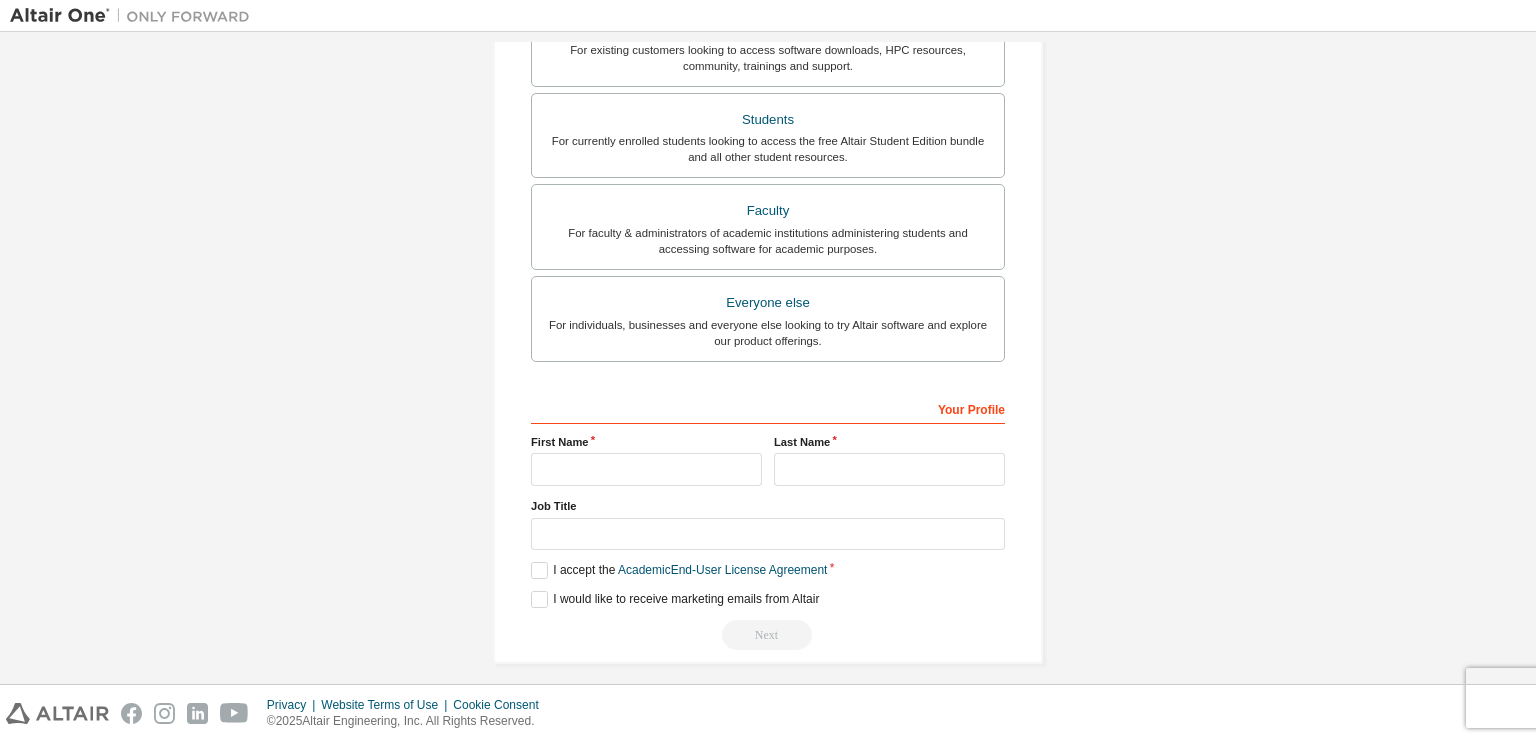 scroll, scrollTop: 491, scrollLeft: 0, axis: vertical 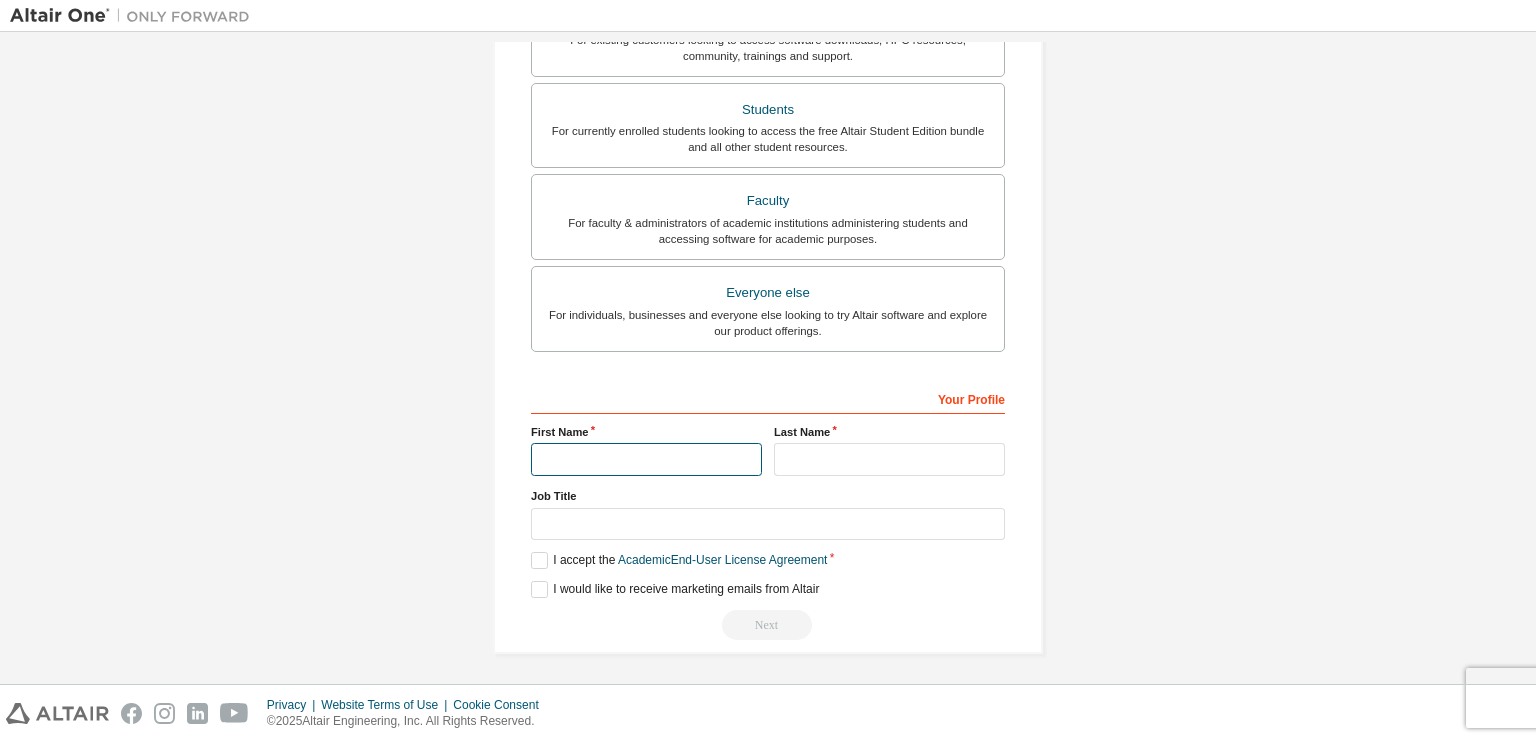 click at bounding box center [646, 459] 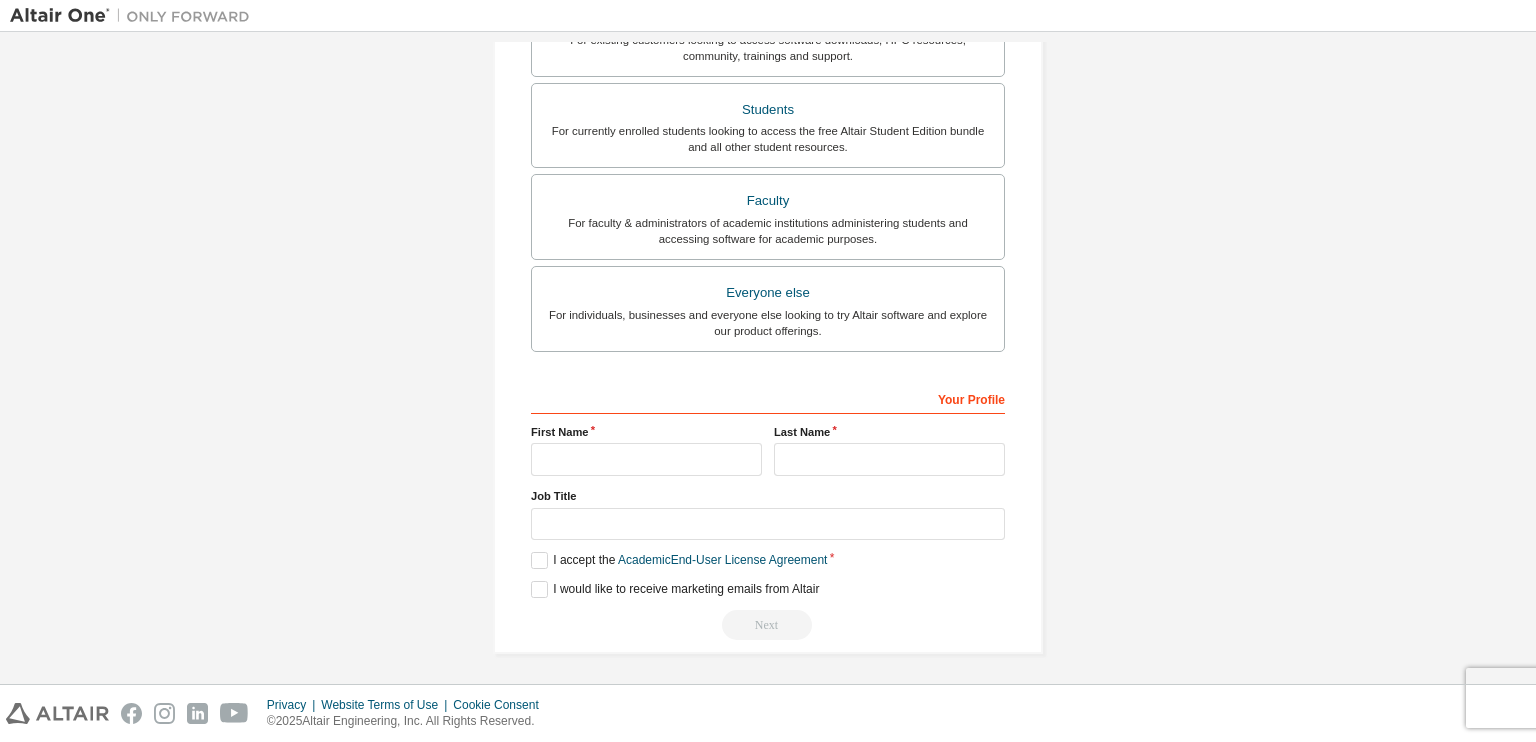 click on "**********" at bounding box center (768, 114) 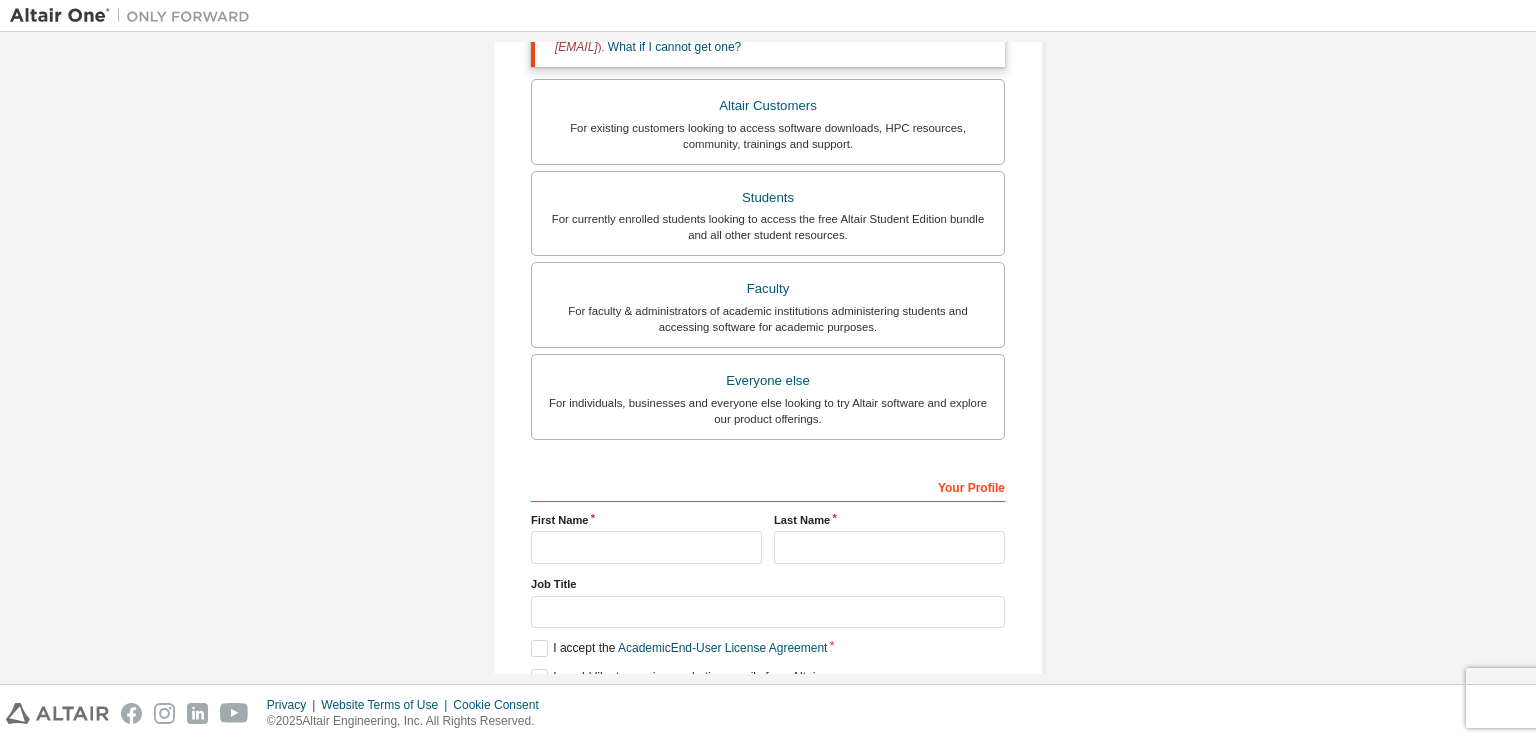 scroll, scrollTop: 491, scrollLeft: 0, axis: vertical 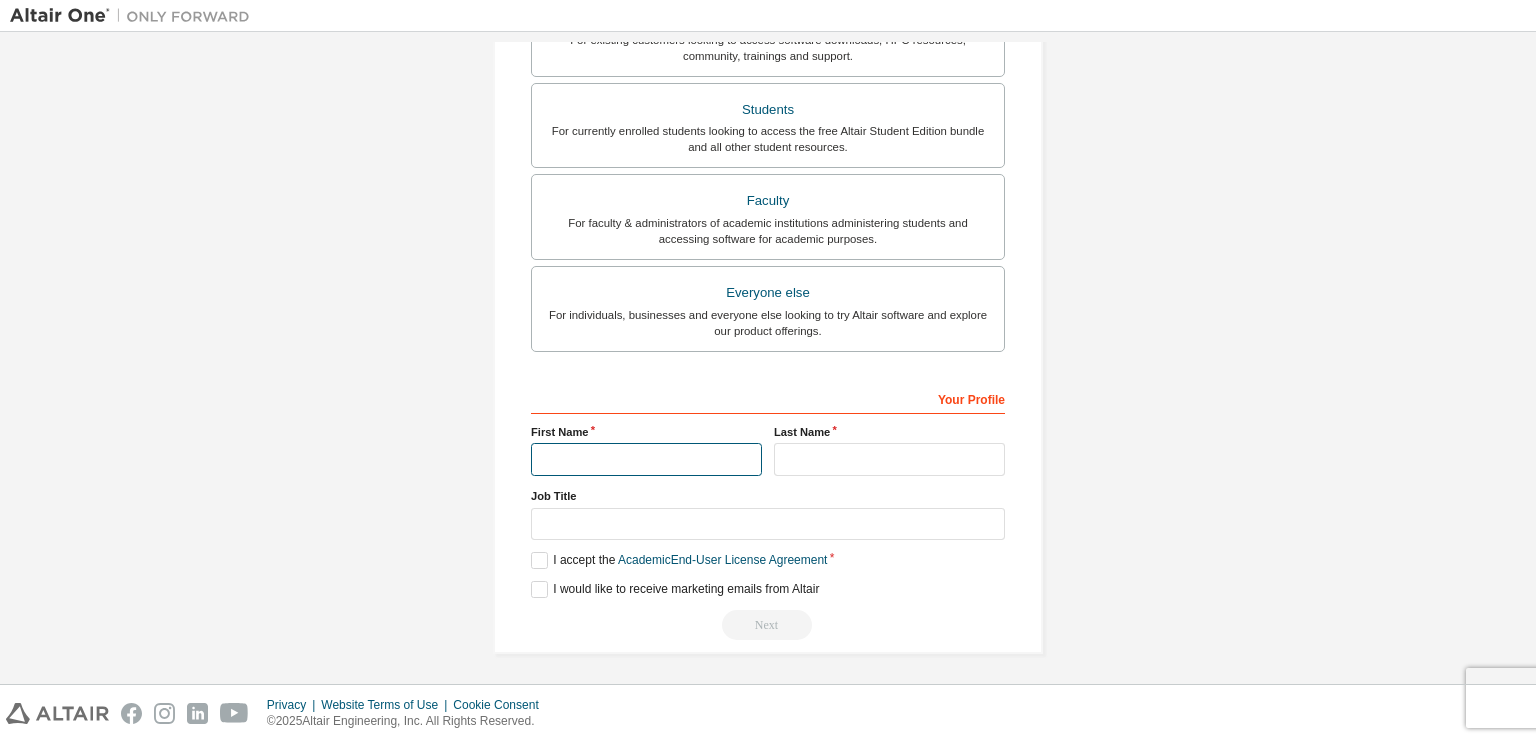 click at bounding box center (646, 459) 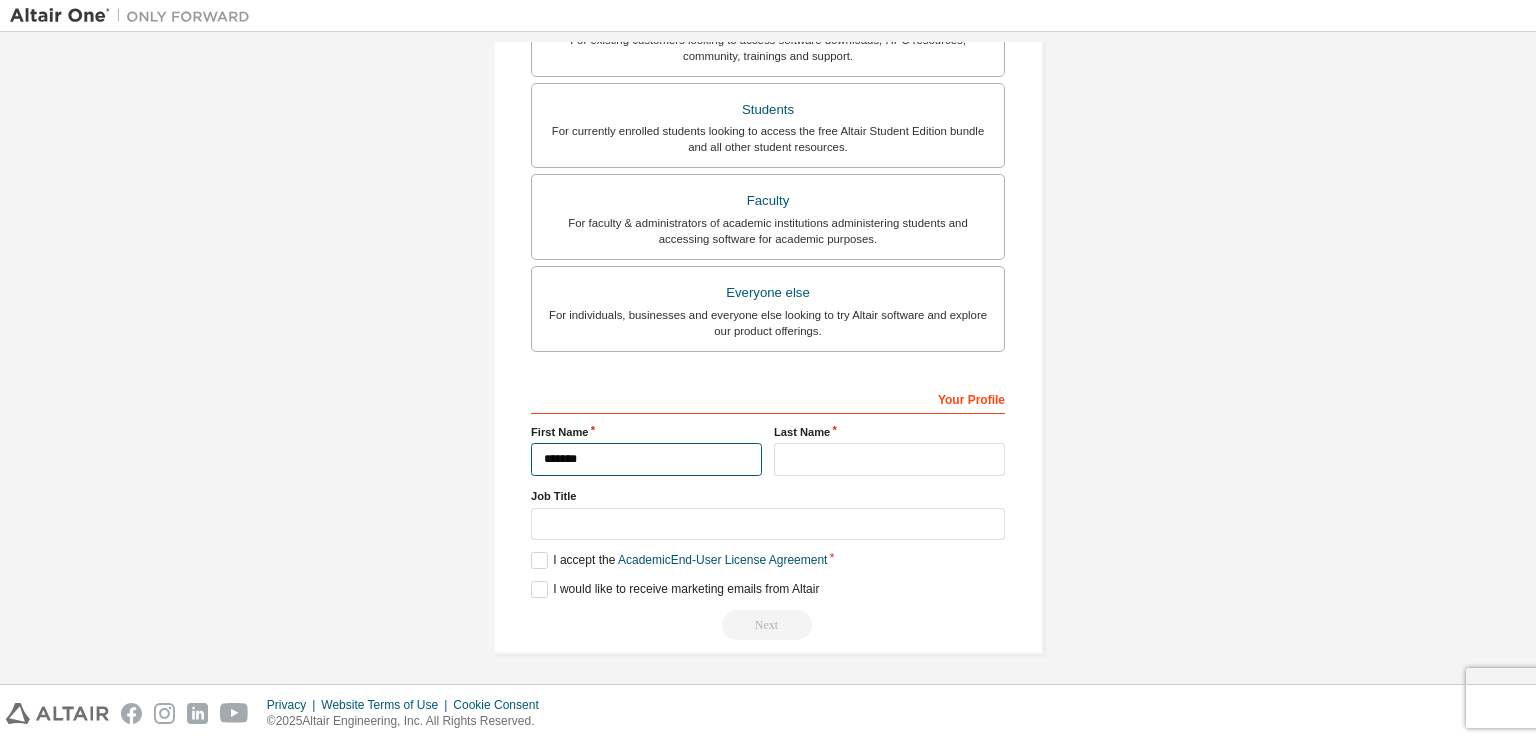 type on "*******" 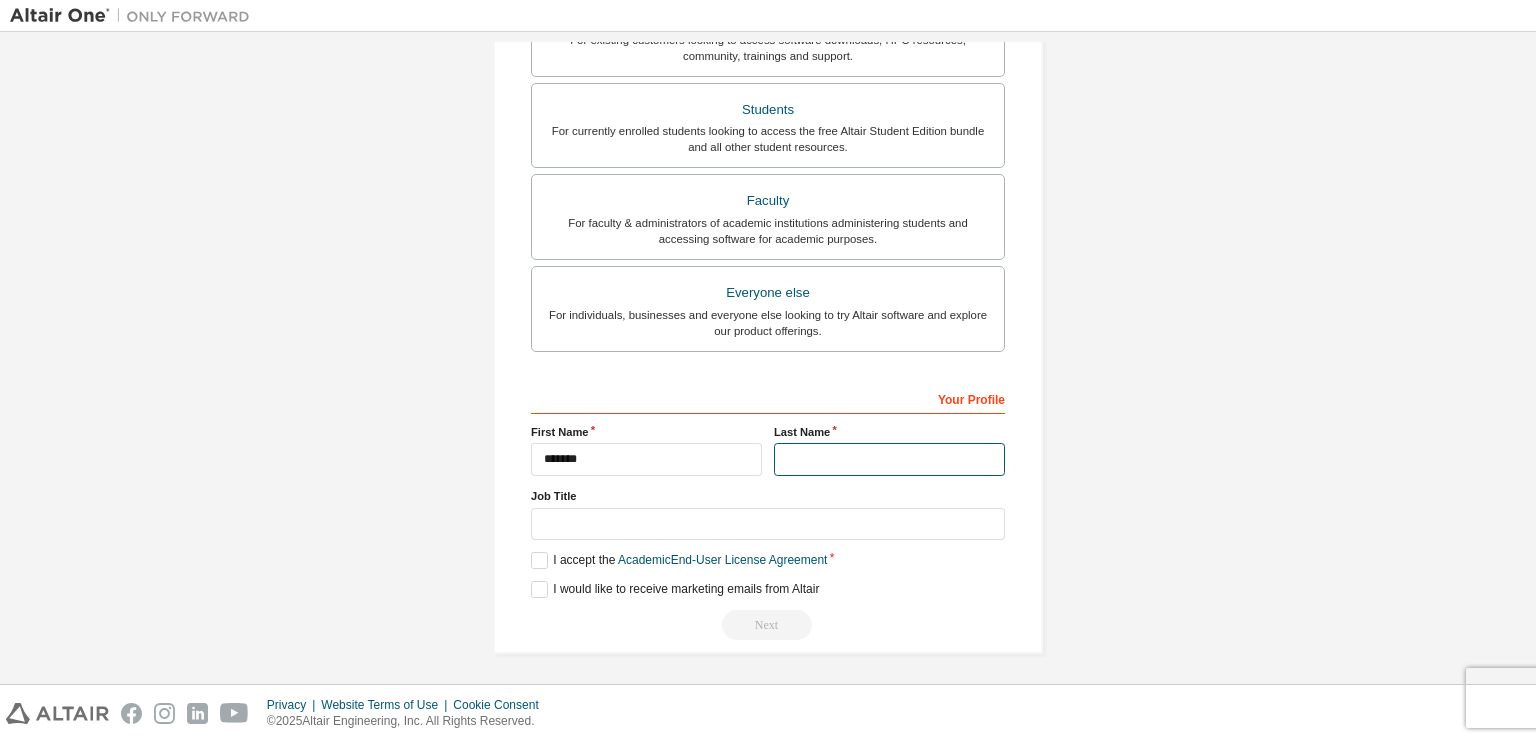 click at bounding box center (889, 459) 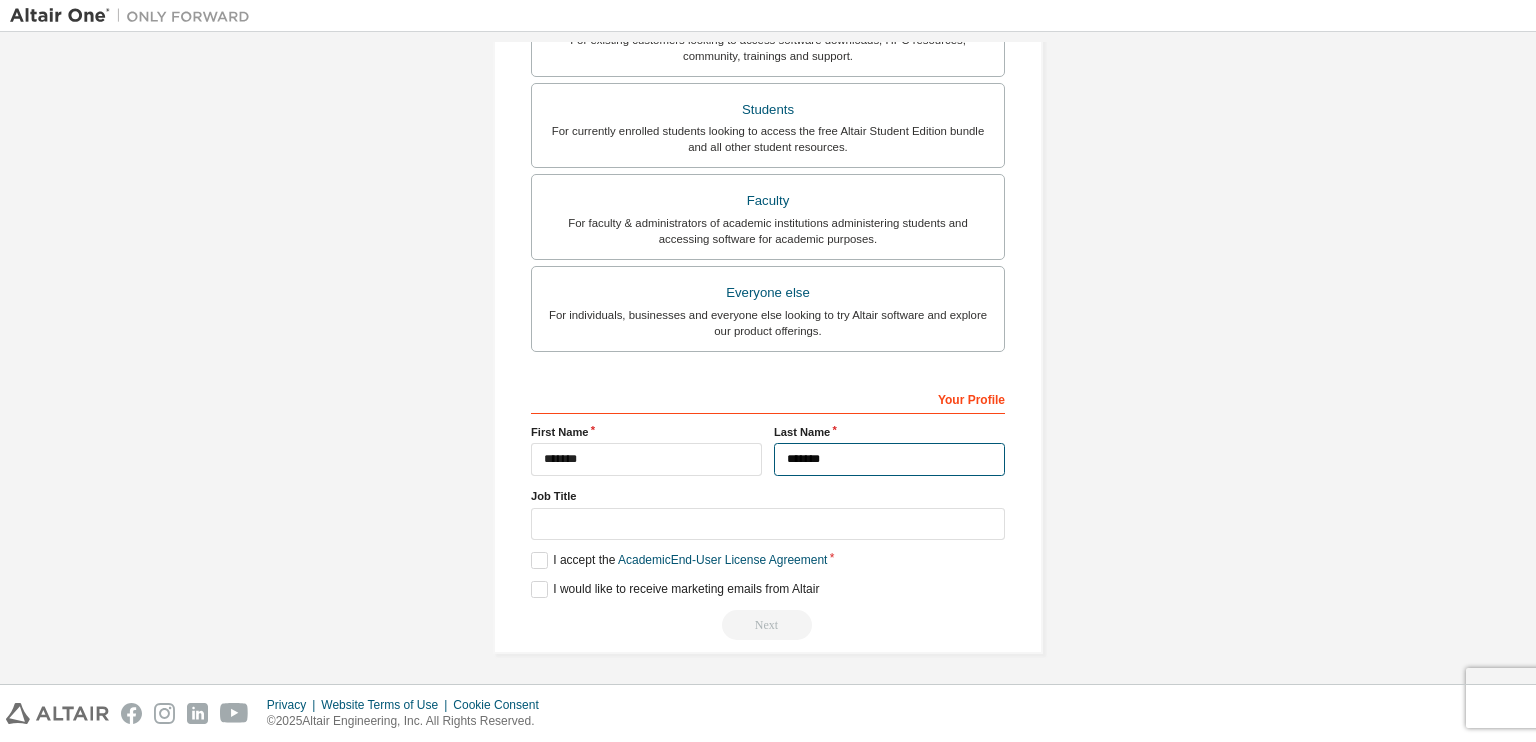 type on "*******" 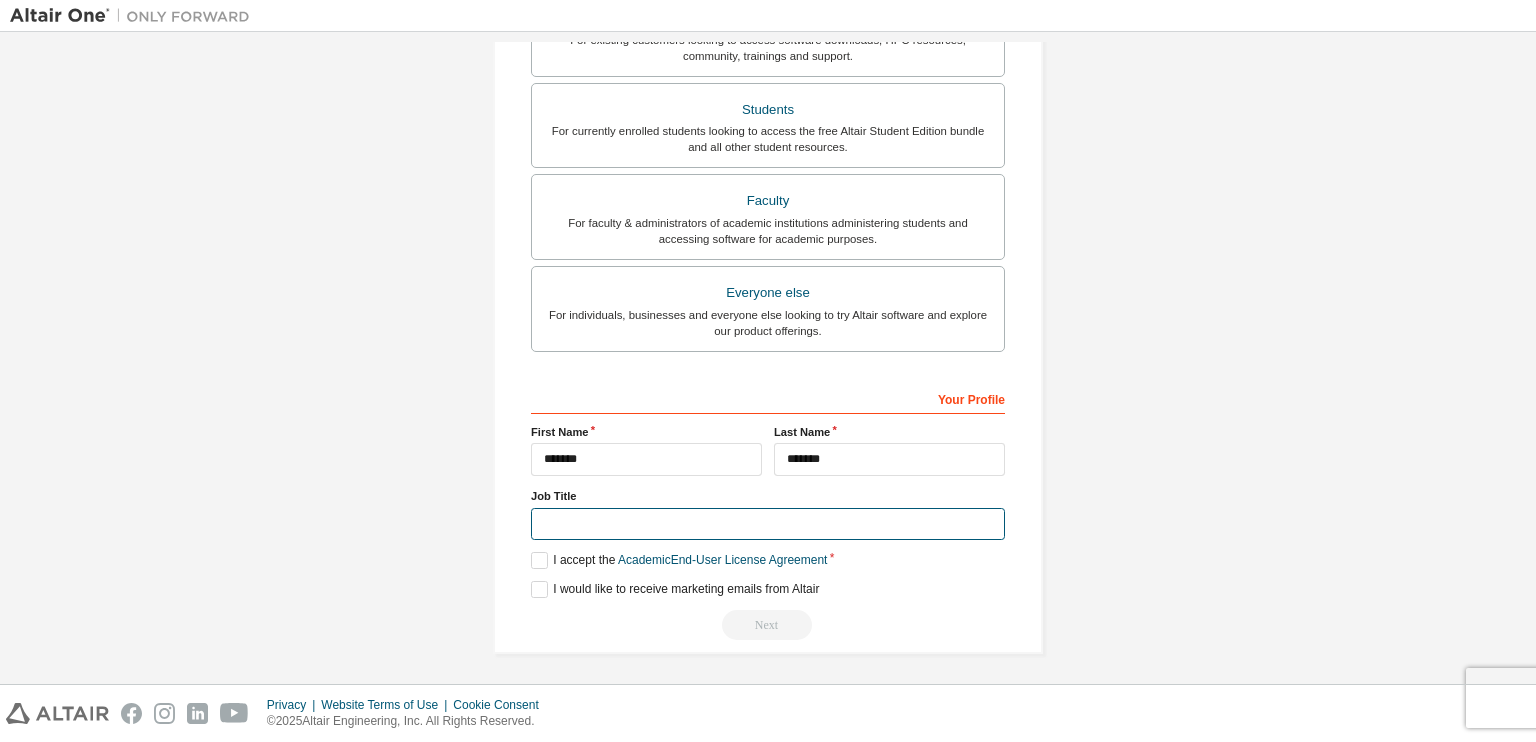 click at bounding box center [768, 524] 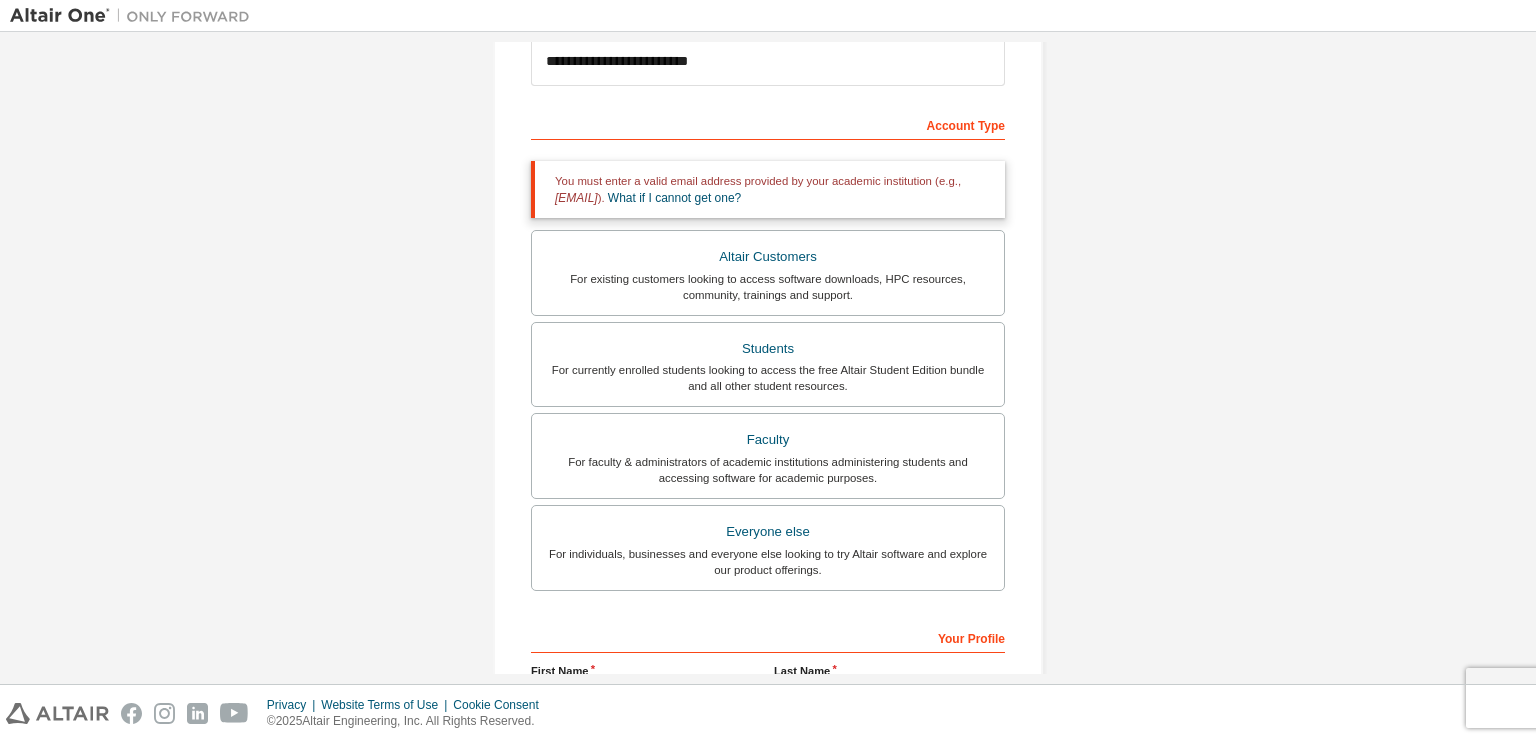 scroll, scrollTop: 266, scrollLeft: 0, axis: vertical 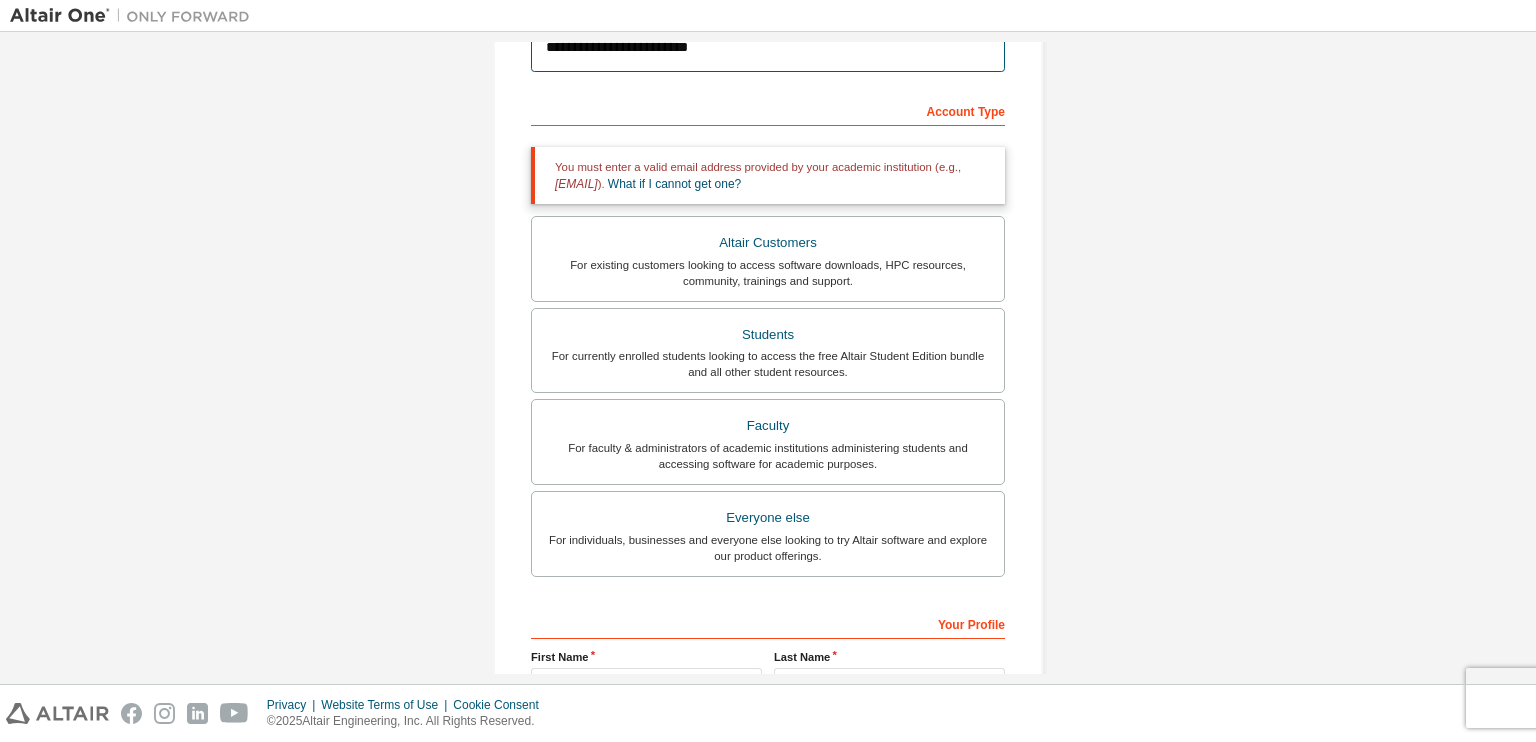 click on "**********" at bounding box center (768, 48) 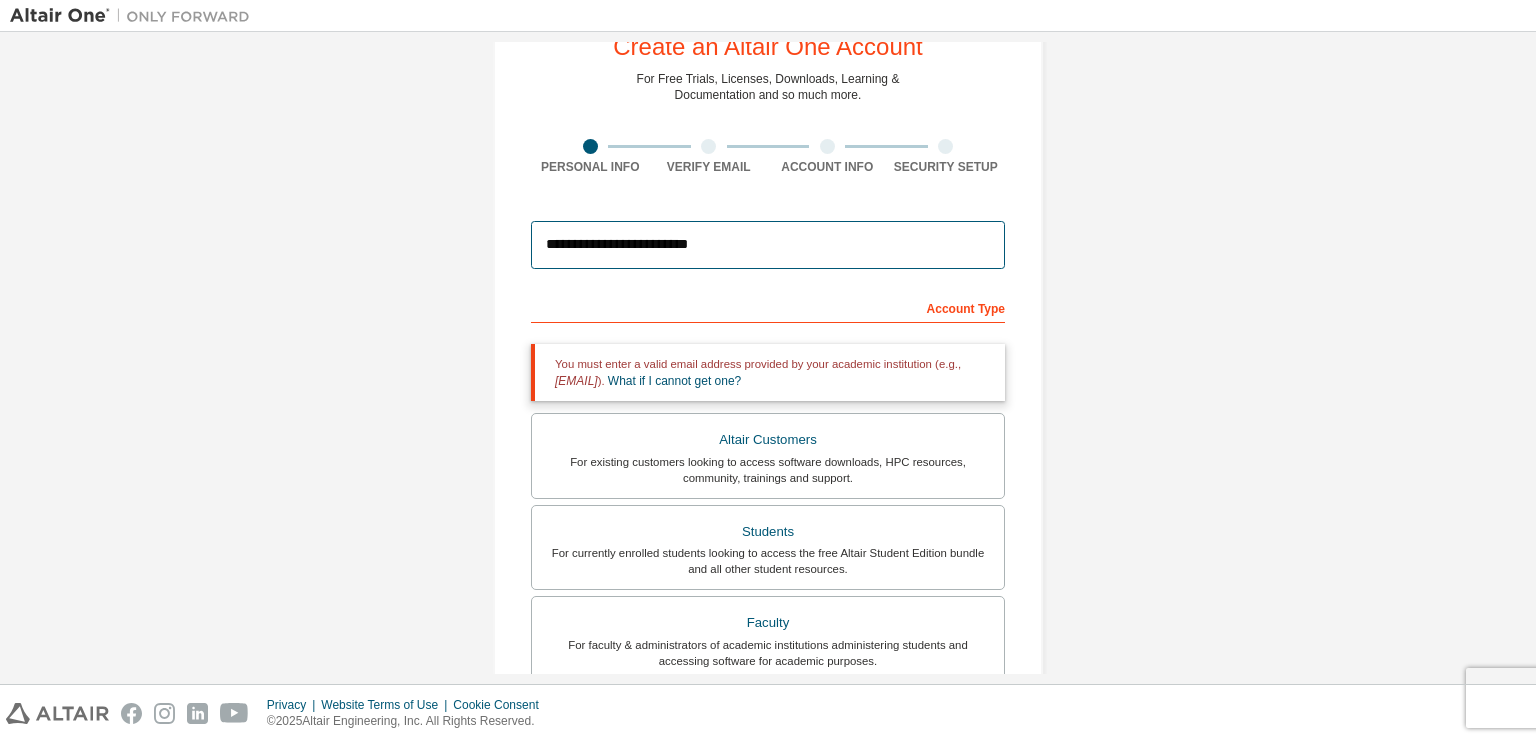 scroll, scrollTop: 0, scrollLeft: 0, axis: both 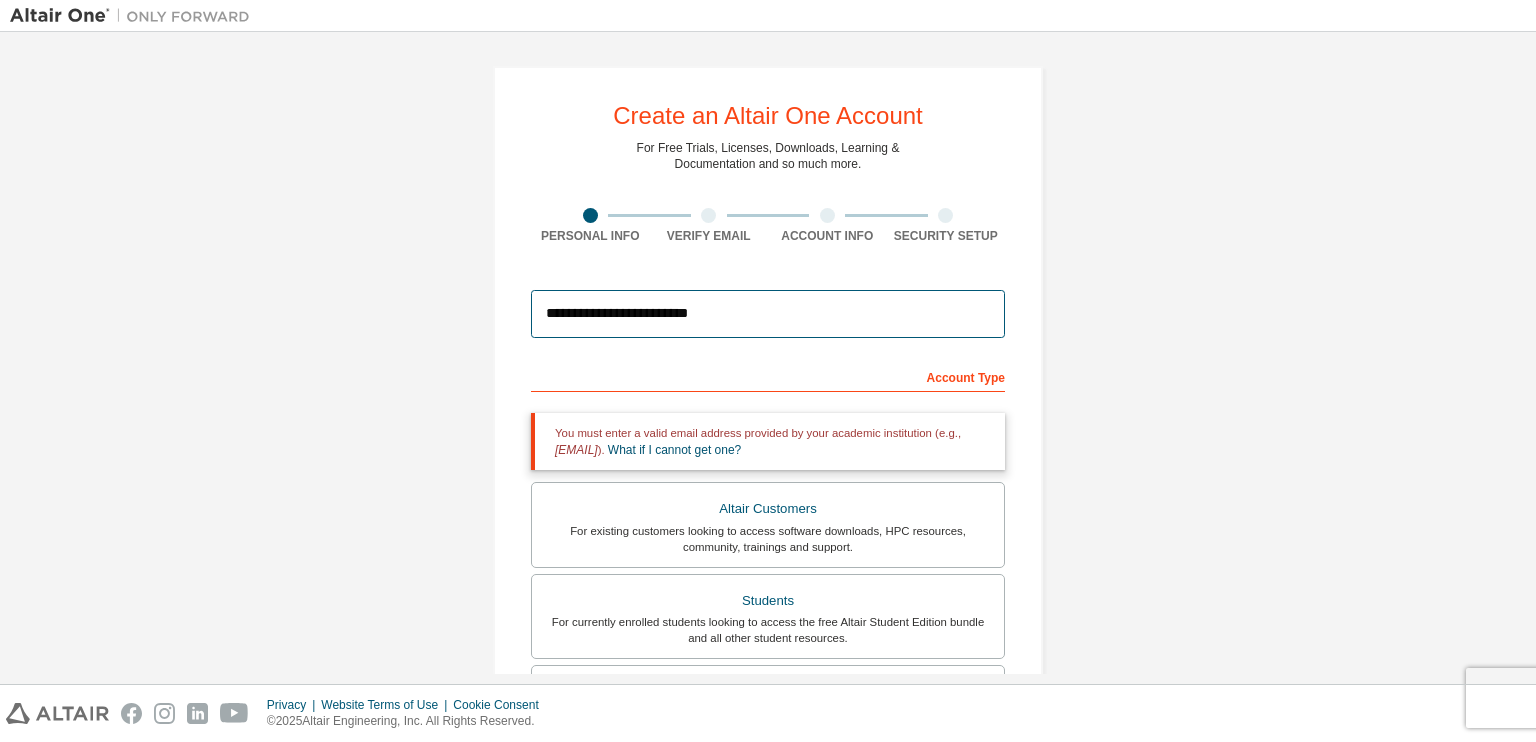 click on "**********" at bounding box center [768, 314] 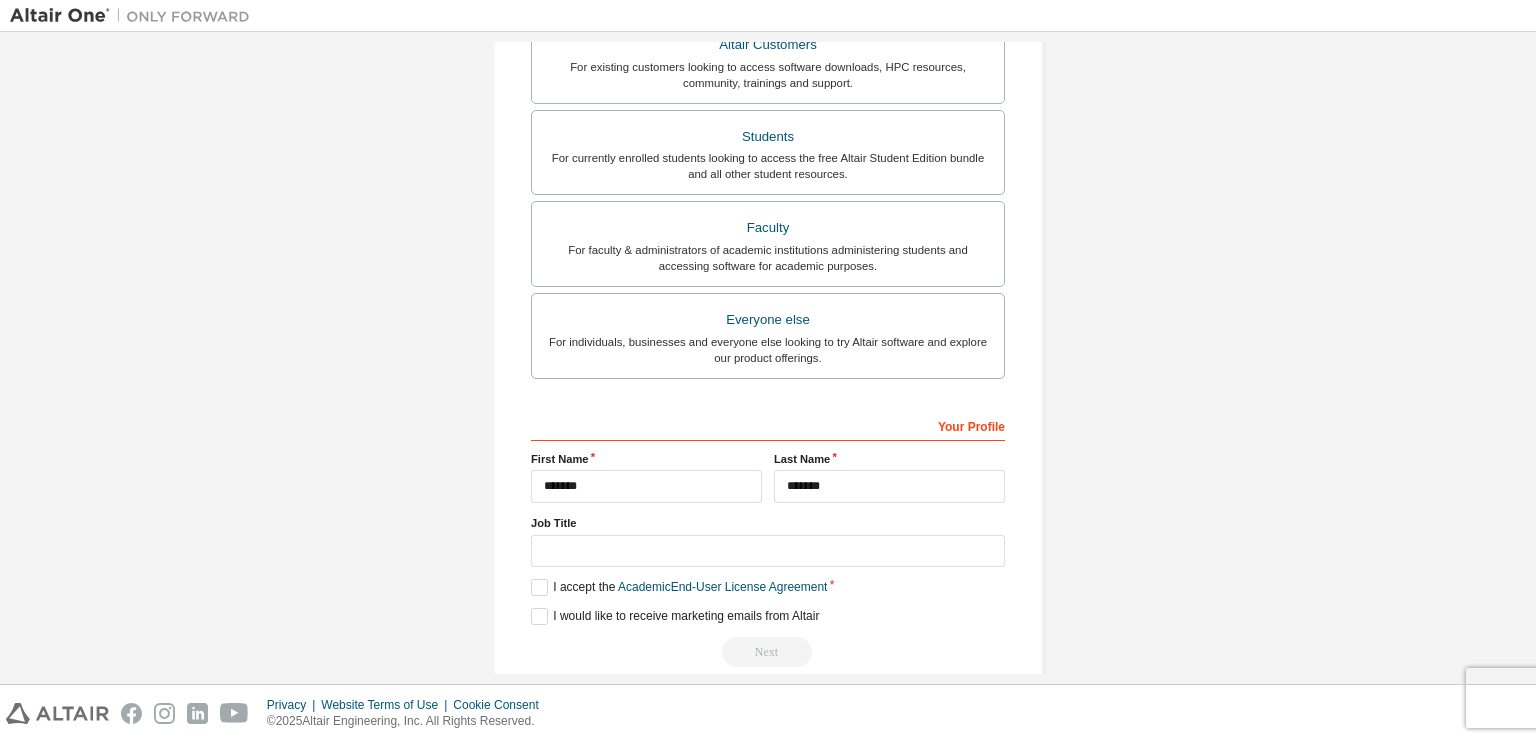 scroll, scrollTop: 491, scrollLeft: 0, axis: vertical 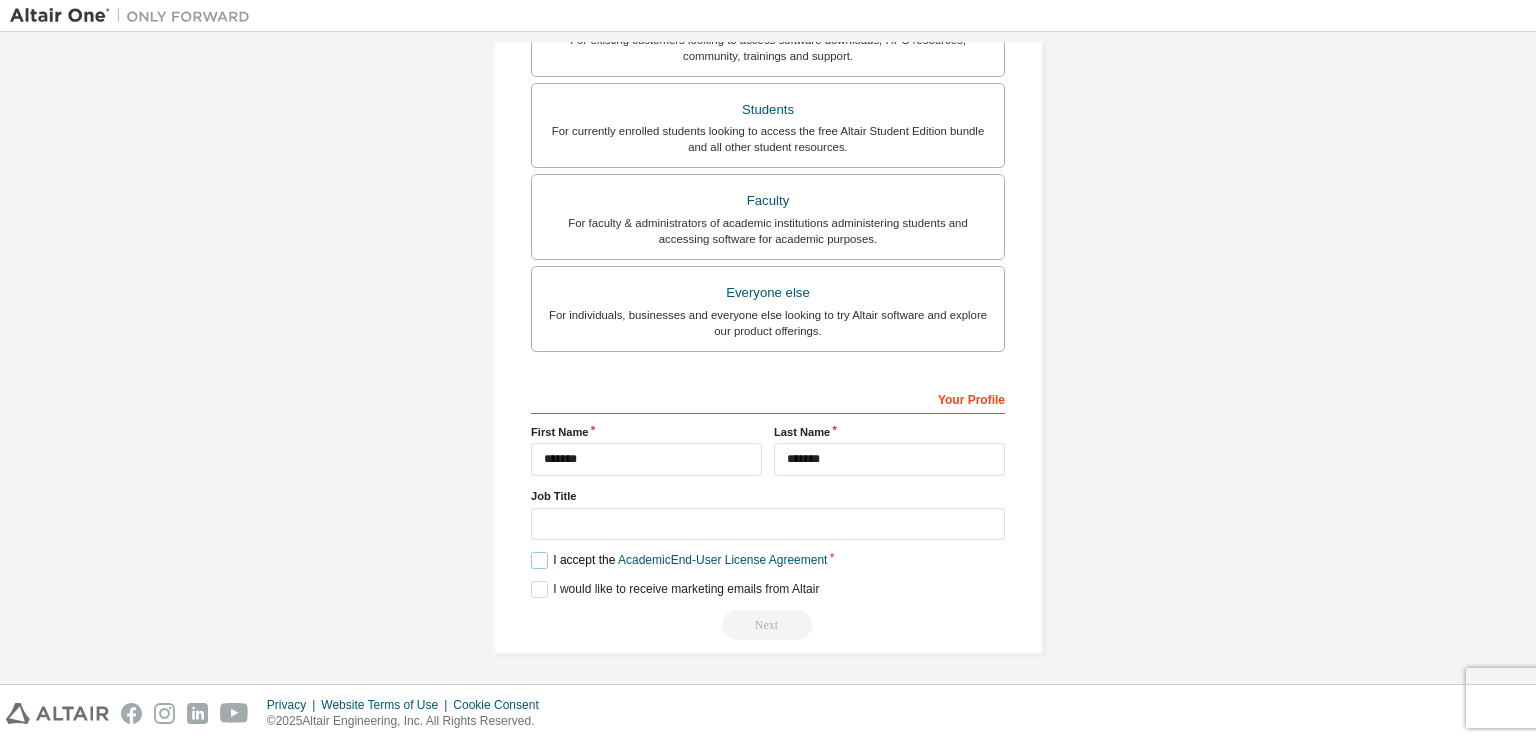 click on "I accept the   Academic   End-User License Agreement" at bounding box center (679, 560) 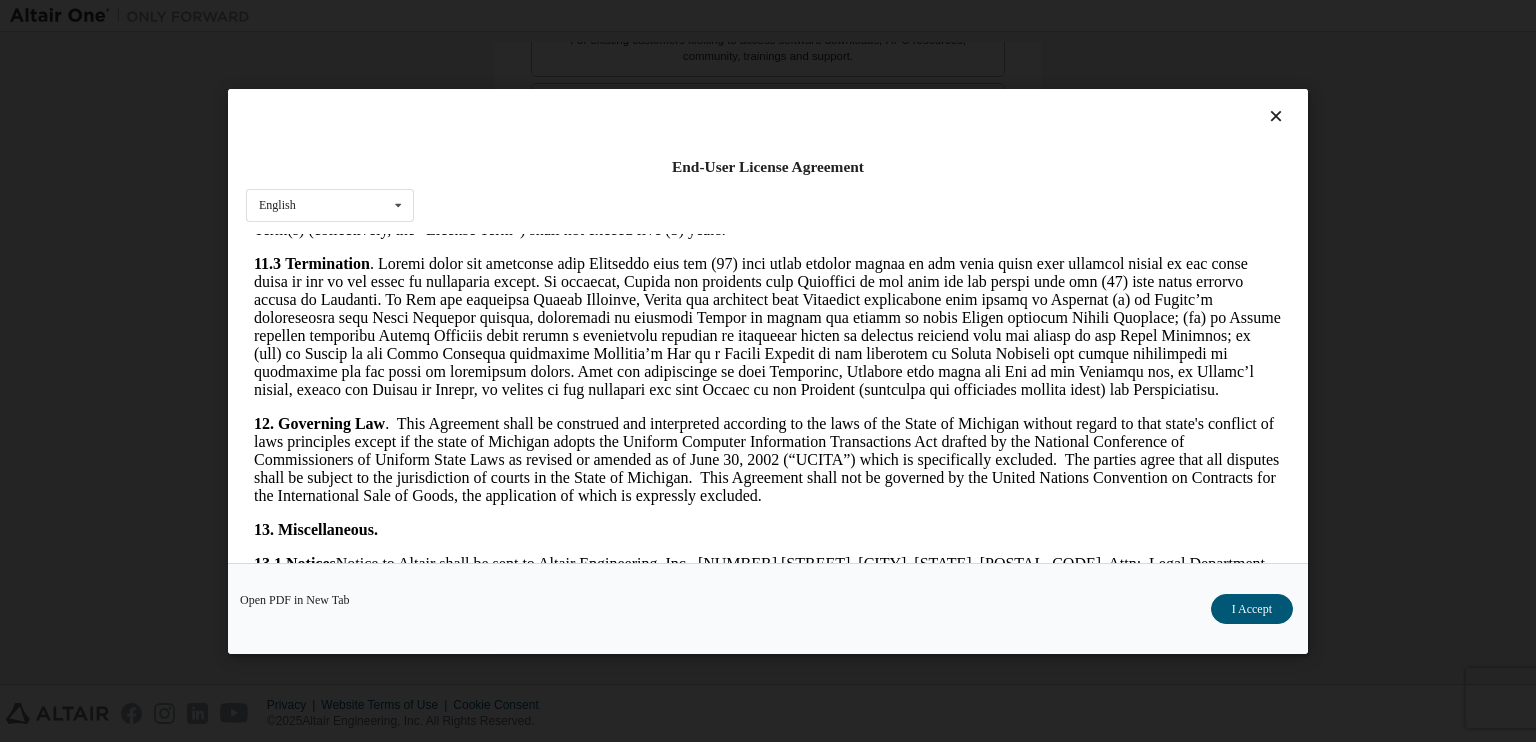 scroll, scrollTop: 2933, scrollLeft: 0, axis: vertical 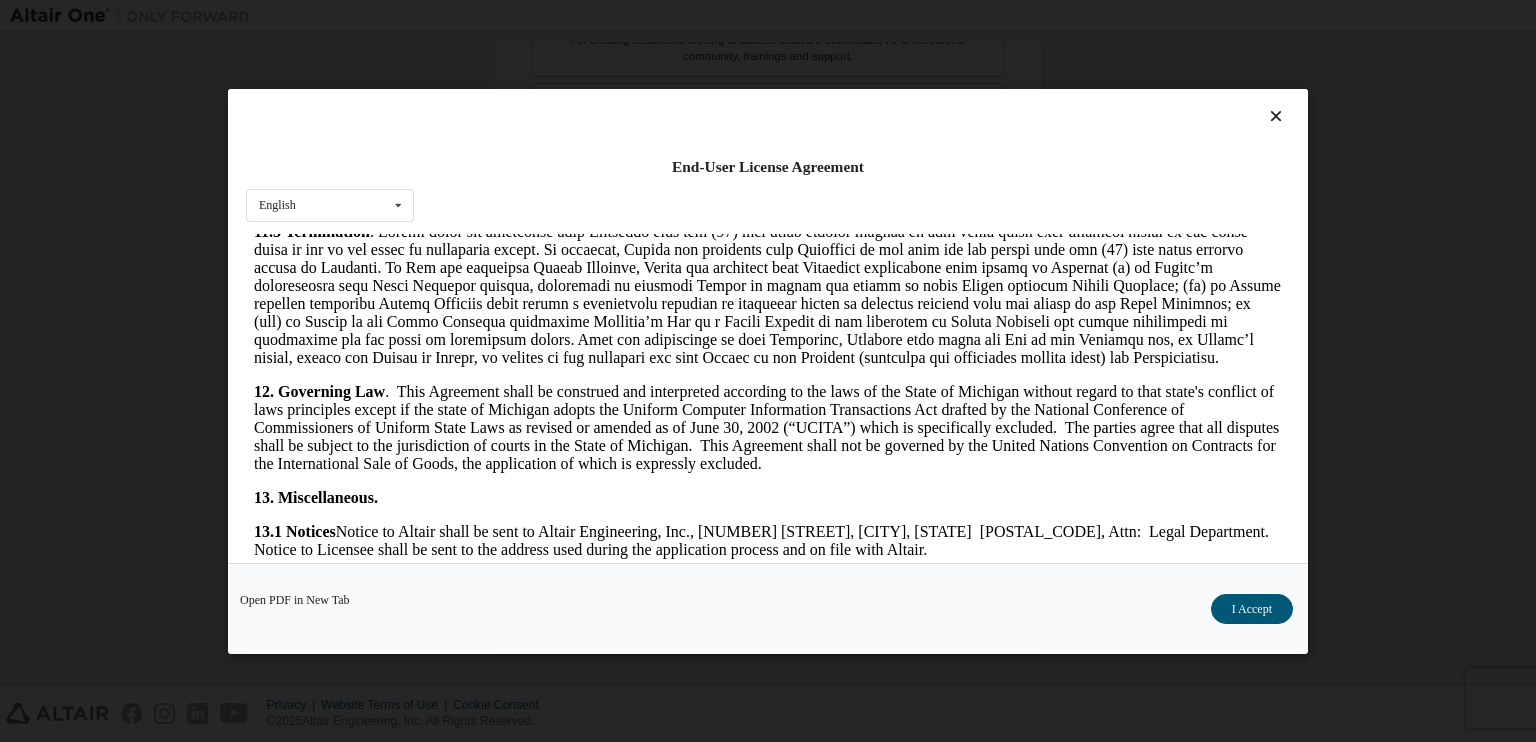 click on "Open PDF in New Tab I Accept" at bounding box center [768, 607] 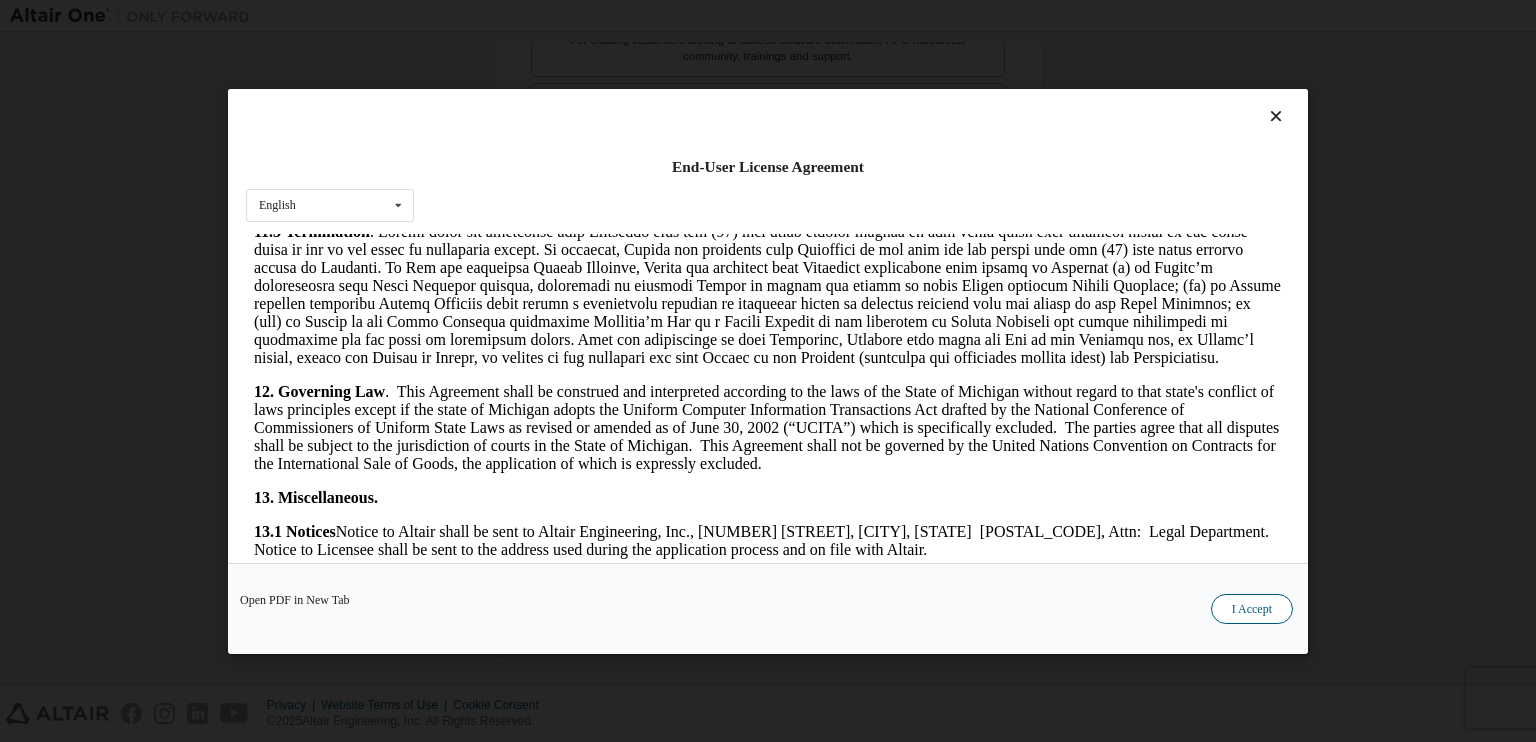 click on "I Accept" at bounding box center (1252, 608) 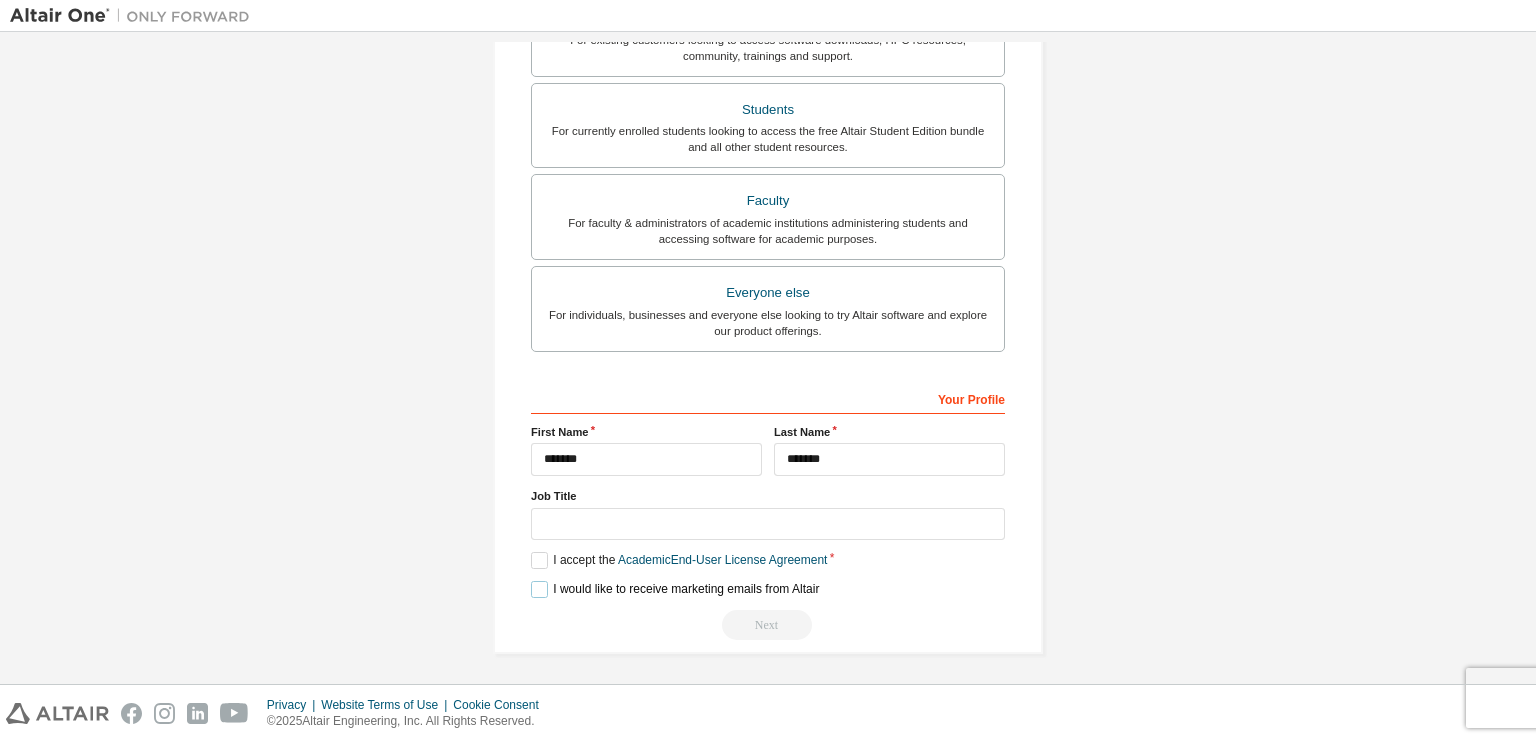 click on "I would like to receive marketing emails from Altair" at bounding box center [675, 589] 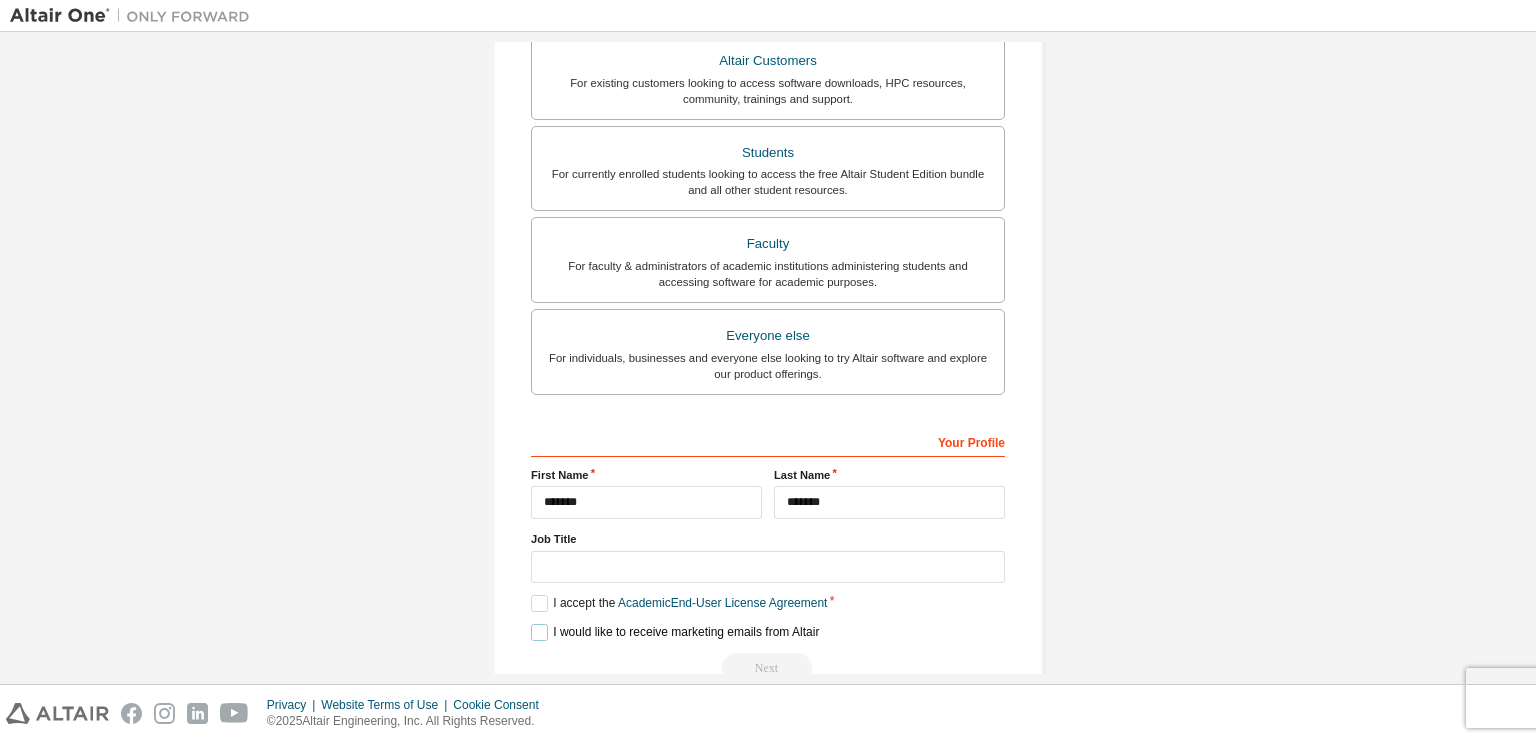 scroll, scrollTop: 491, scrollLeft: 0, axis: vertical 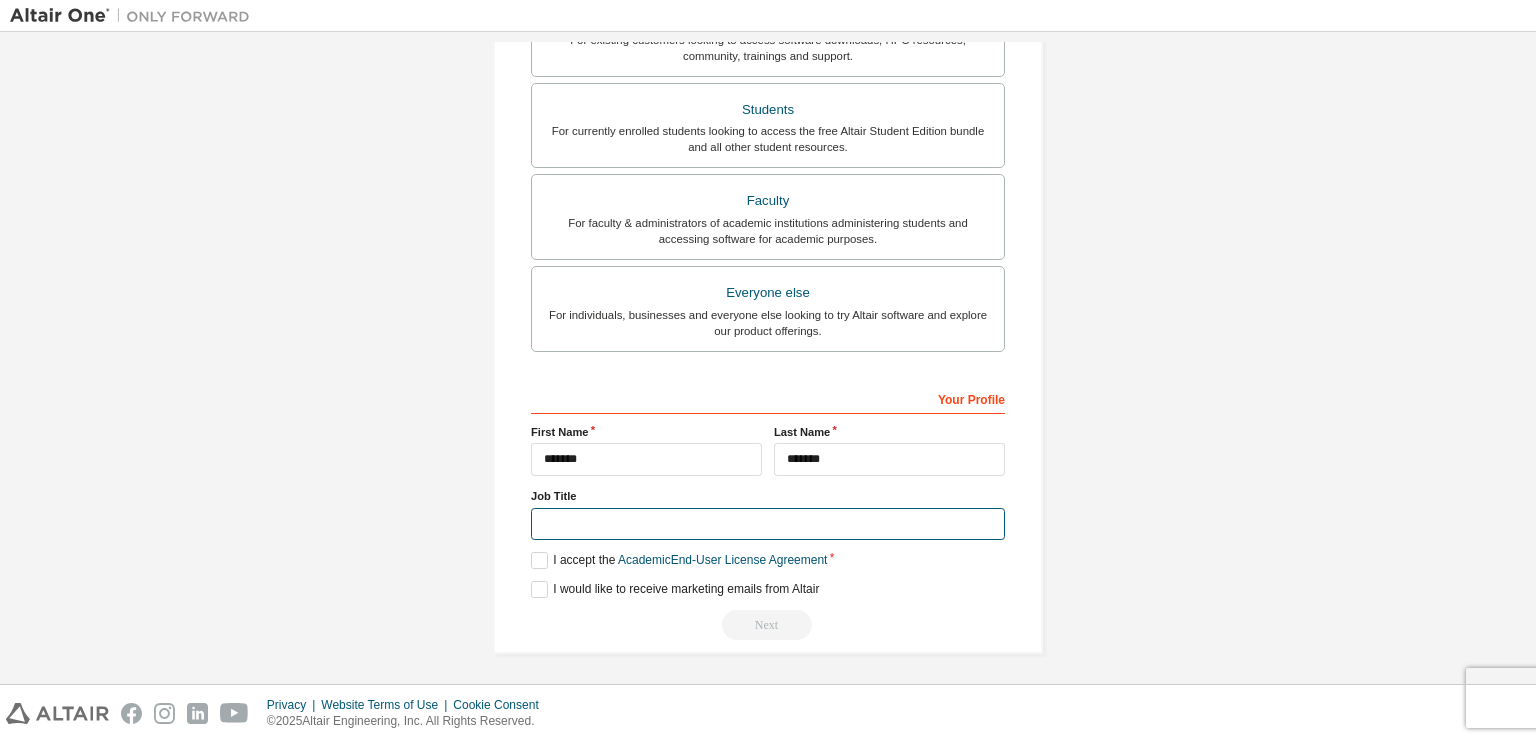 click at bounding box center (768, 524) 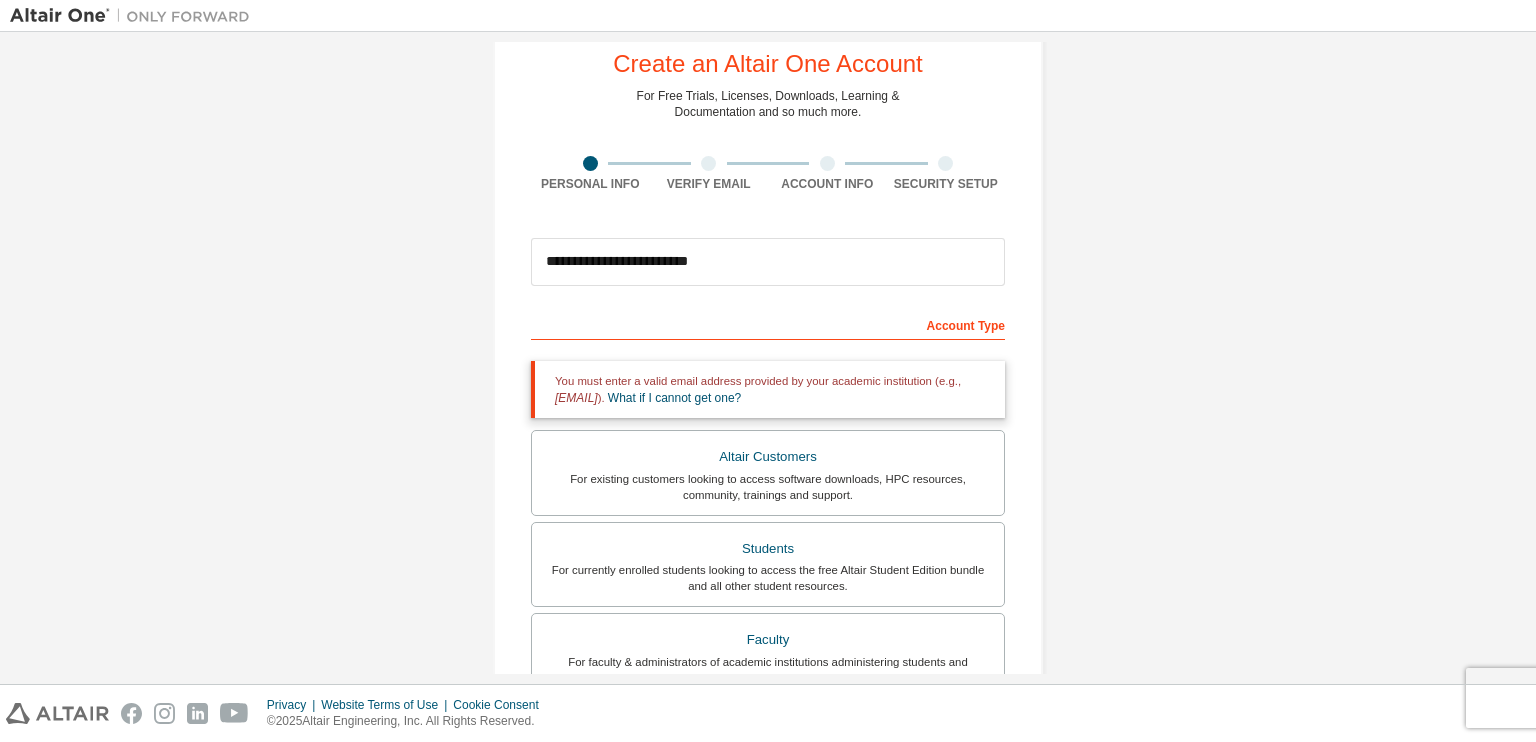 scroll, scrollTop: 0, scrollLeft: 0, axis: both 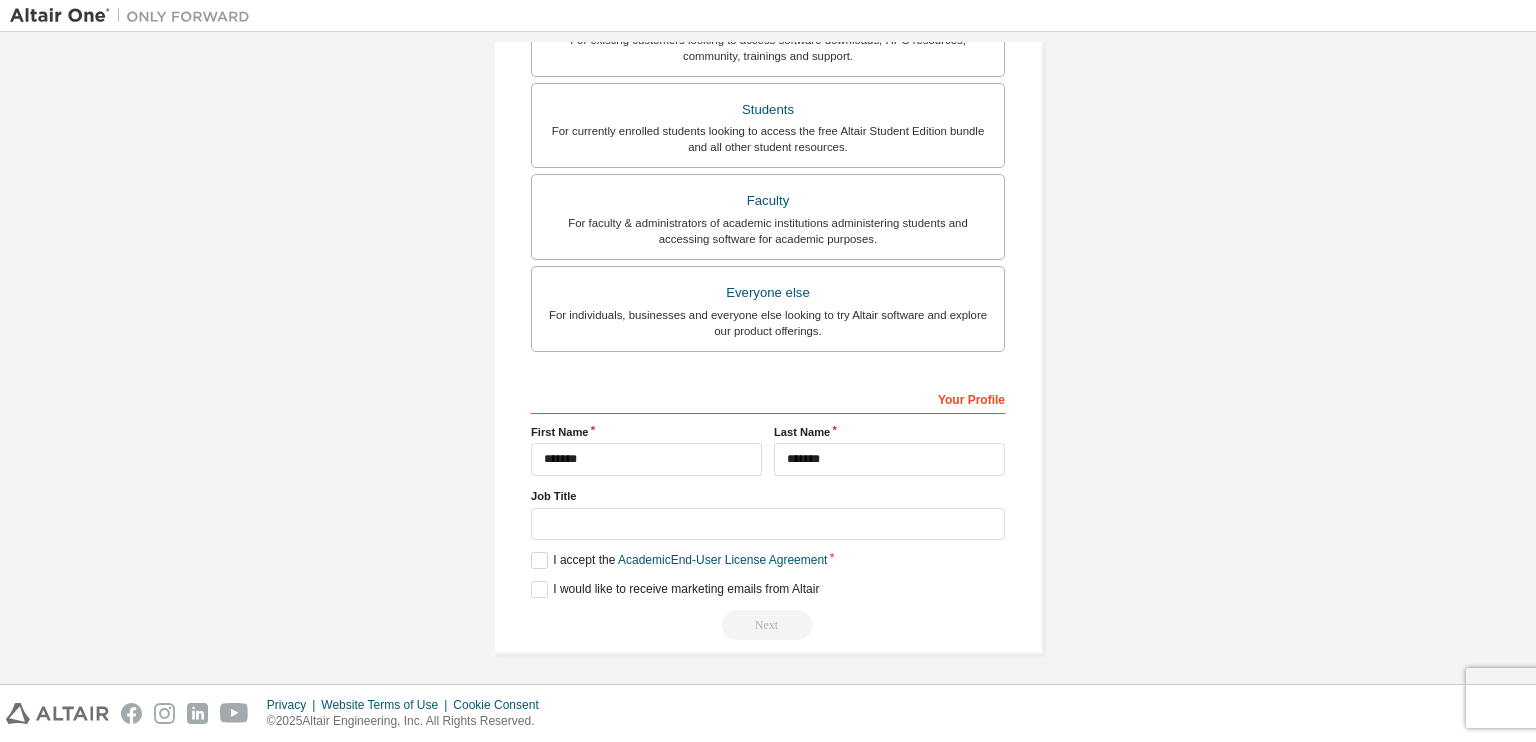 click on "**********" at bounding box center [768, 114] 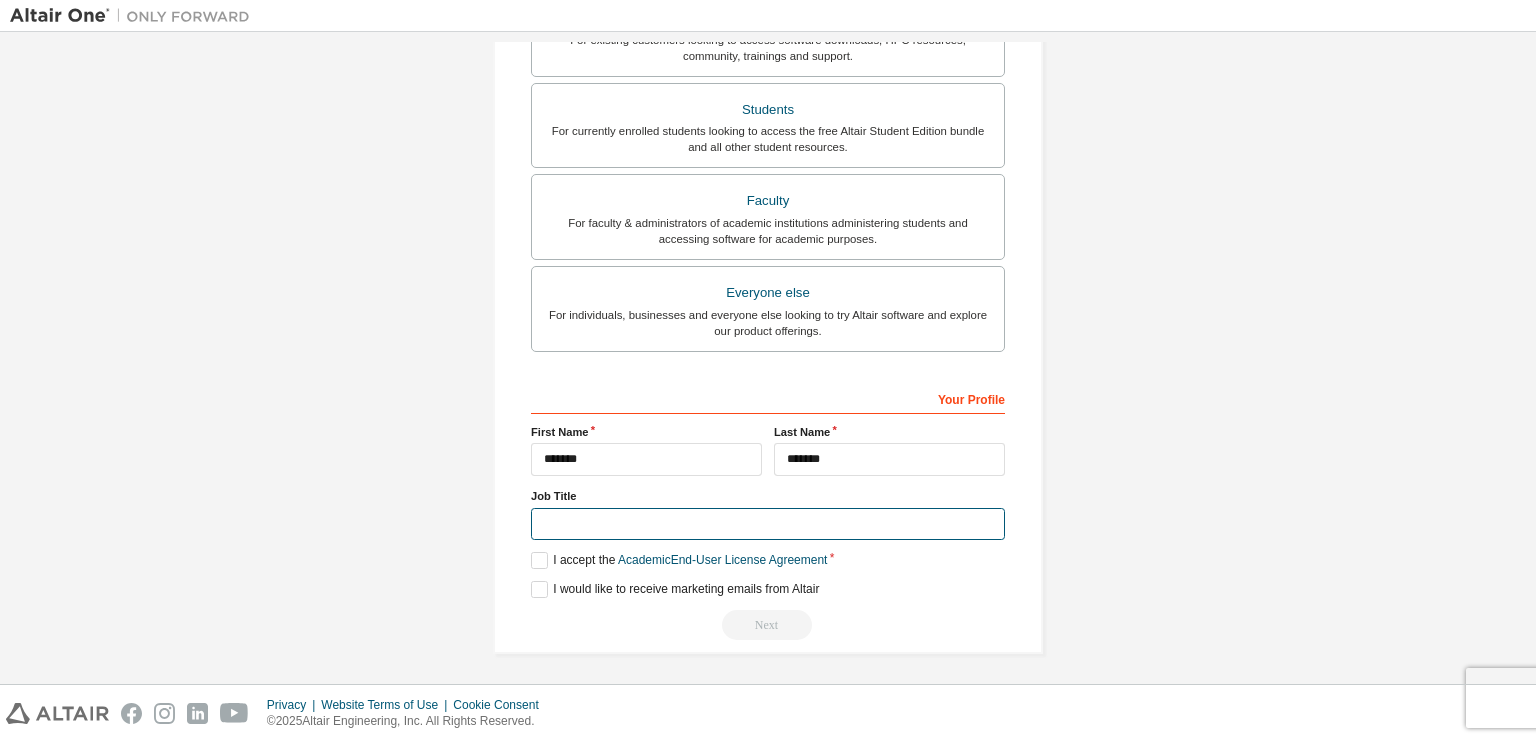 click at bounding box center (768, 524) 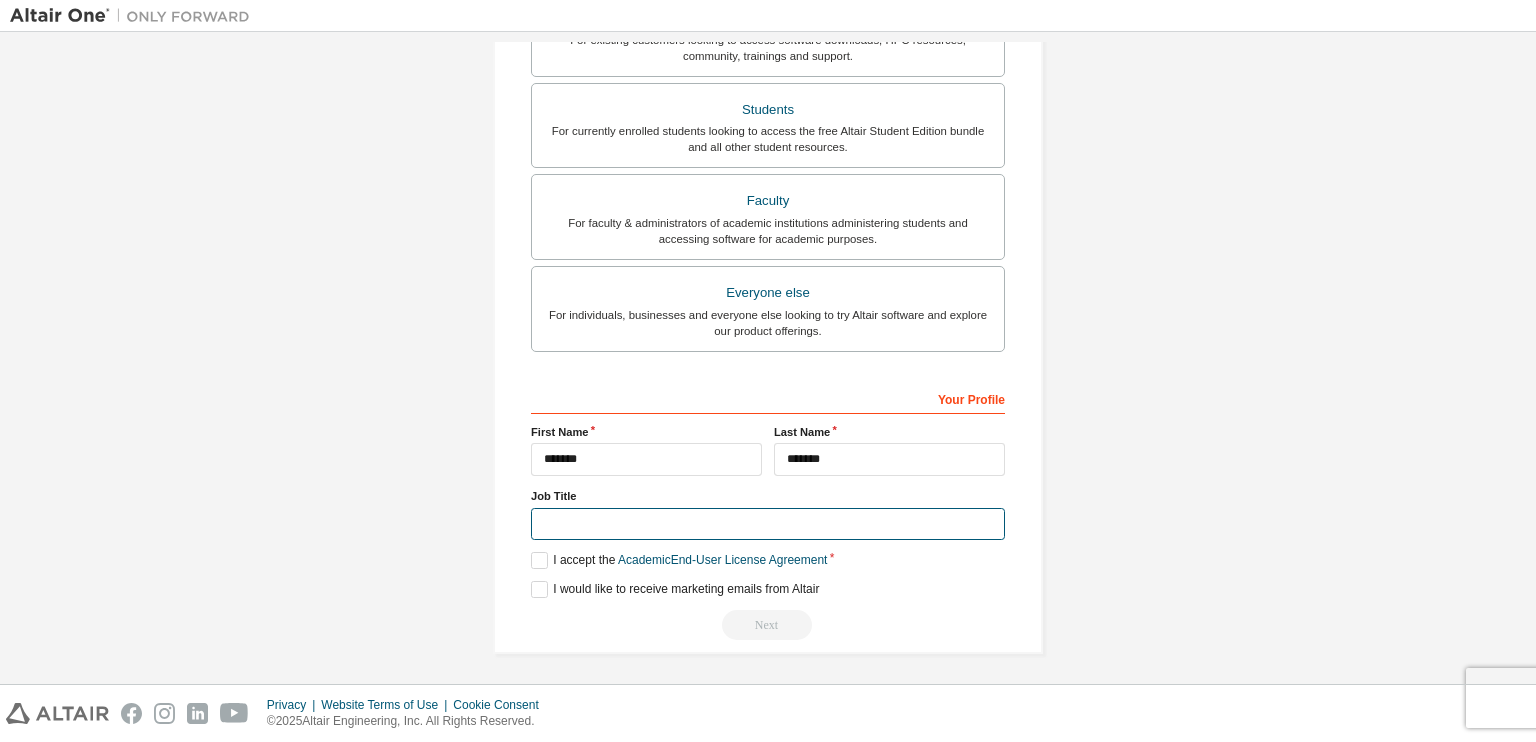 type on "******" 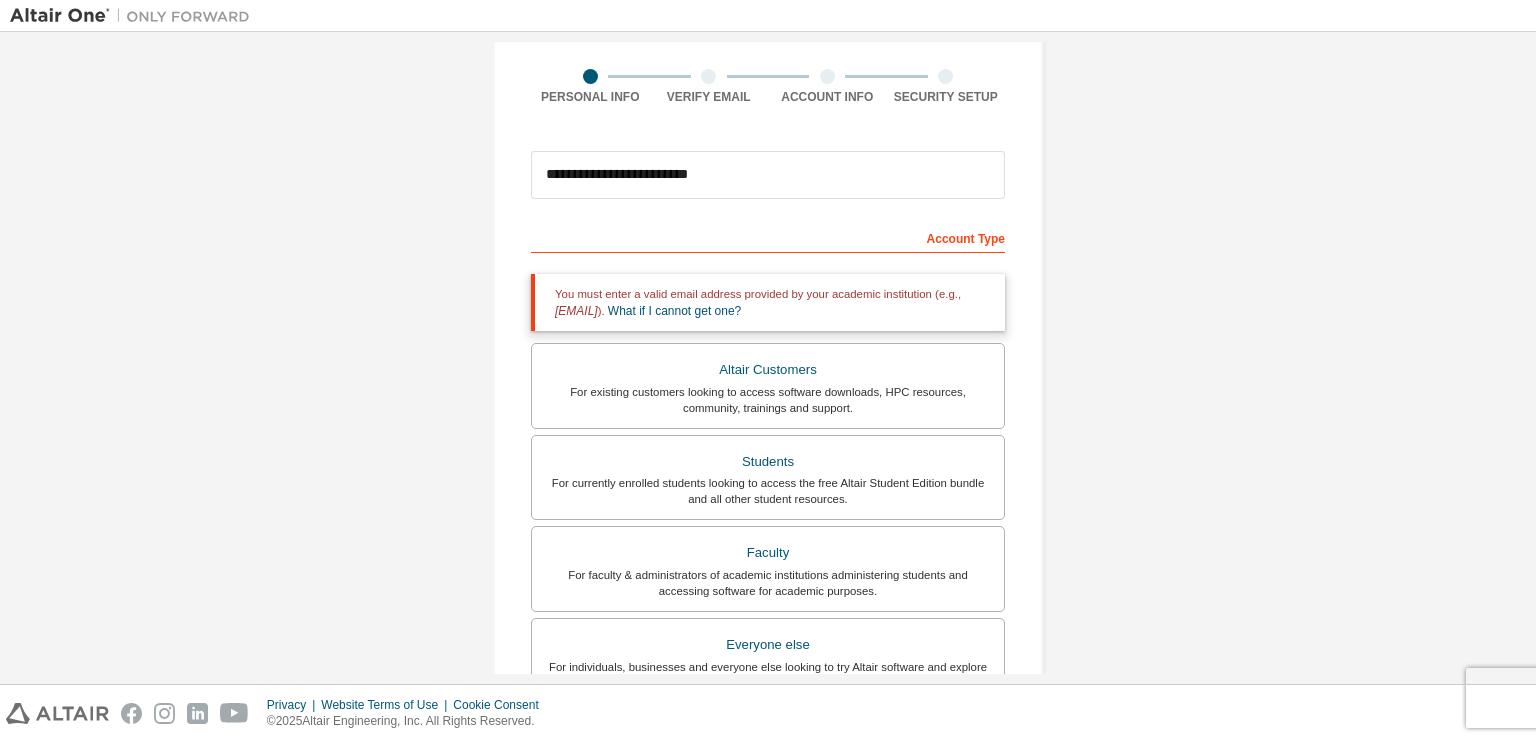 scroll, scrollTop: 0, scrollLeft: 0, axis: both 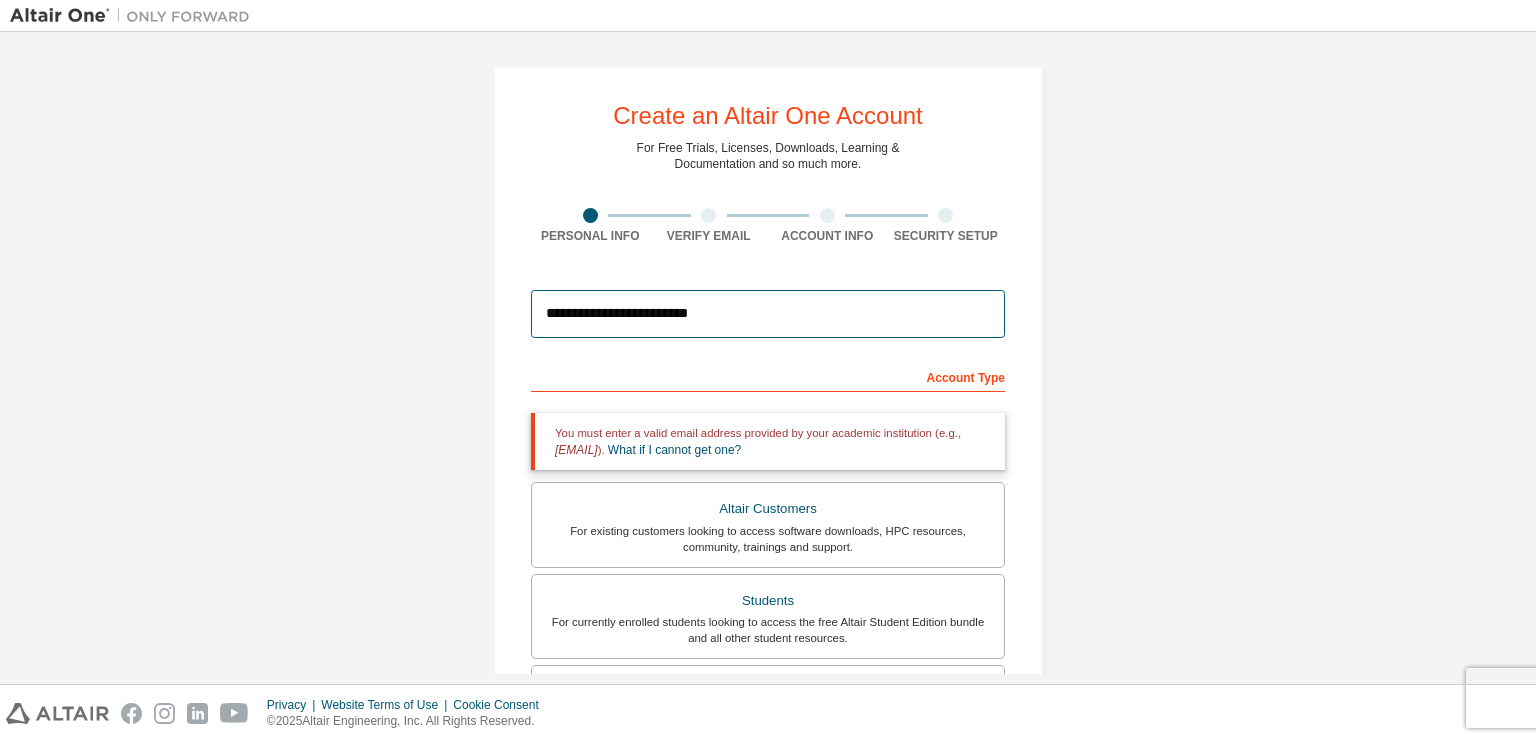 click on "**********" at bounding box center (768, 314) 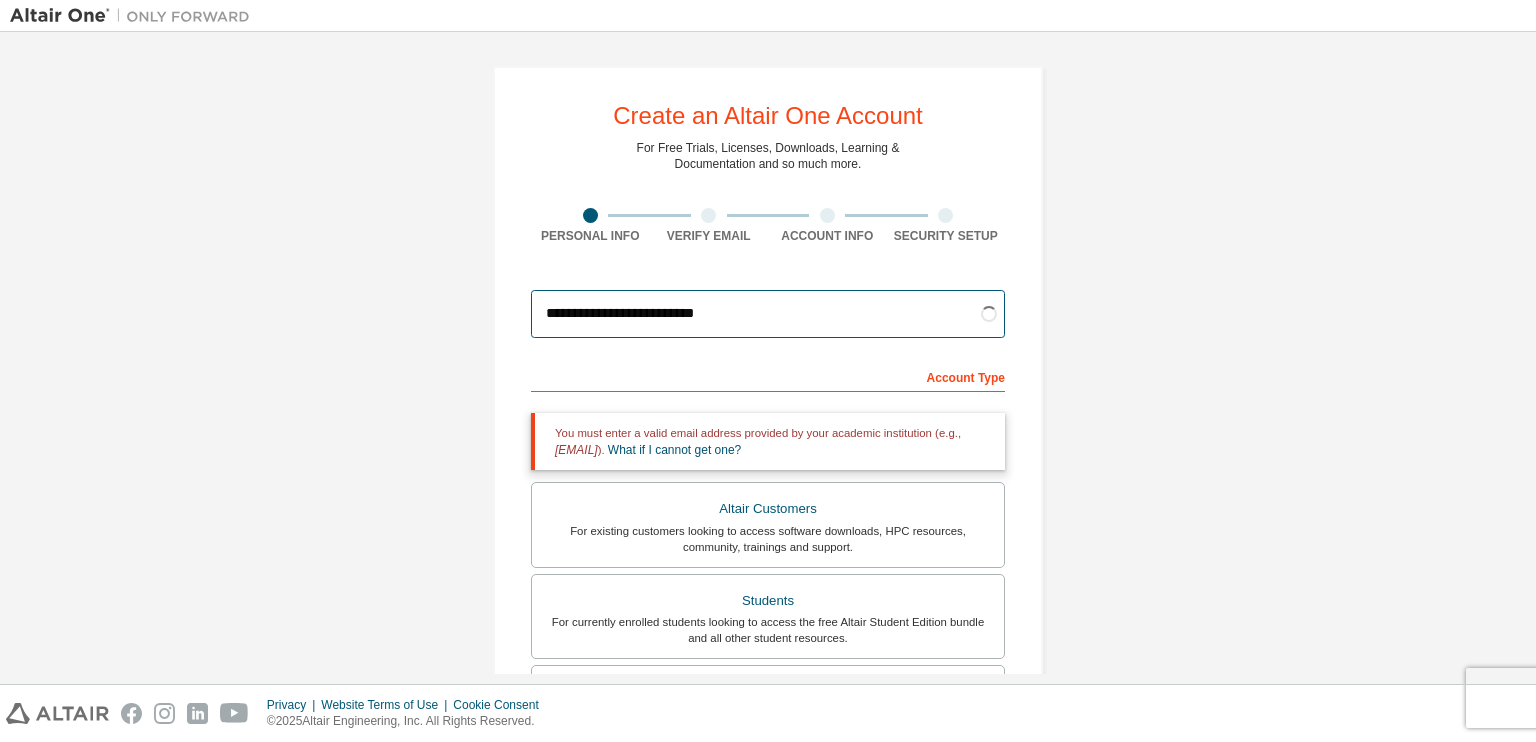 type on "**********" 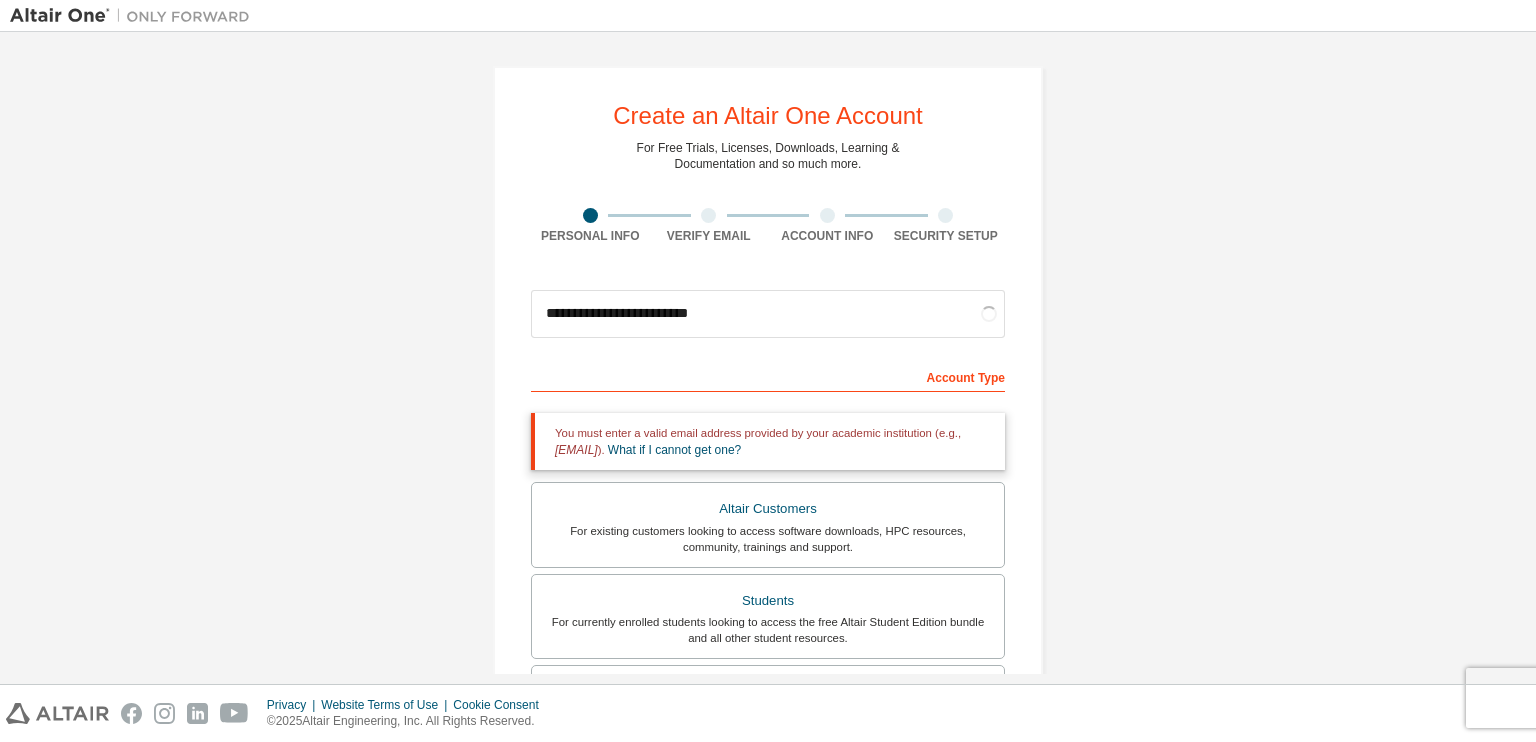 click on "**********" at bounding box center [768, 605] 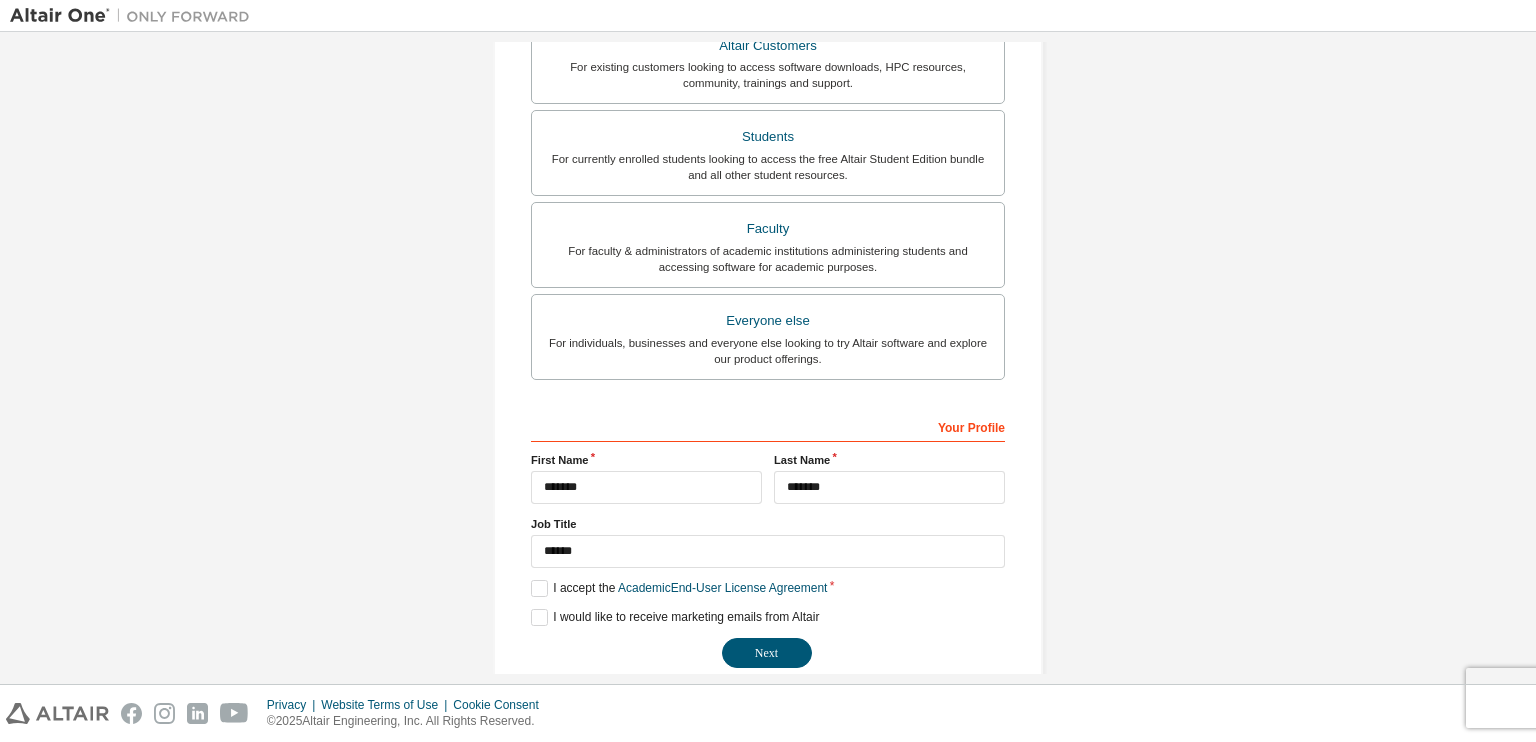 scroll, scrollTop: 474, scrollLeft: 0, axis: vertical 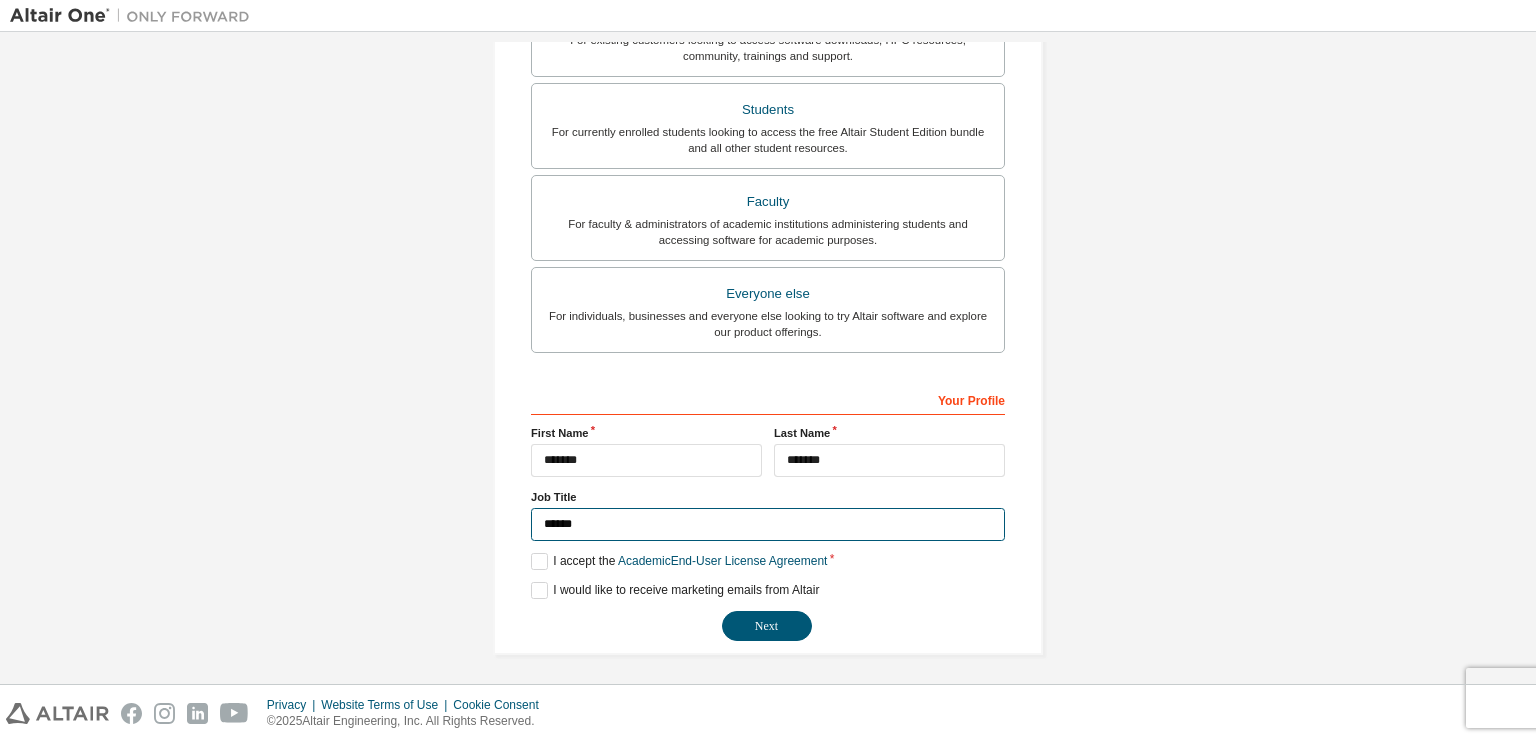 click on "******" at bounding box center (768, 524) 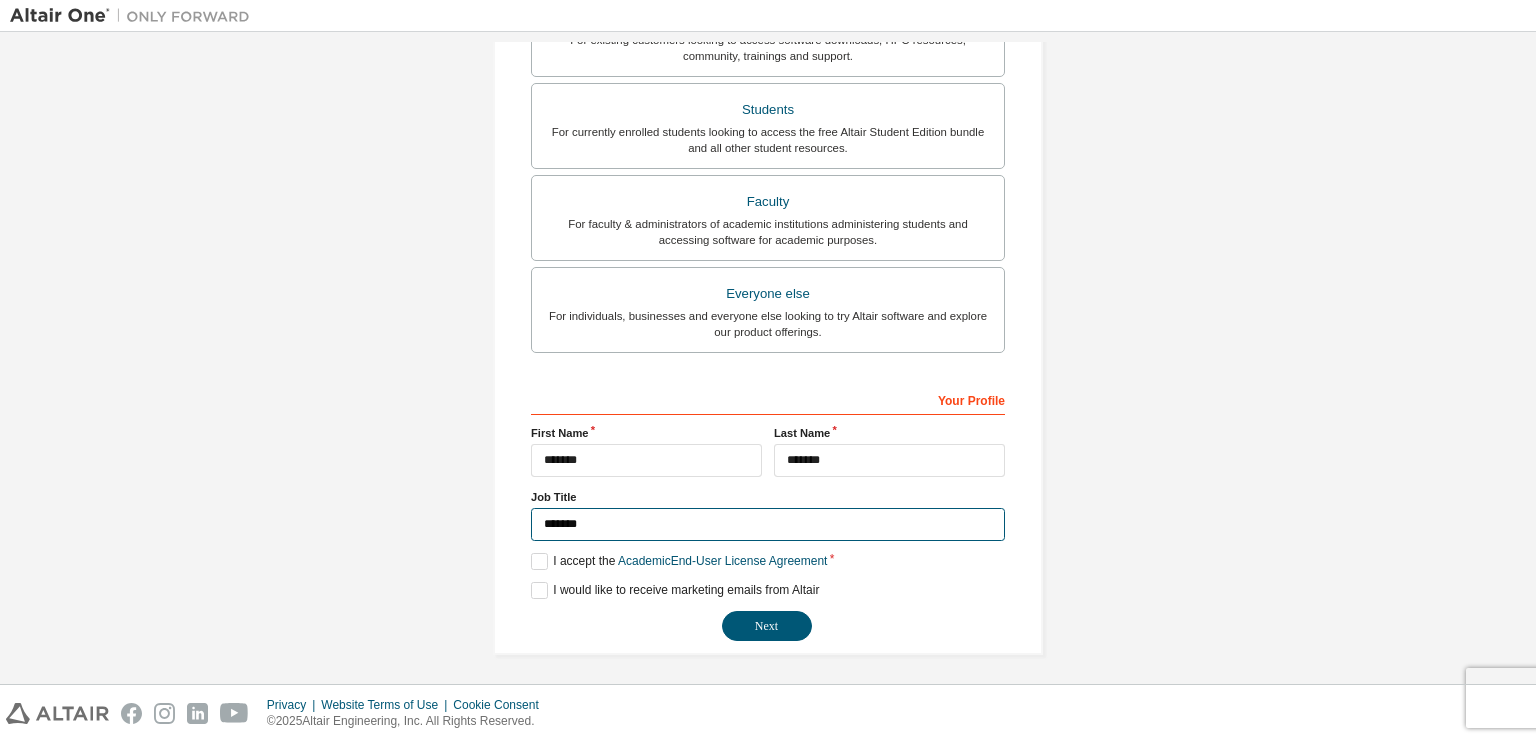 type on "******" 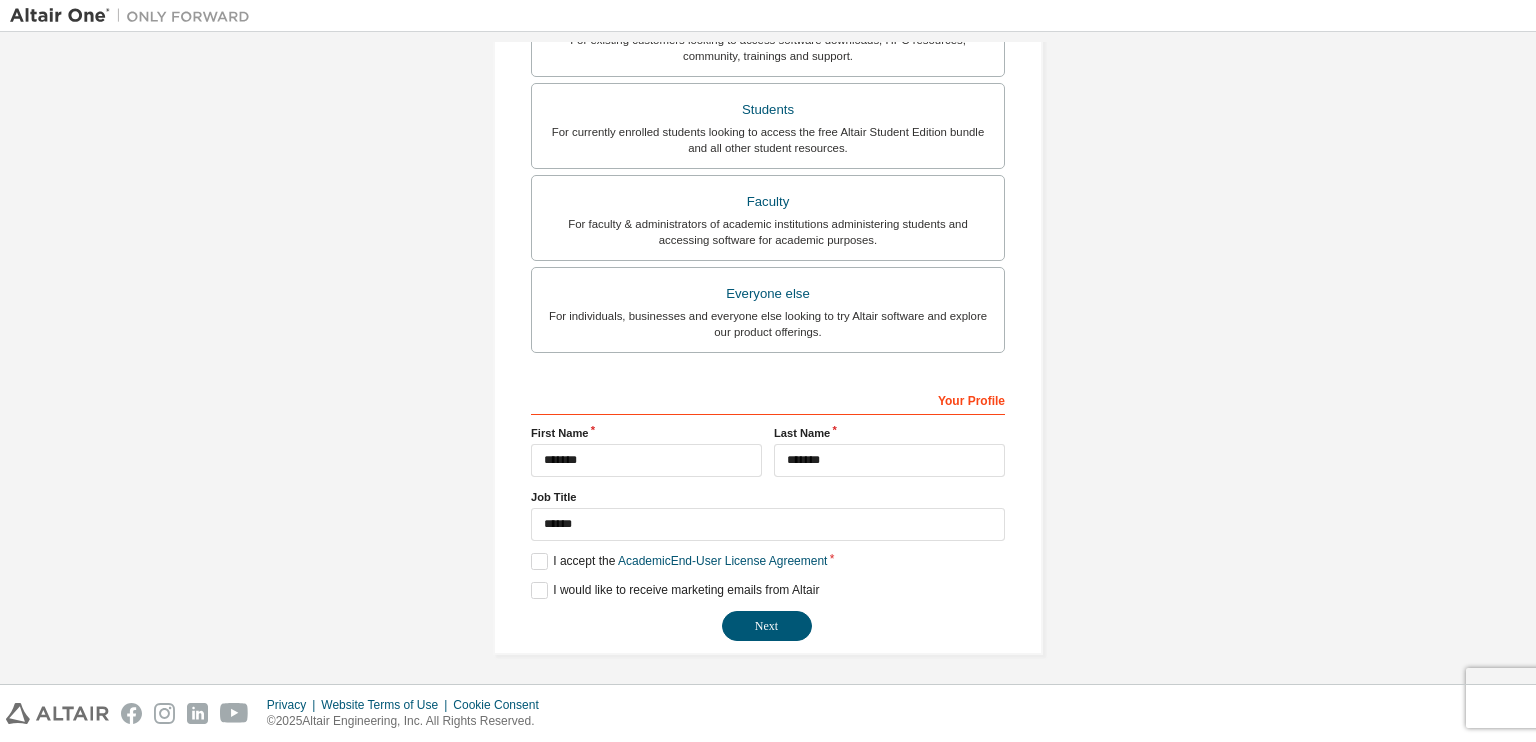 click on "**********" at bounding box center (768, 123) 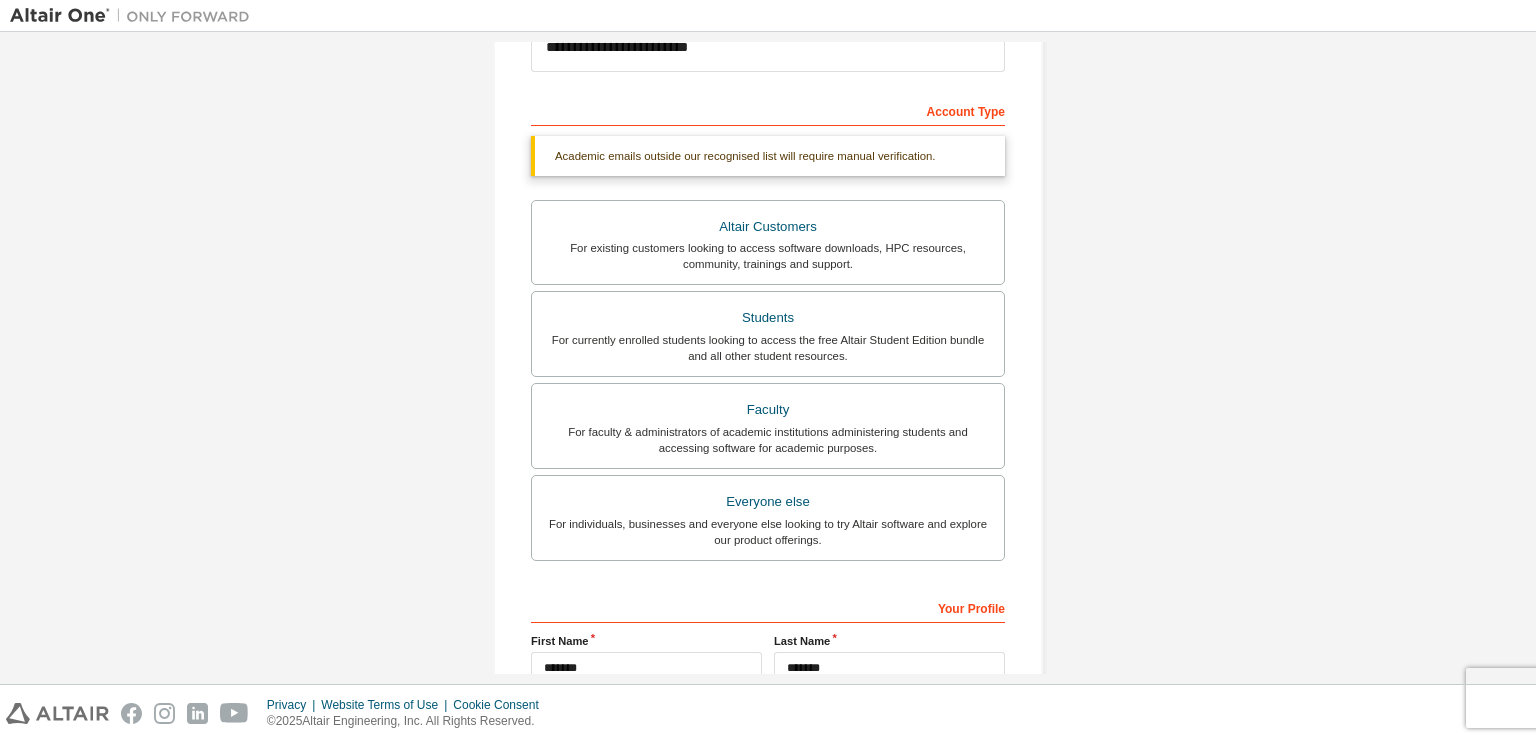 scroll, scrollTop: 474, scrollLeft: 0, axis: vertical 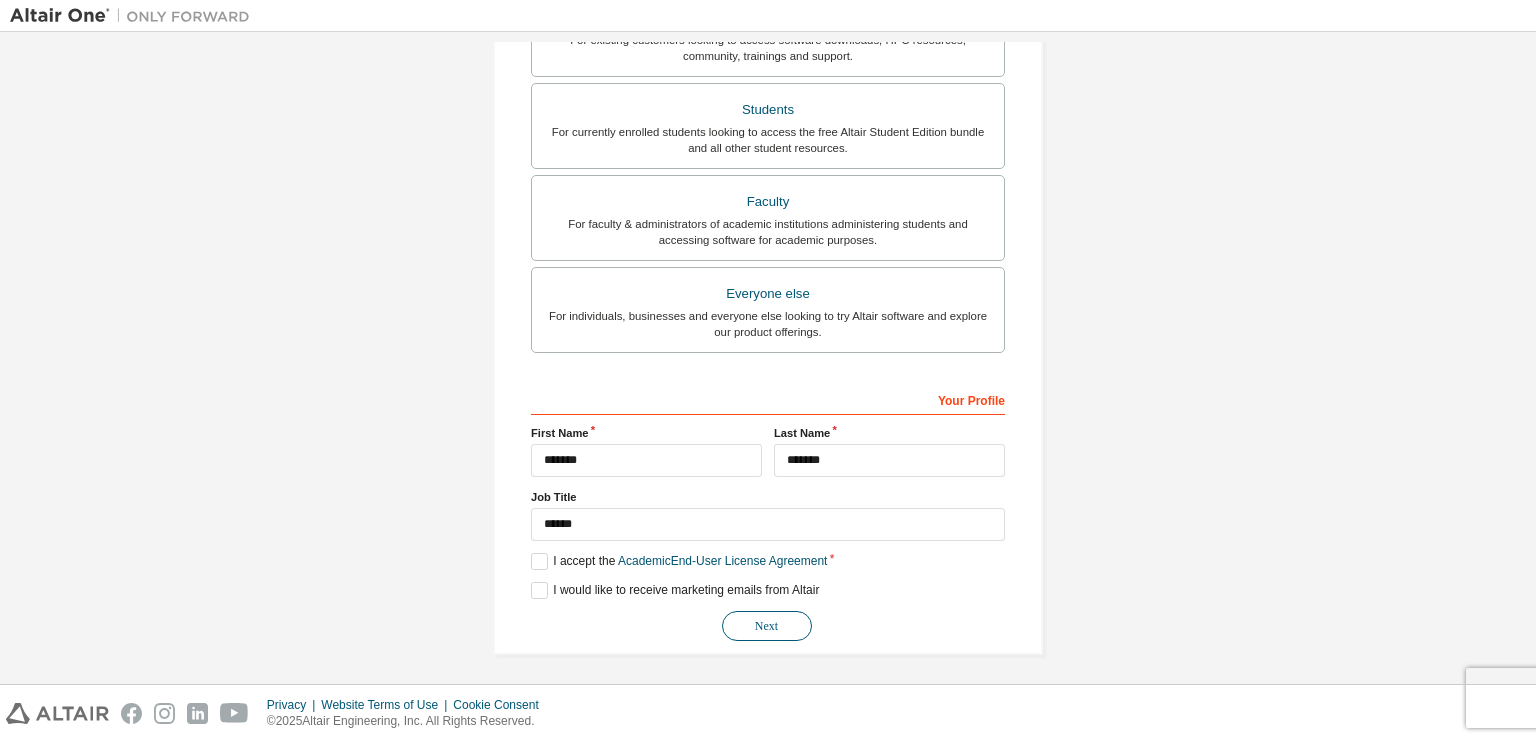 click on "Next" at bounding box center [767, 626] 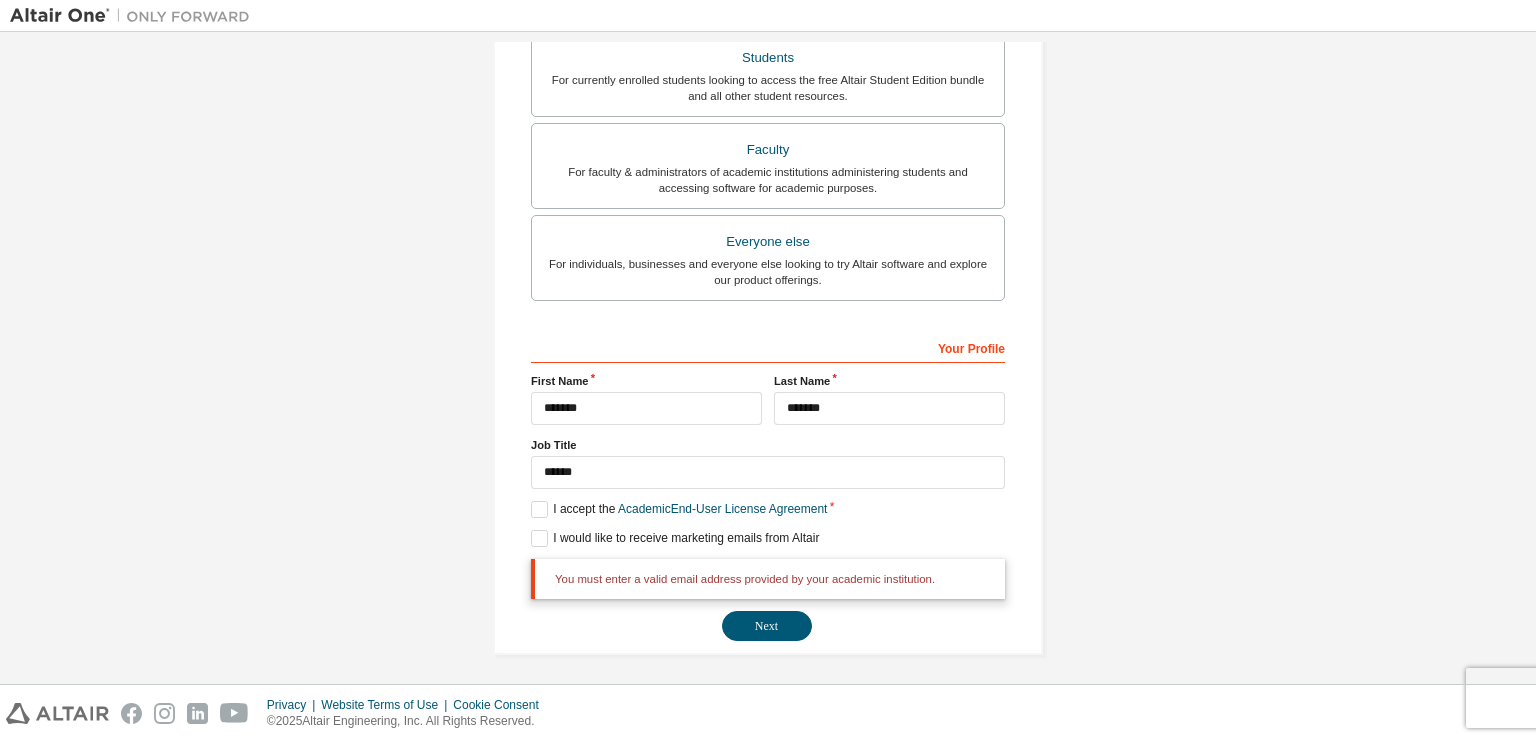 scroll, scrollTop: 0, scrollLeft: 0, axis: both 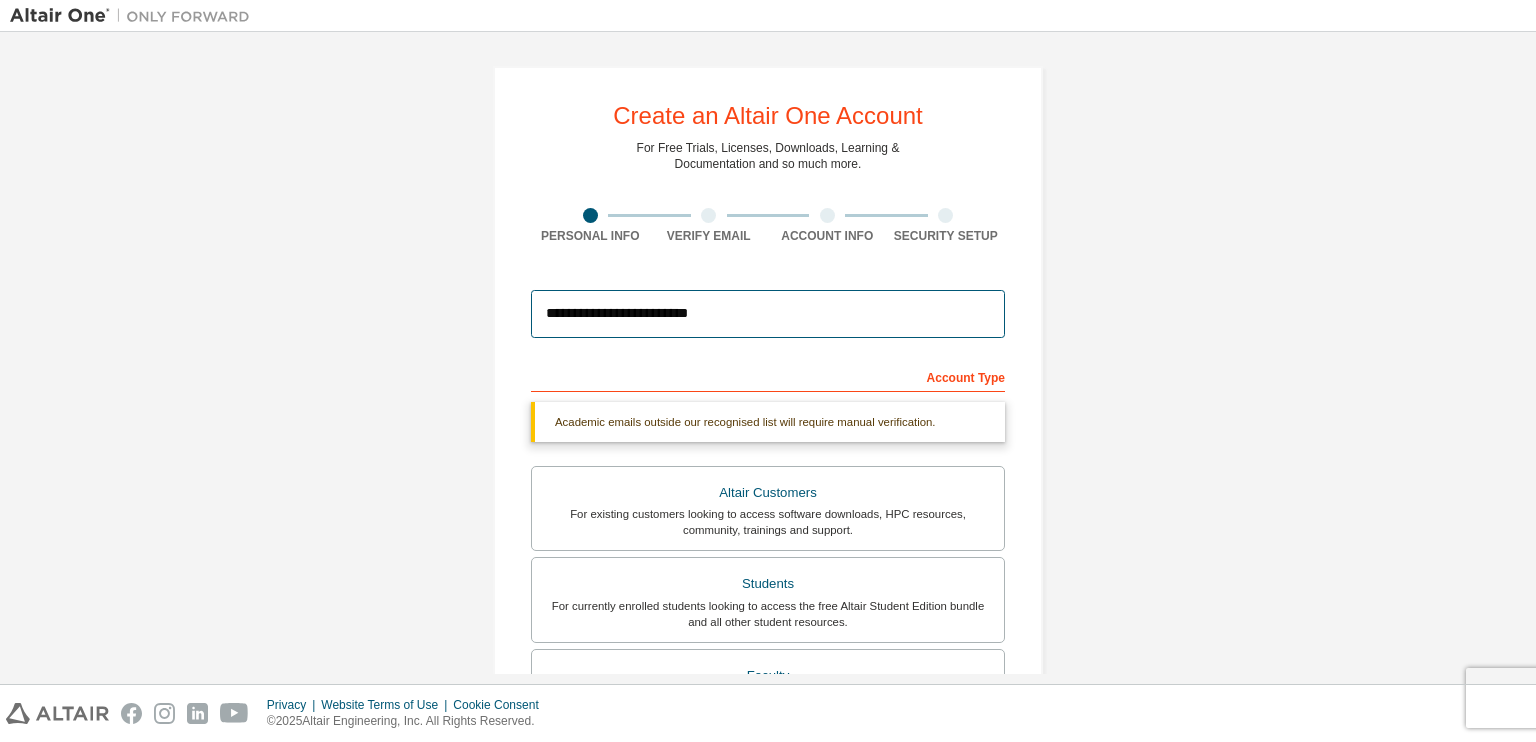 drag, startPoint x: 718, startPoint y: 319, endPoint x: 523, endPoint y: 321, distance: 195.01025 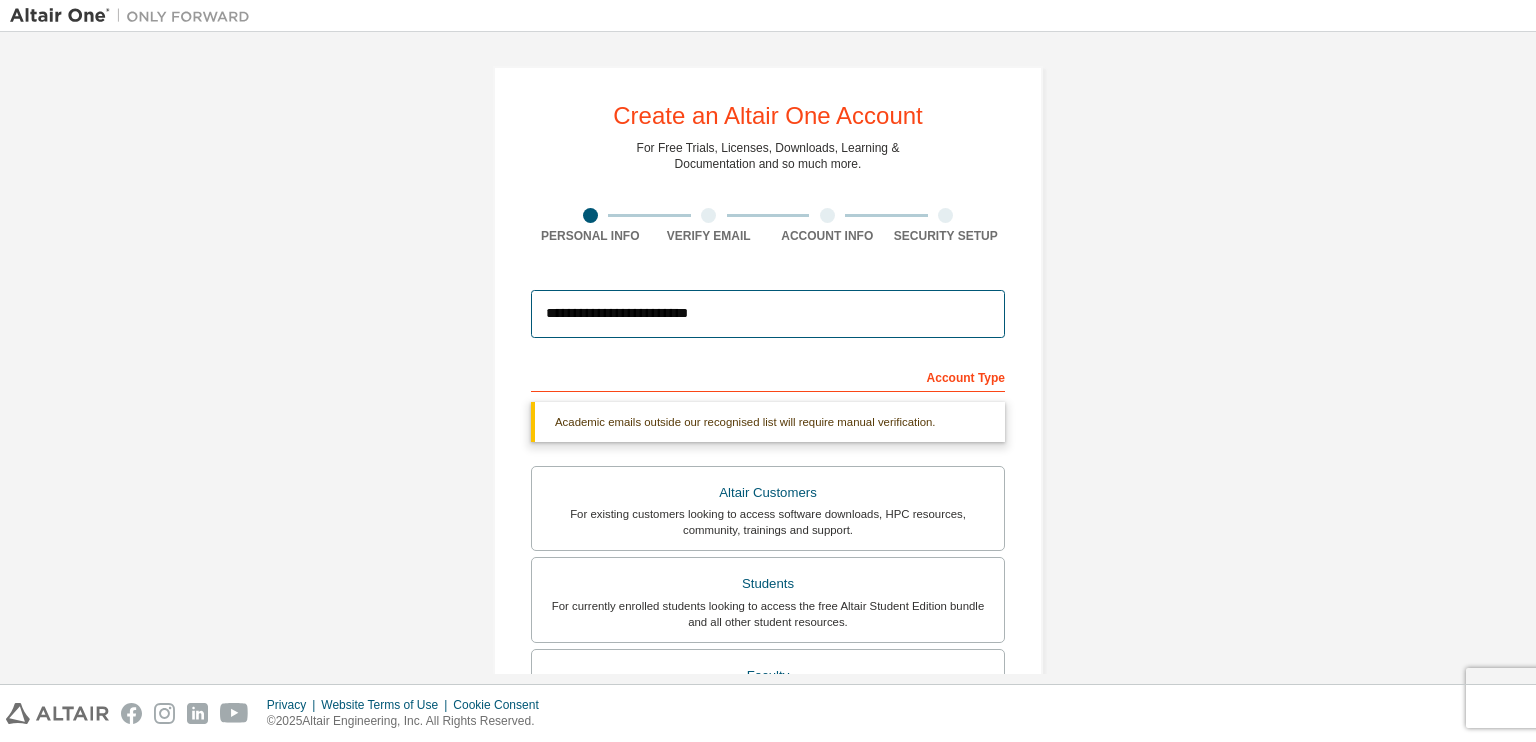 click on "**********" at bounding box center [768, 314] 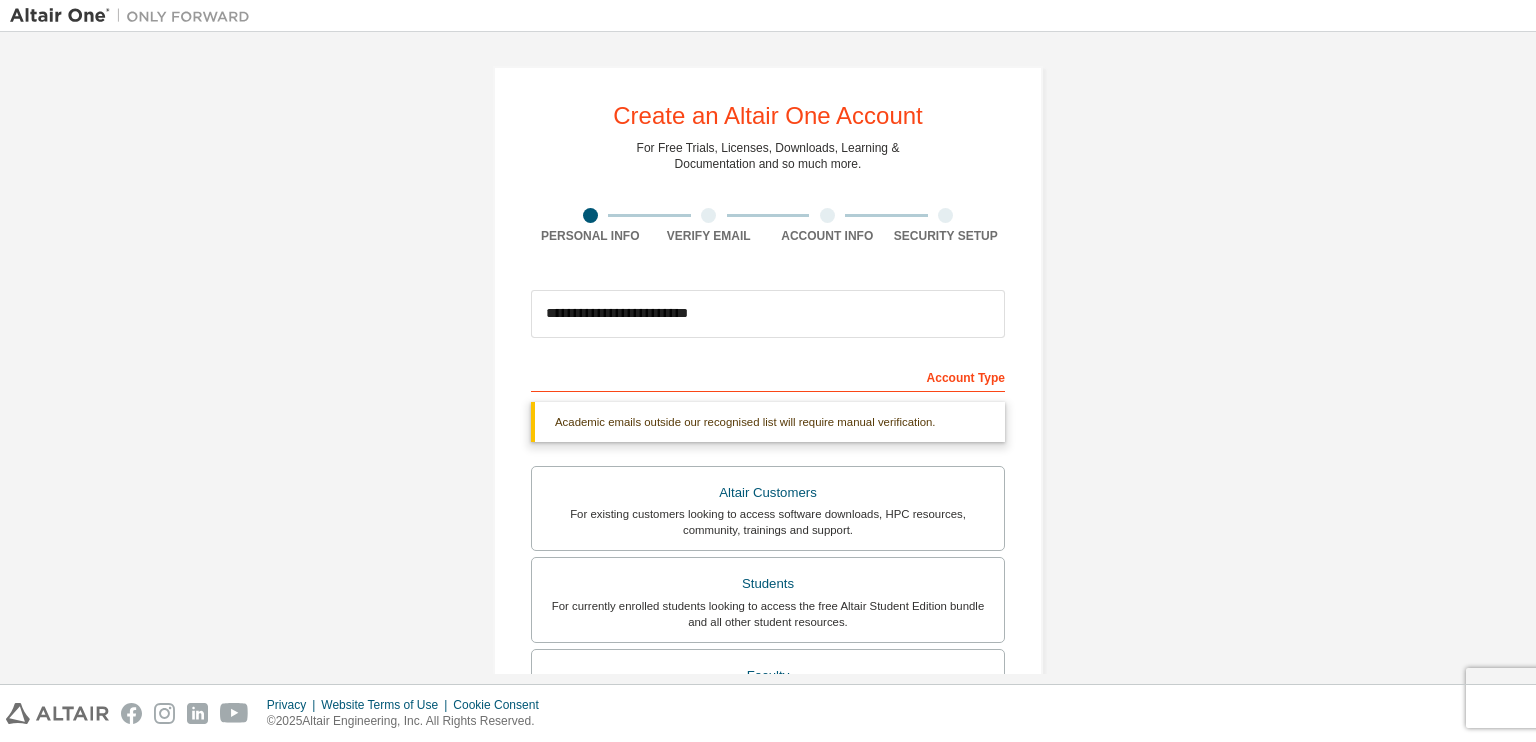 click on "Account Type" at bounding box center (768, 376) 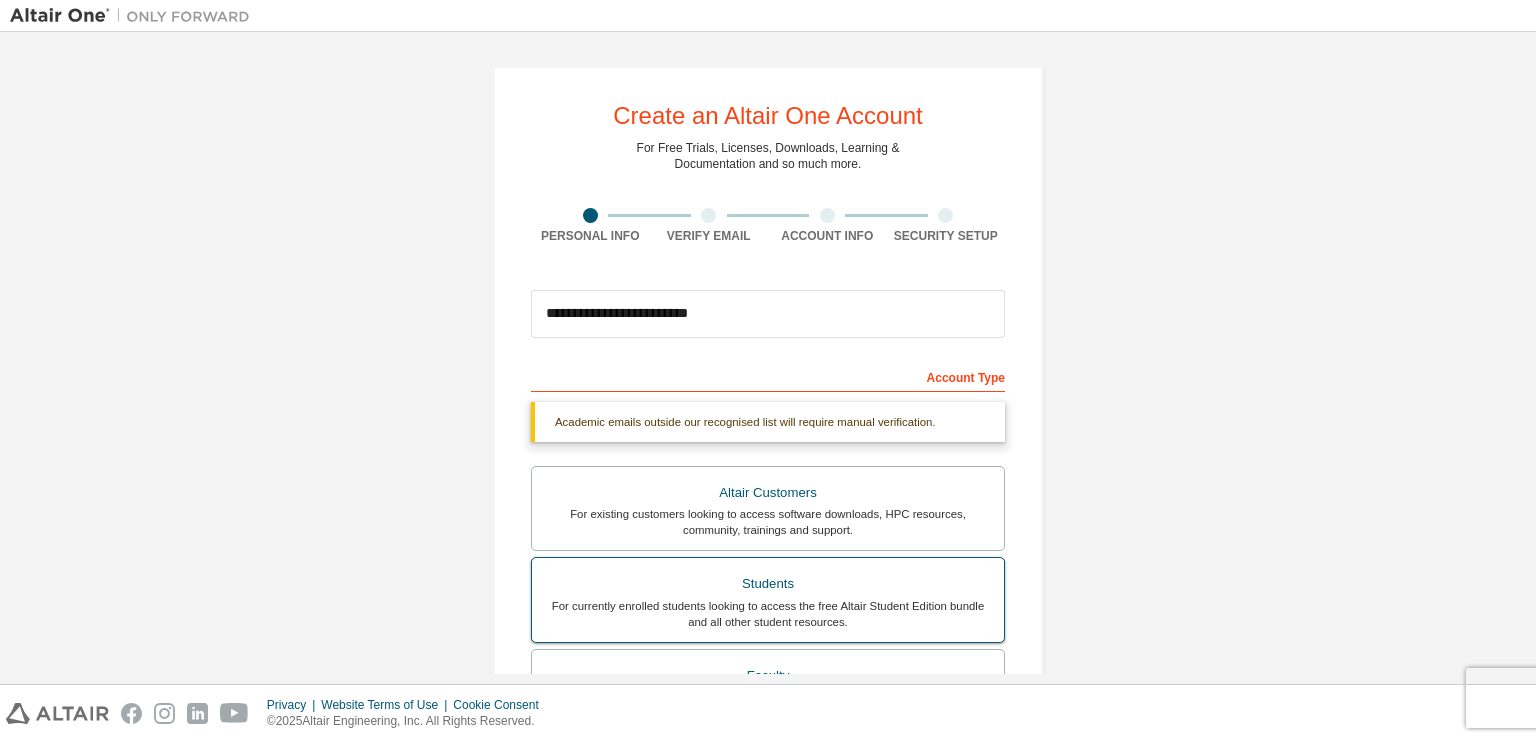click on "For currently enrolled students looking to access the free Altair Student Edition bundle and all other student resources." at bounding box center (768, 614) 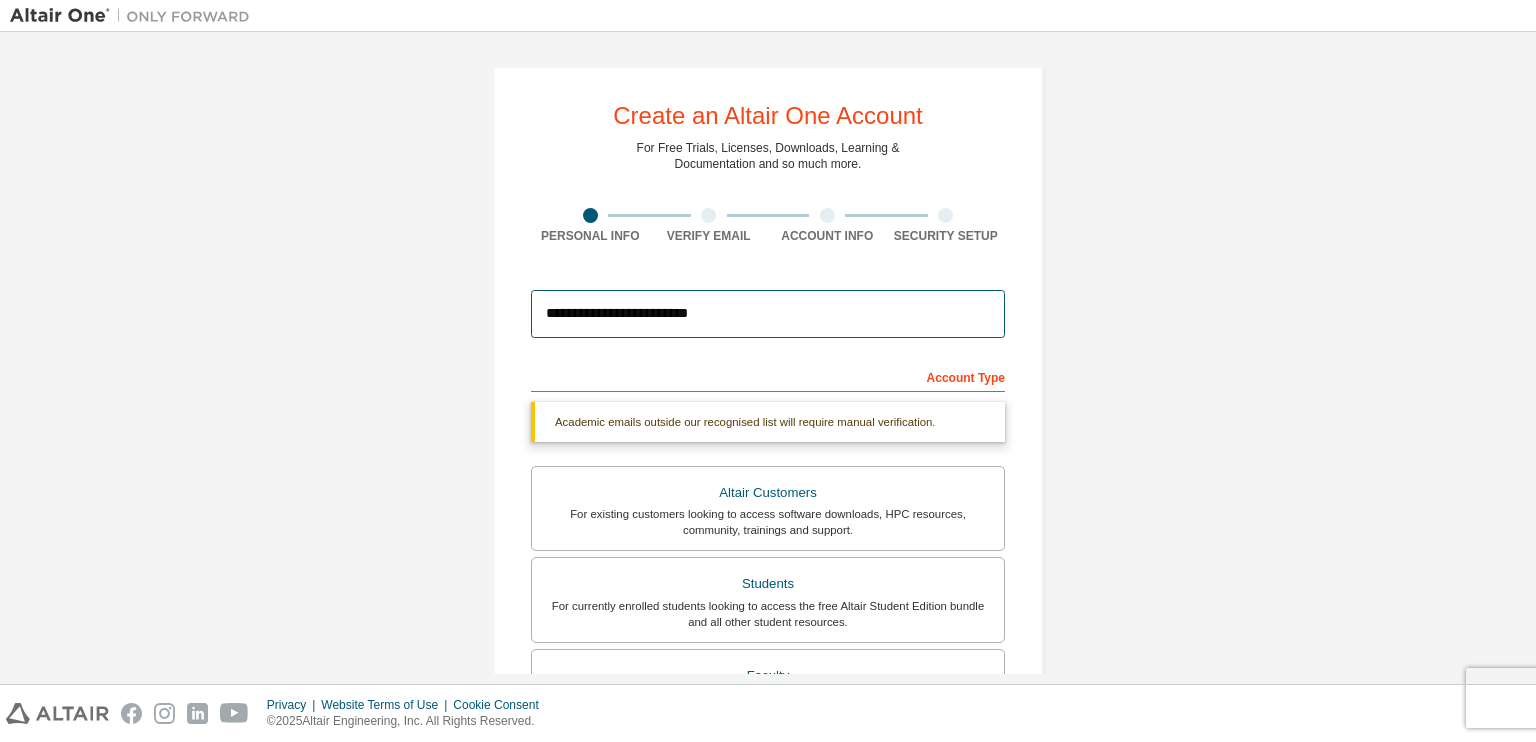 click on "**********" at bounding box center (768, 314) 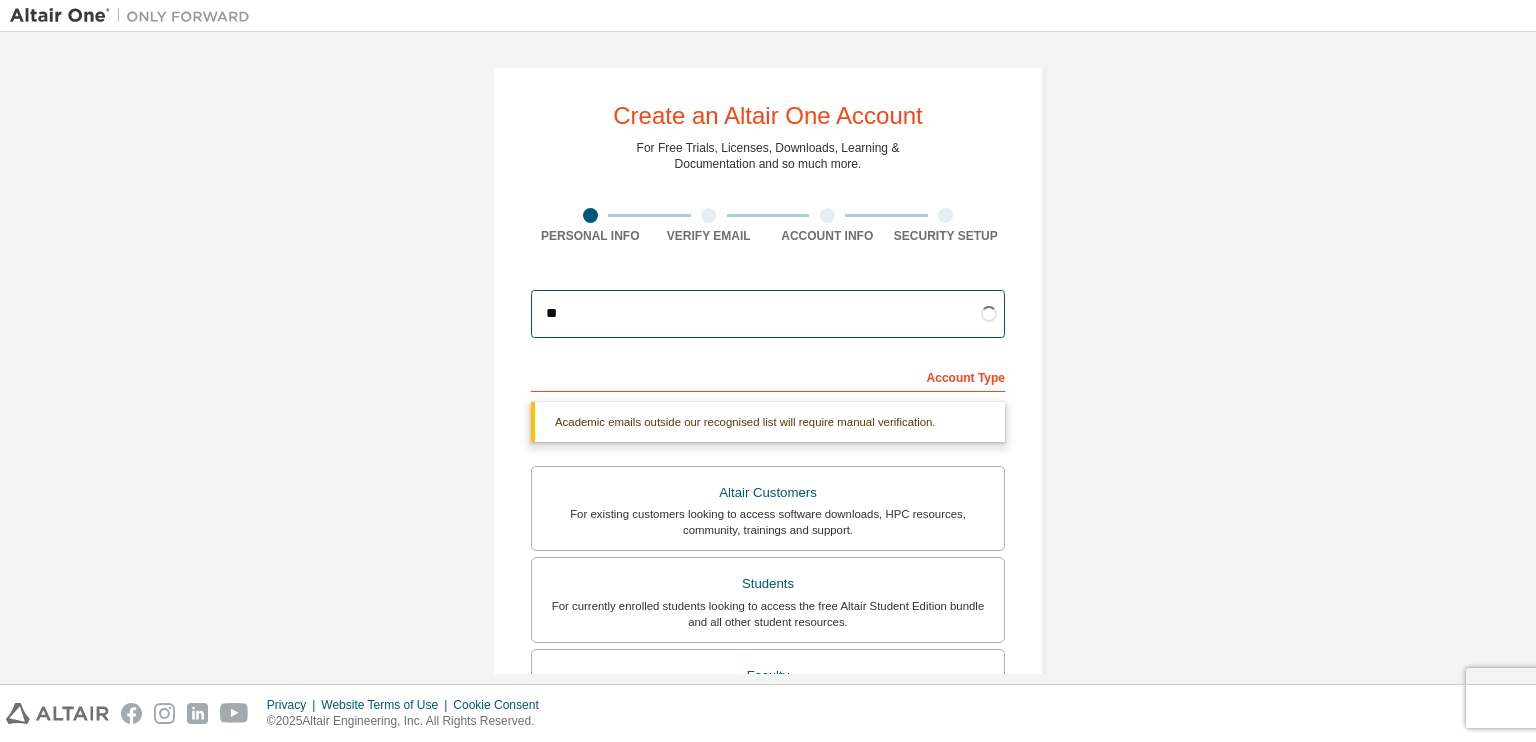 type on "*" 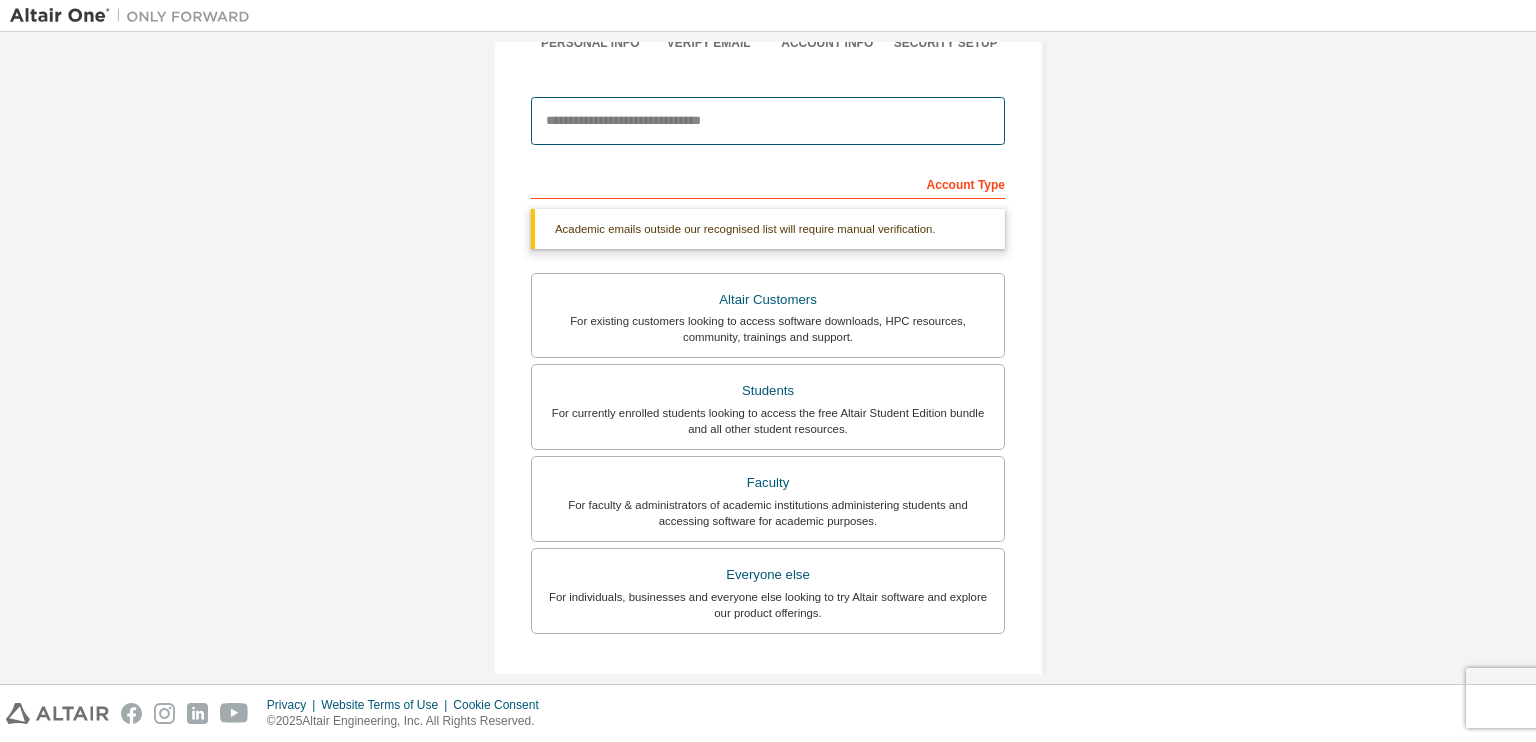 scroll, scrollTop: 0, scrollLeft: 0, axis: both 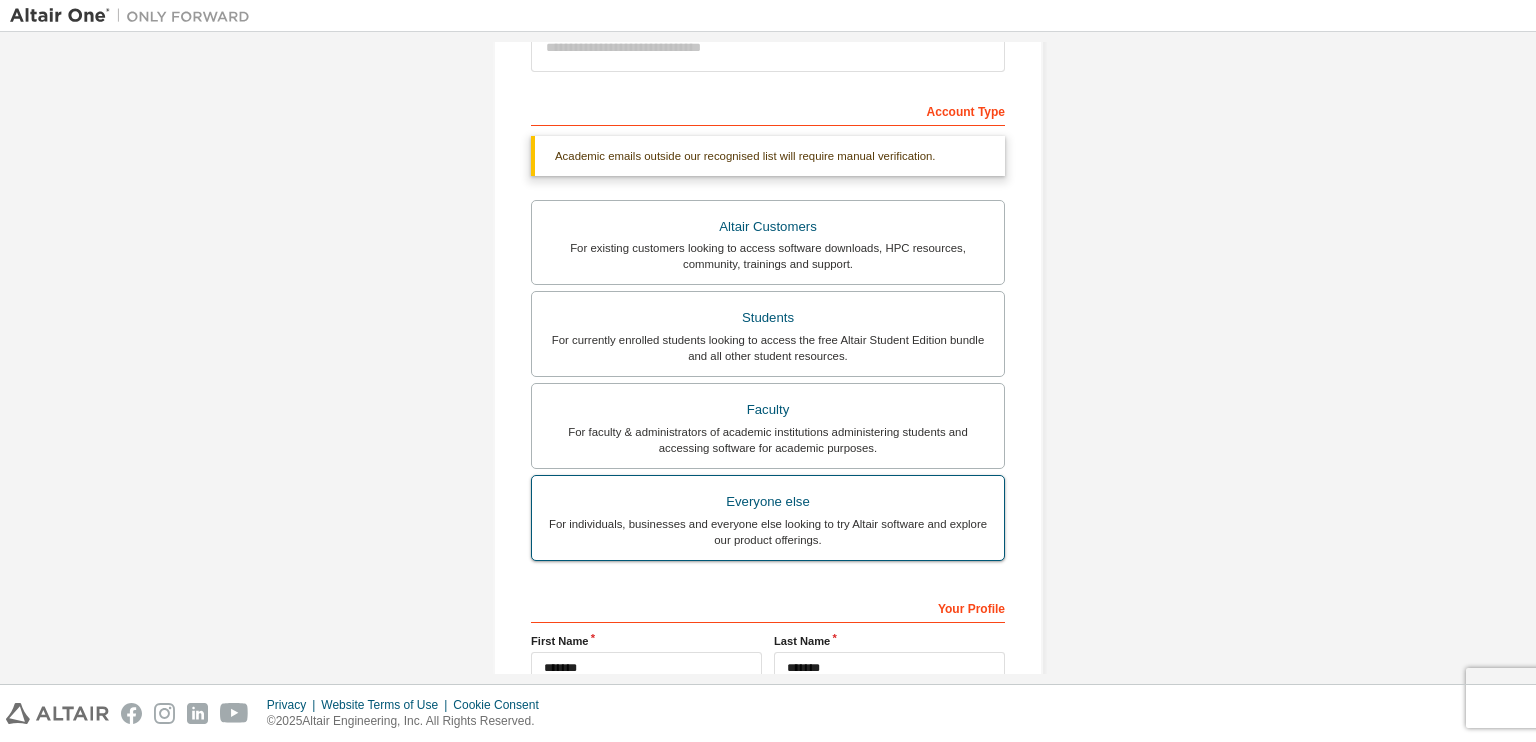 click on "For individuals, businesses and everyone else looking to try Altair software and explore our product offerings." at bounding box center [768, 532] 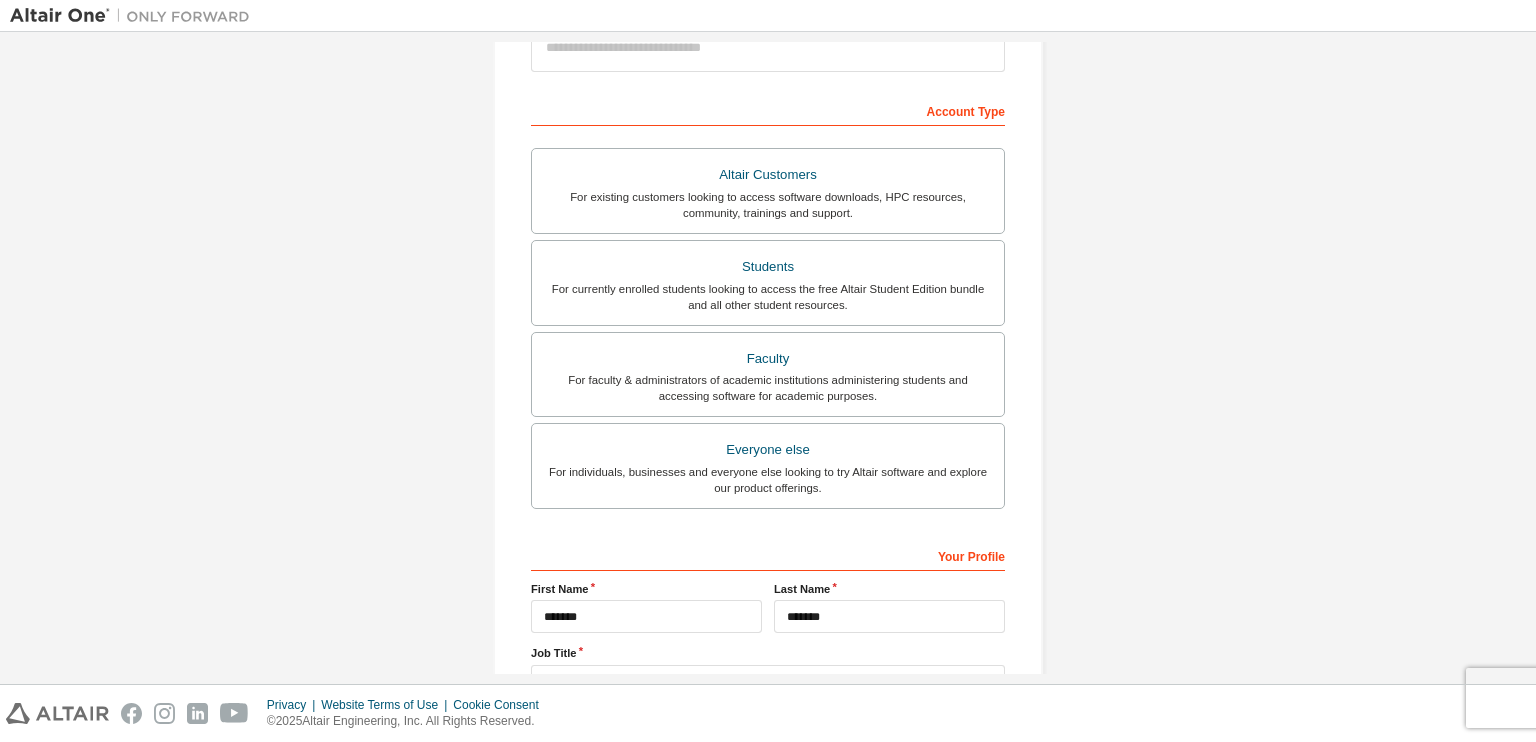 scroll, scrollTop: 0, scrollLeft: 0, axis: both 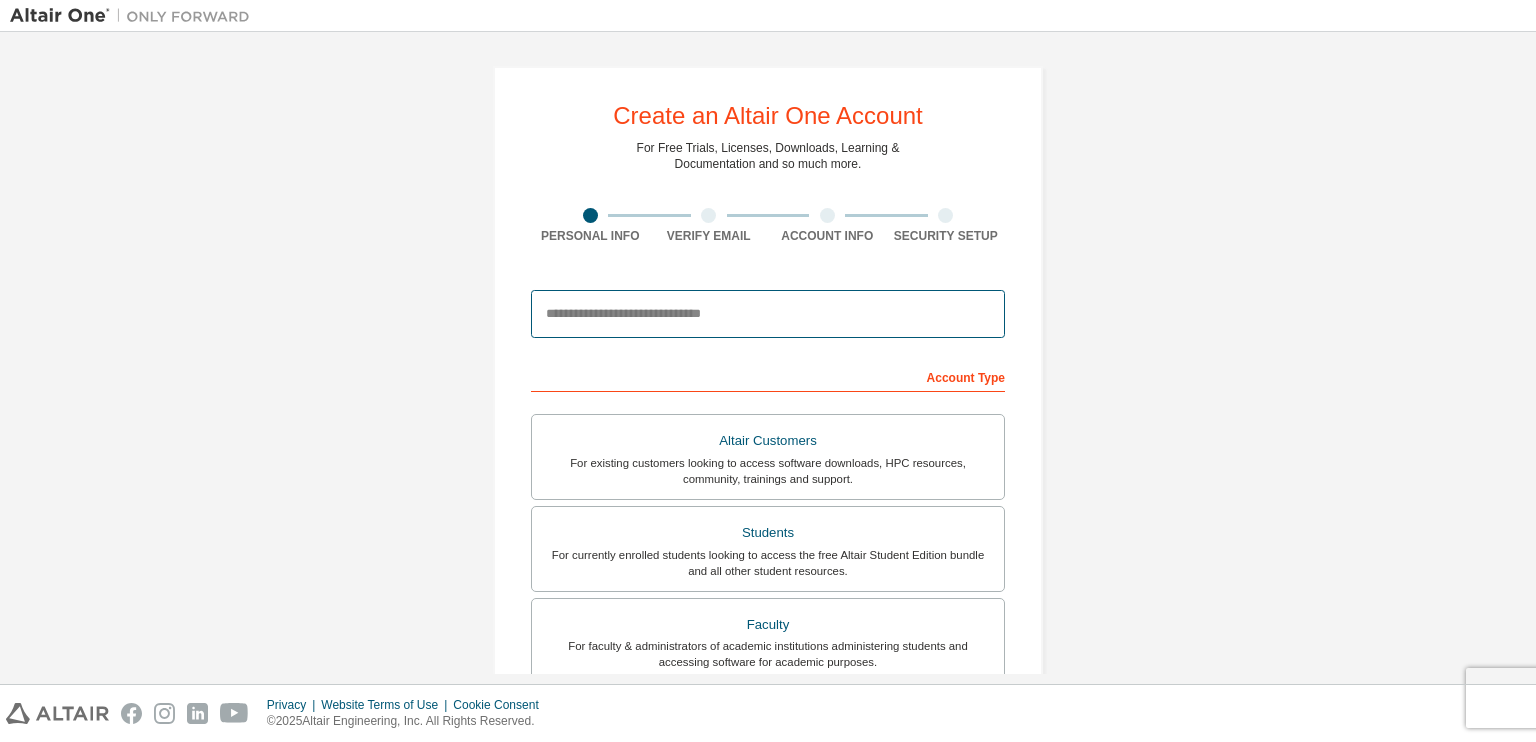 click at bounding box center [768, 314] 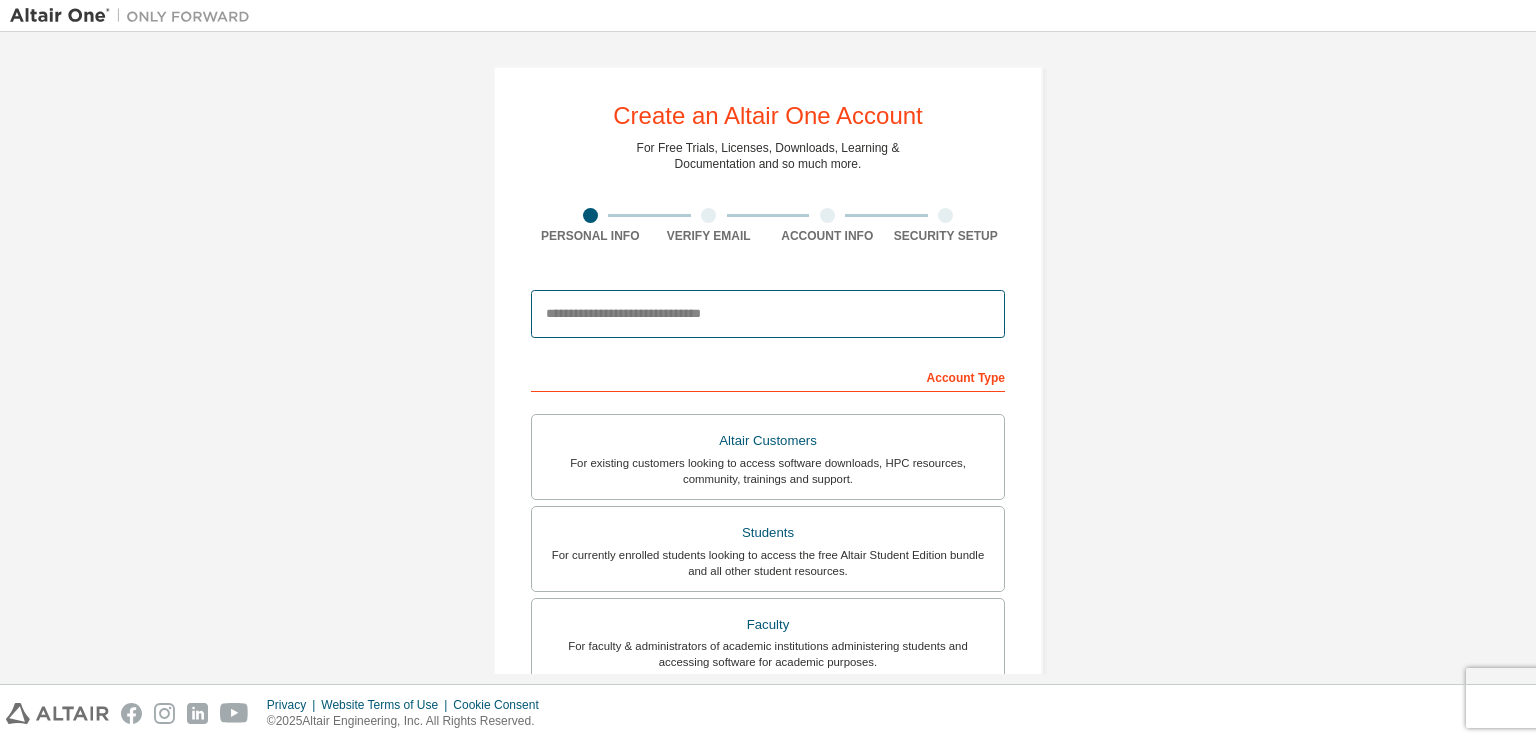 type on "**********" 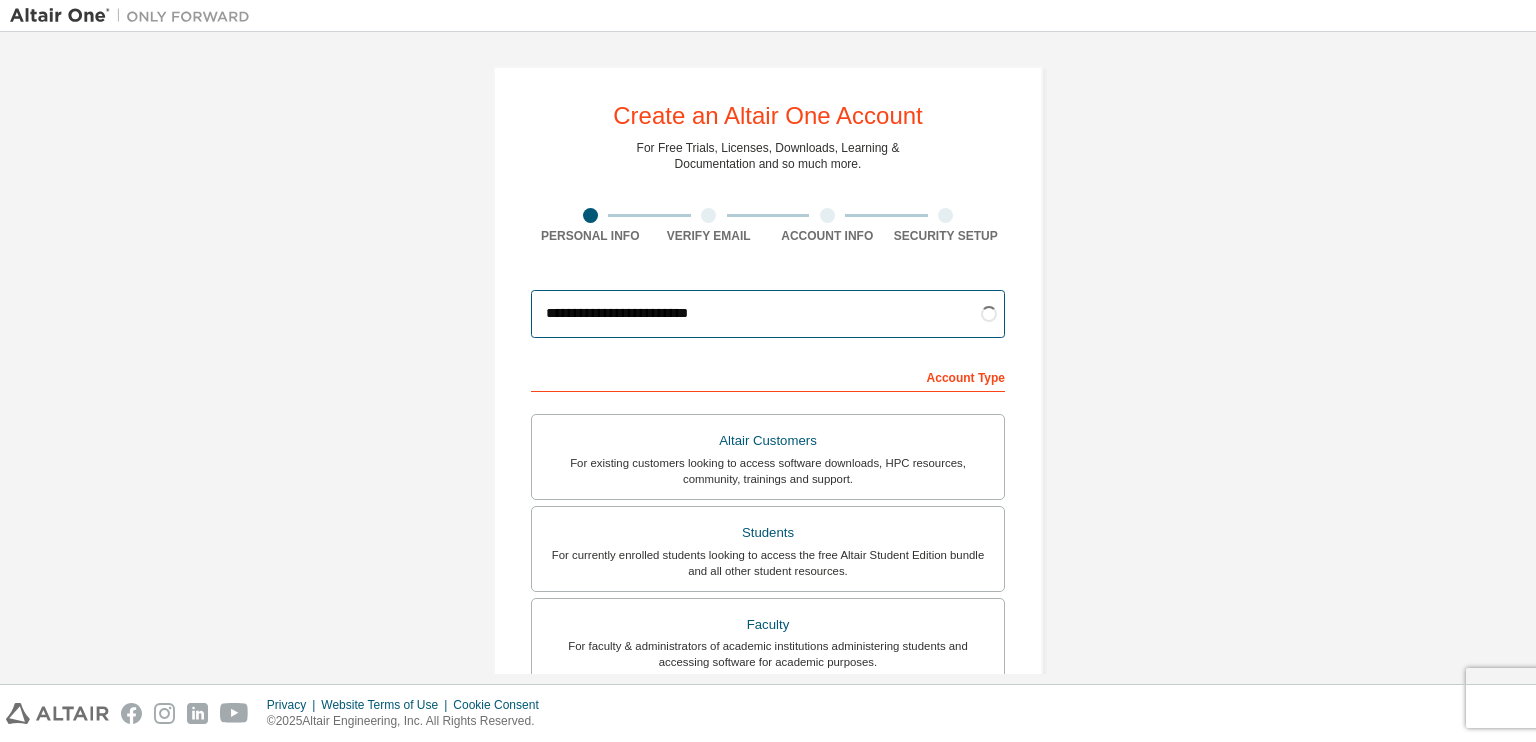 scroll, scrollTop: 266, scrollLeft: 0, axis: vertical 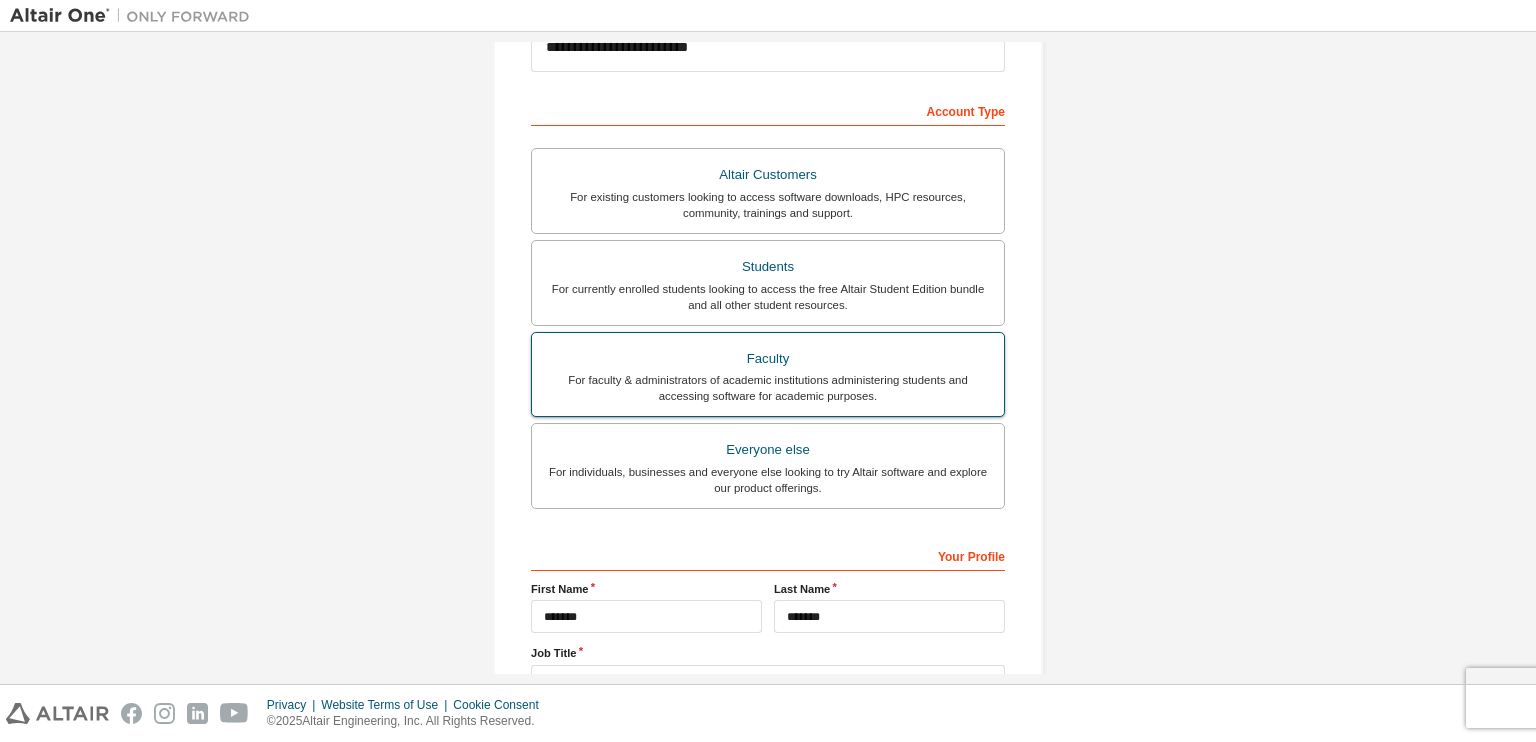 click on "Faculty For faculty & administrators of academic institutions administering students and accessing software for academic purposes." at bounding box center [768, 375] 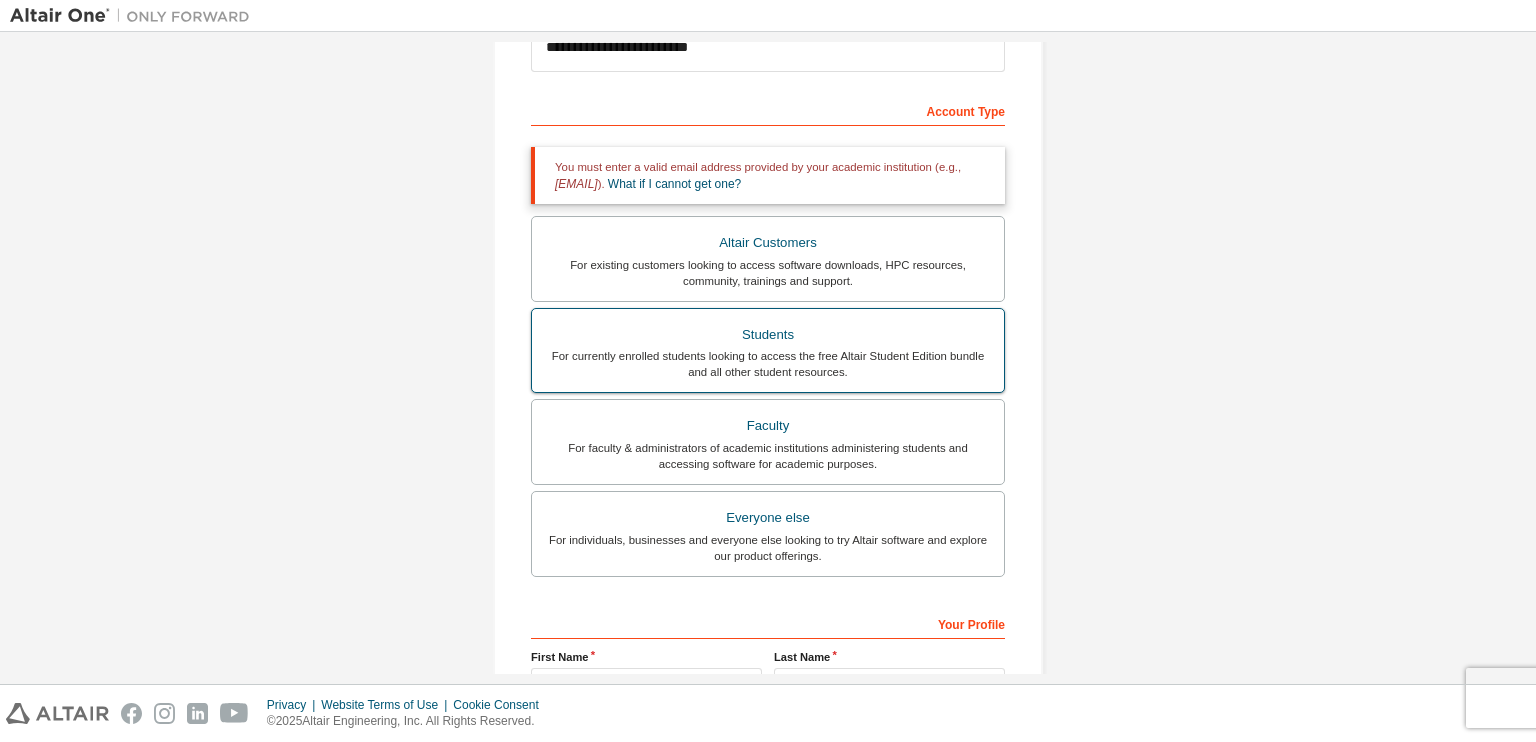 click on "Students" at bounding box center [768, 335] 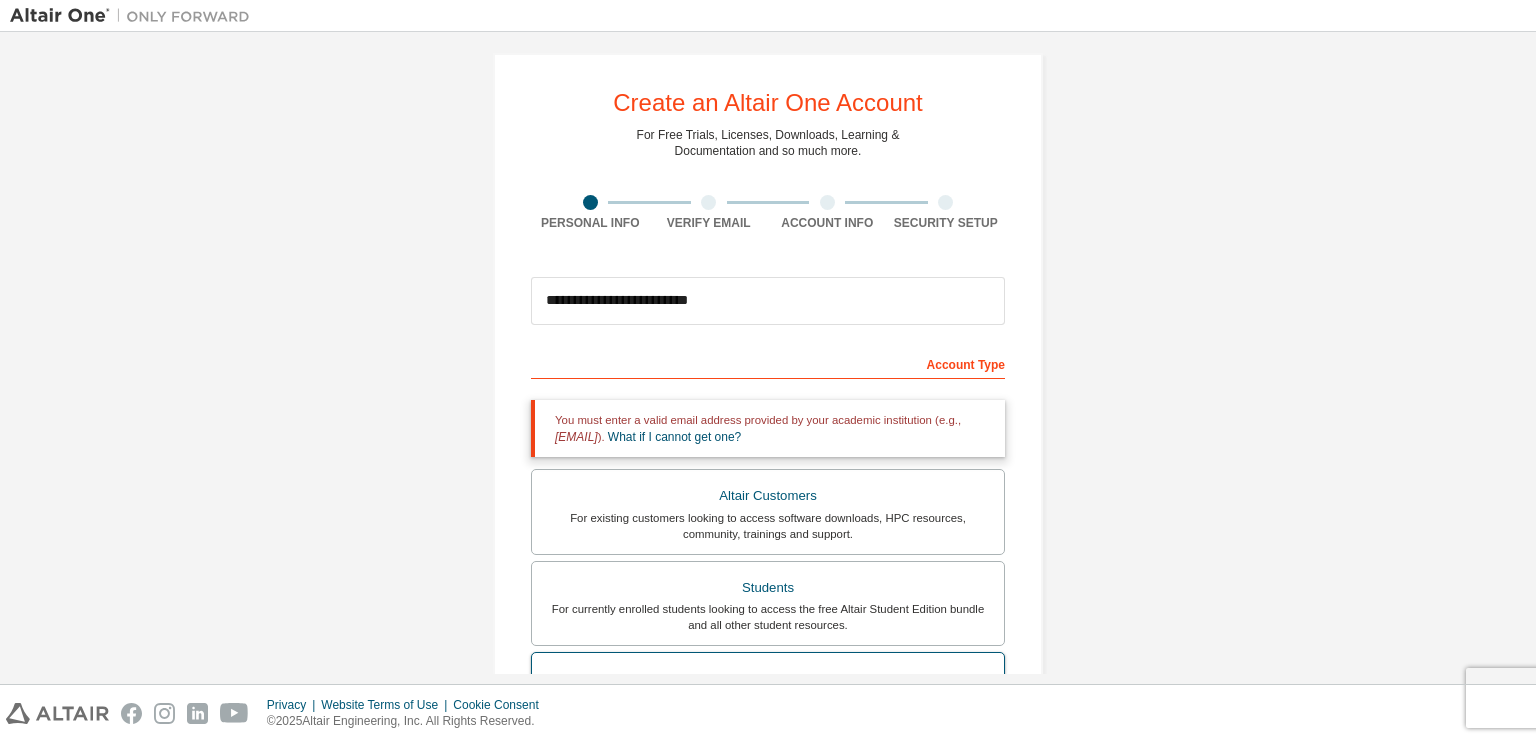 scroll, scrollTop: 0, scrollLeft: 0, axis: both 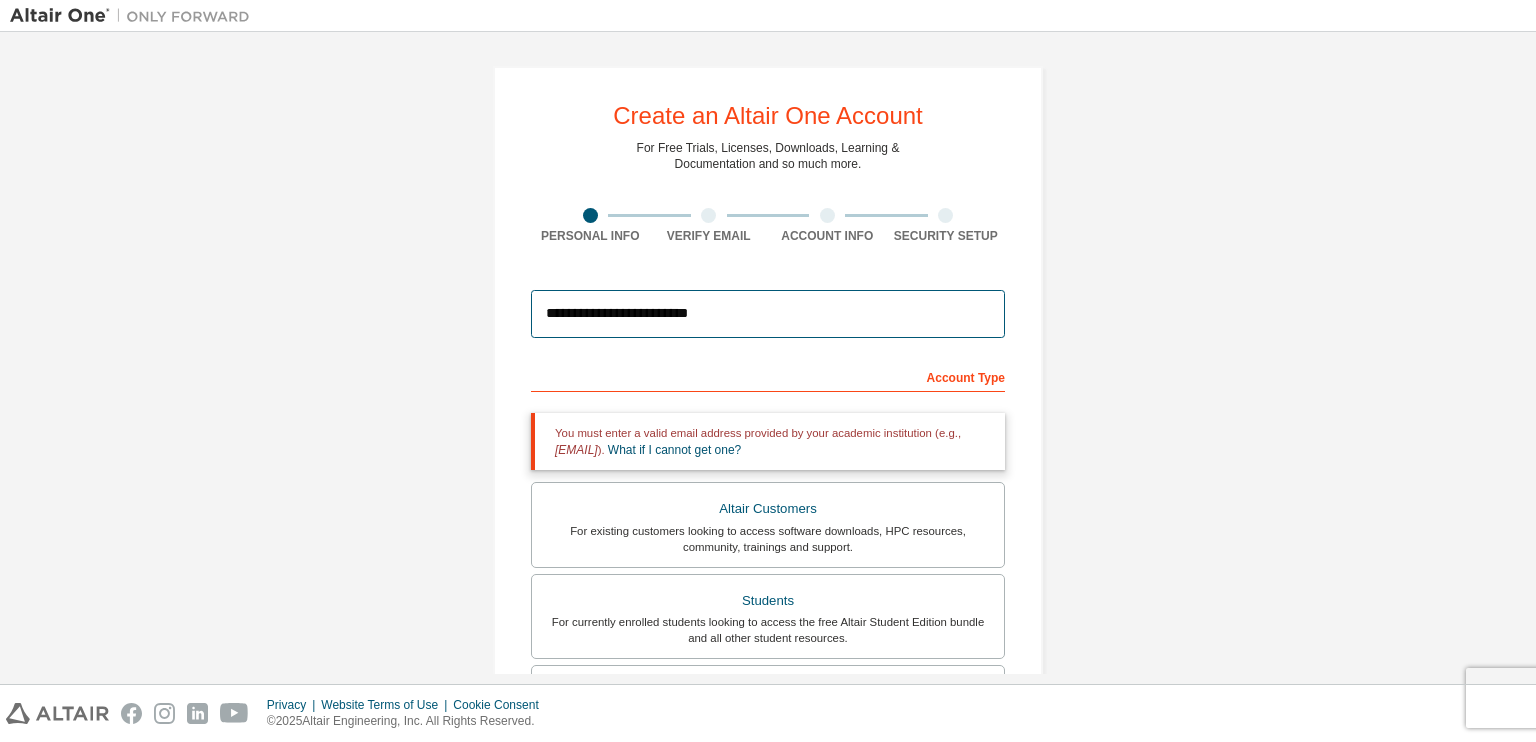 click on "**********" at bounding box center (768, 314) 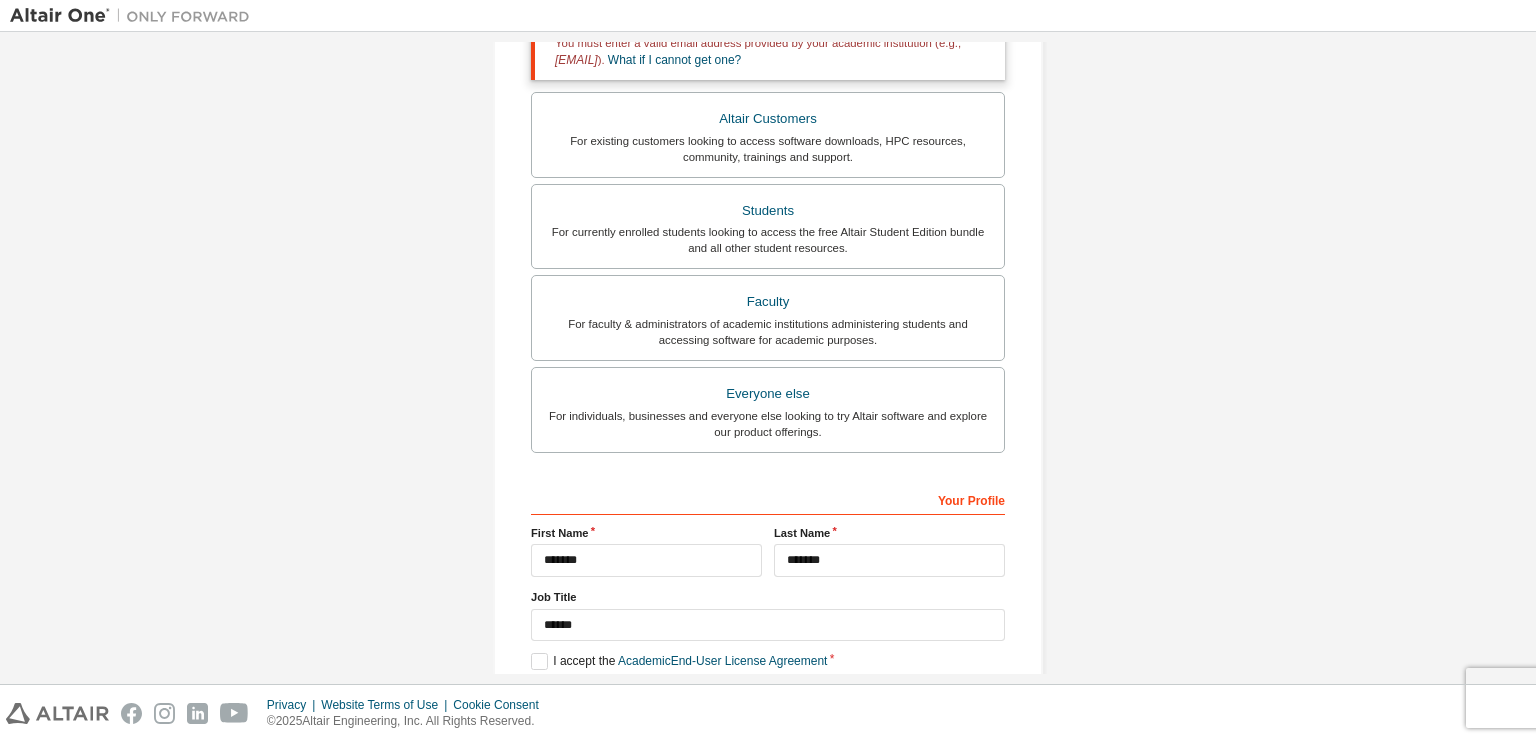 scroll, scrollTop: 543, scrollLeft: 0, axis: vertical 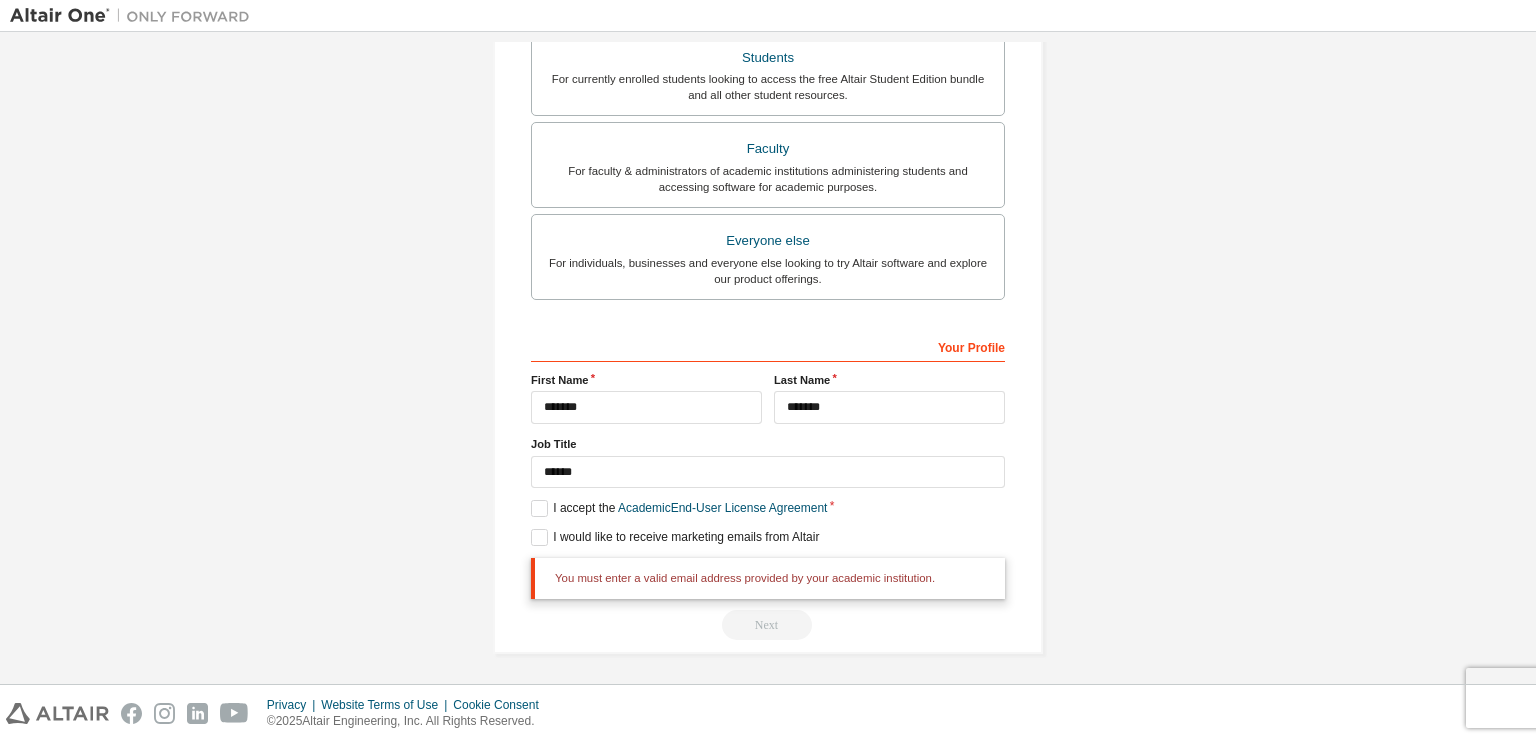 click on "You must enter a valid email address provided by your academic institution. Next" at bounding box center [768, 599] 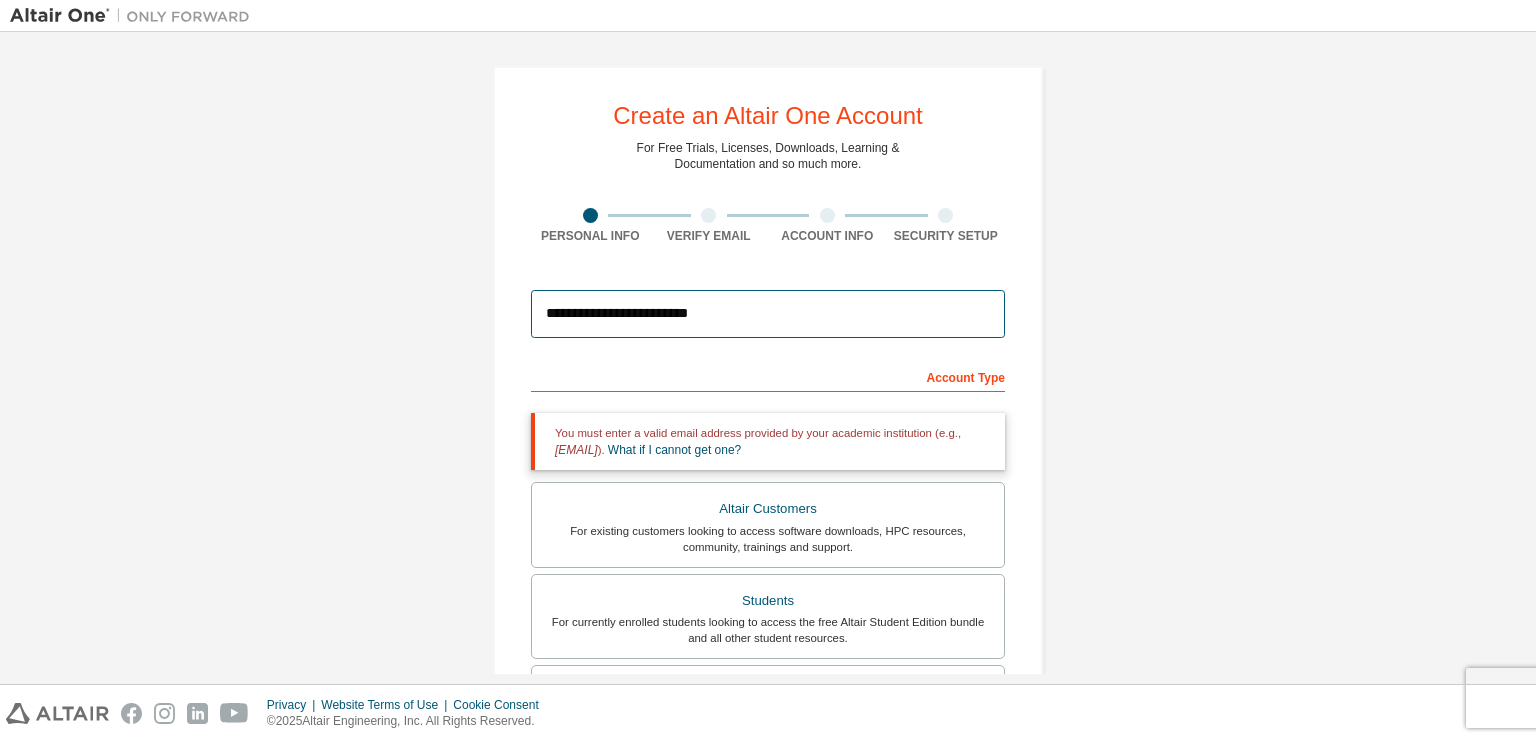 click on "**********" at bounding box center [768, 314] 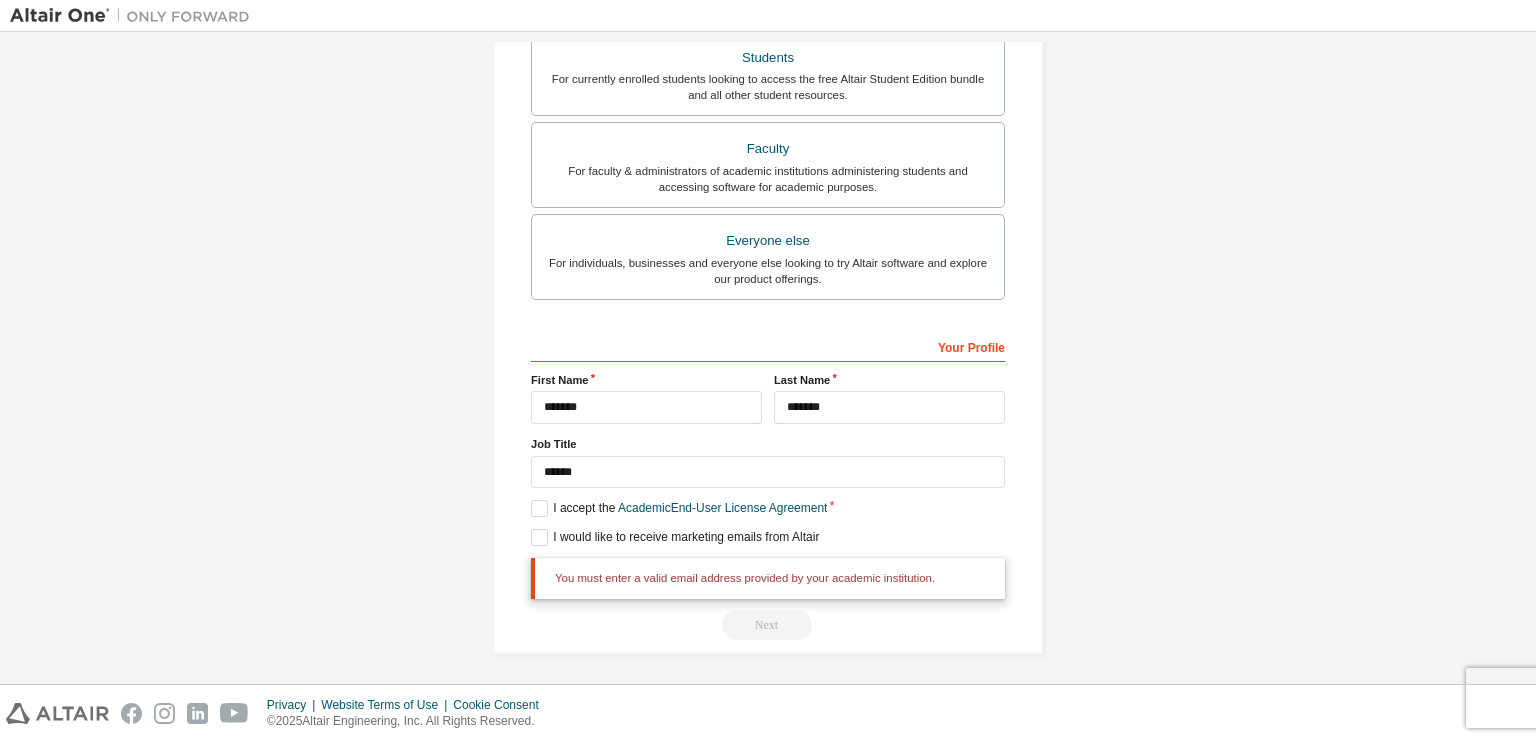 scroll, scrollTop: 0, scrollLeft: 0, axis: both 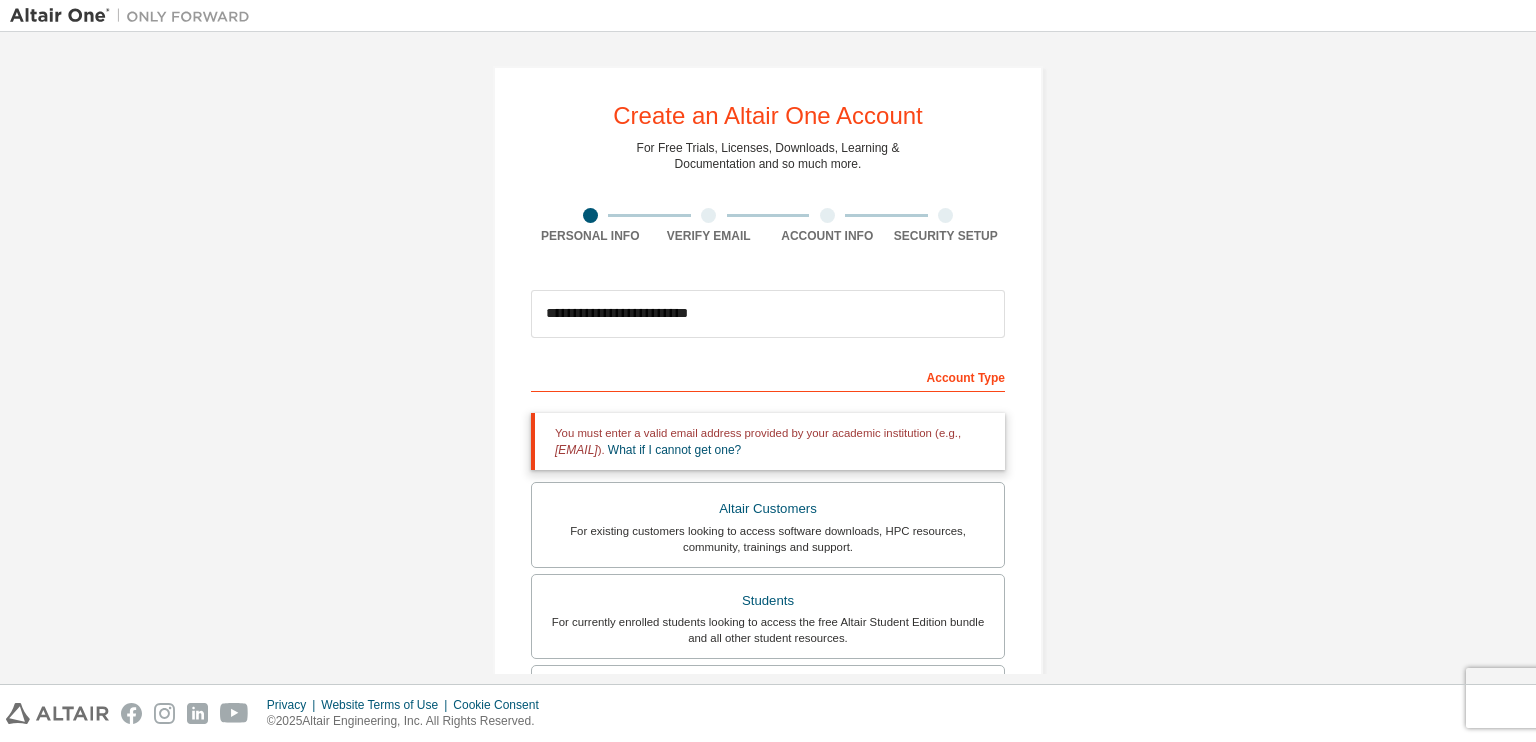 click on "**********" at bounding box center [768, 631] 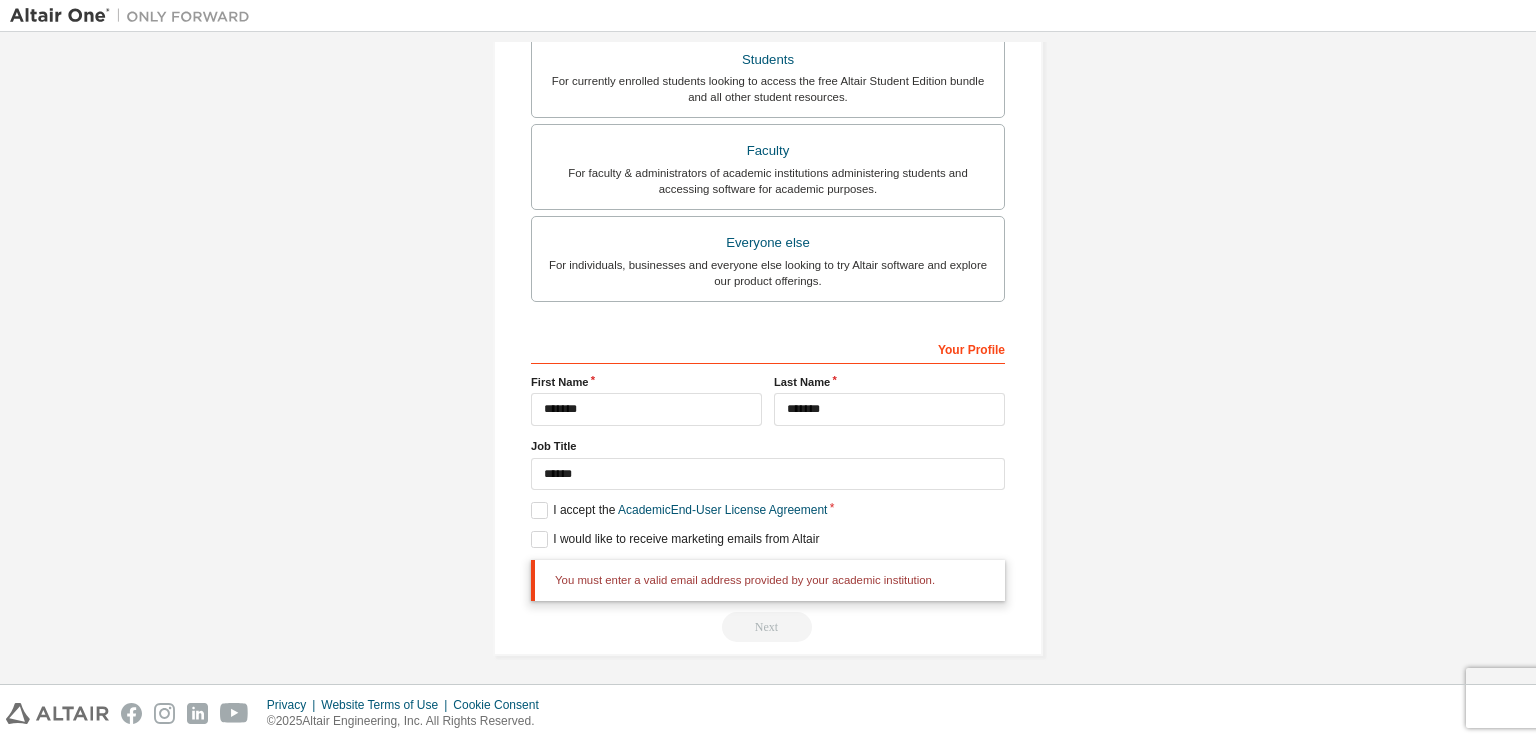 scroll, scrollTop: 543, scrollLeft: 0, axis: vertical 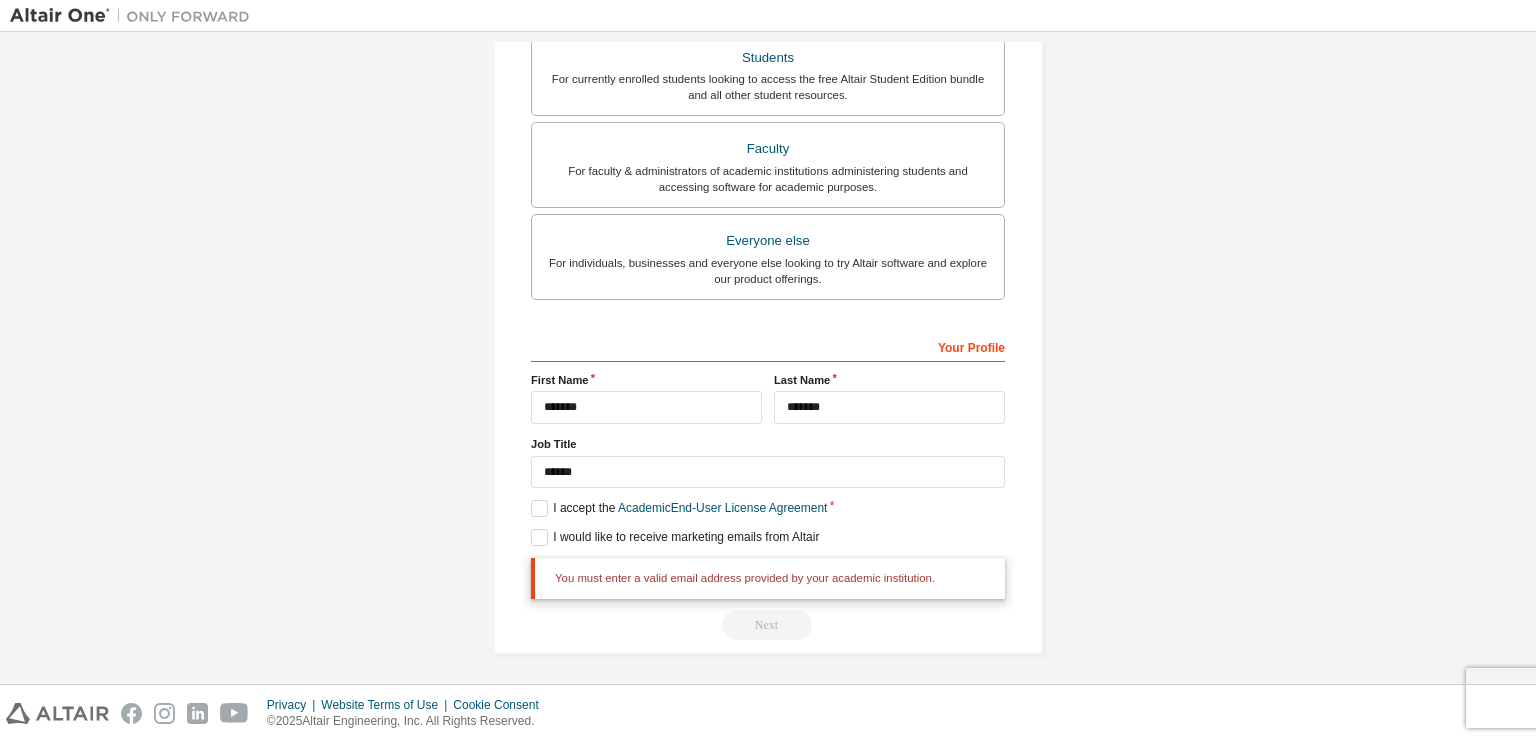 click on "You must enter a valid email address provided by your academic institution. Next" at bounding box center [768, 599] 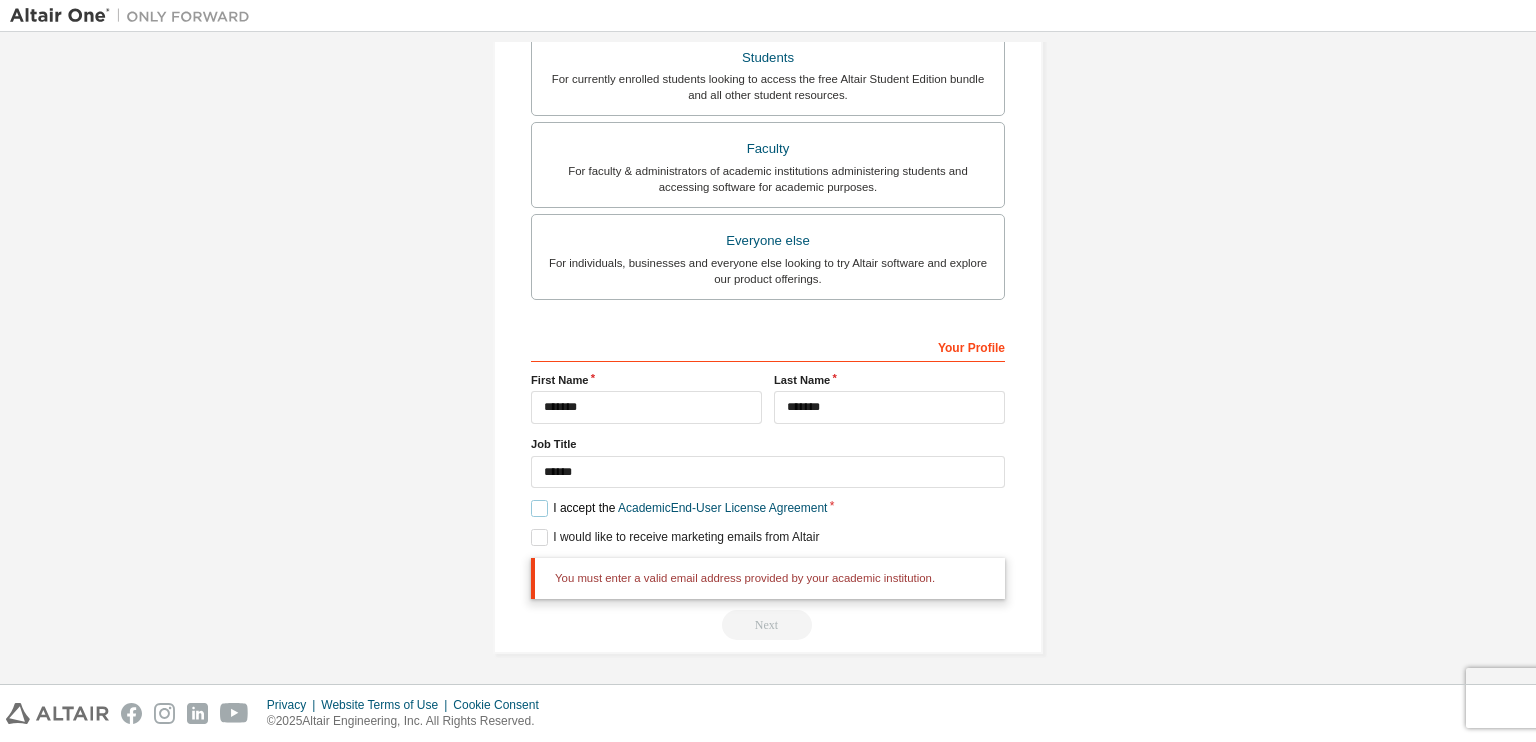 click on "I accept the   Academic   End-User License Agreement" at bounding box center [679, 508] 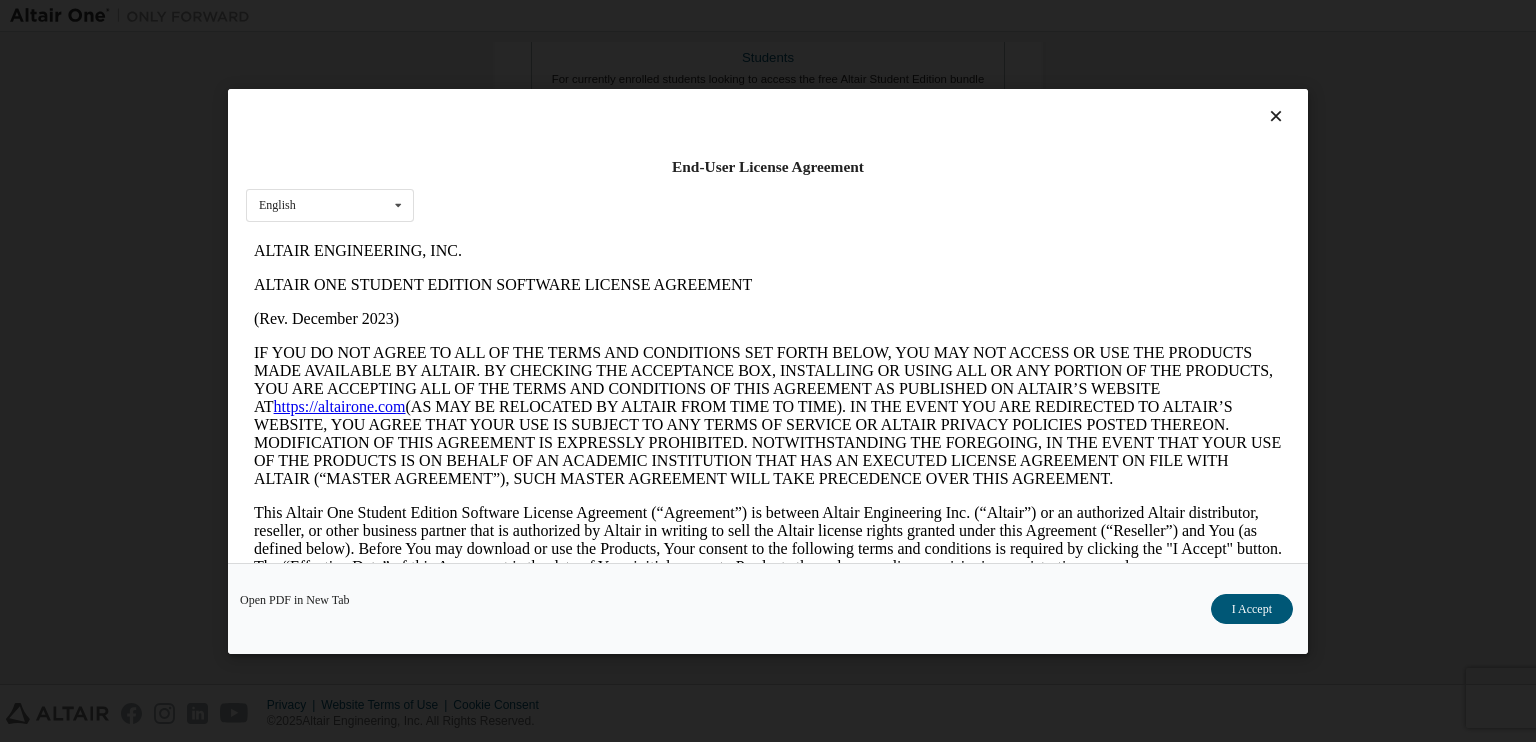 scroll, scrollTop: 0, scrollLeft: 0, axis: both 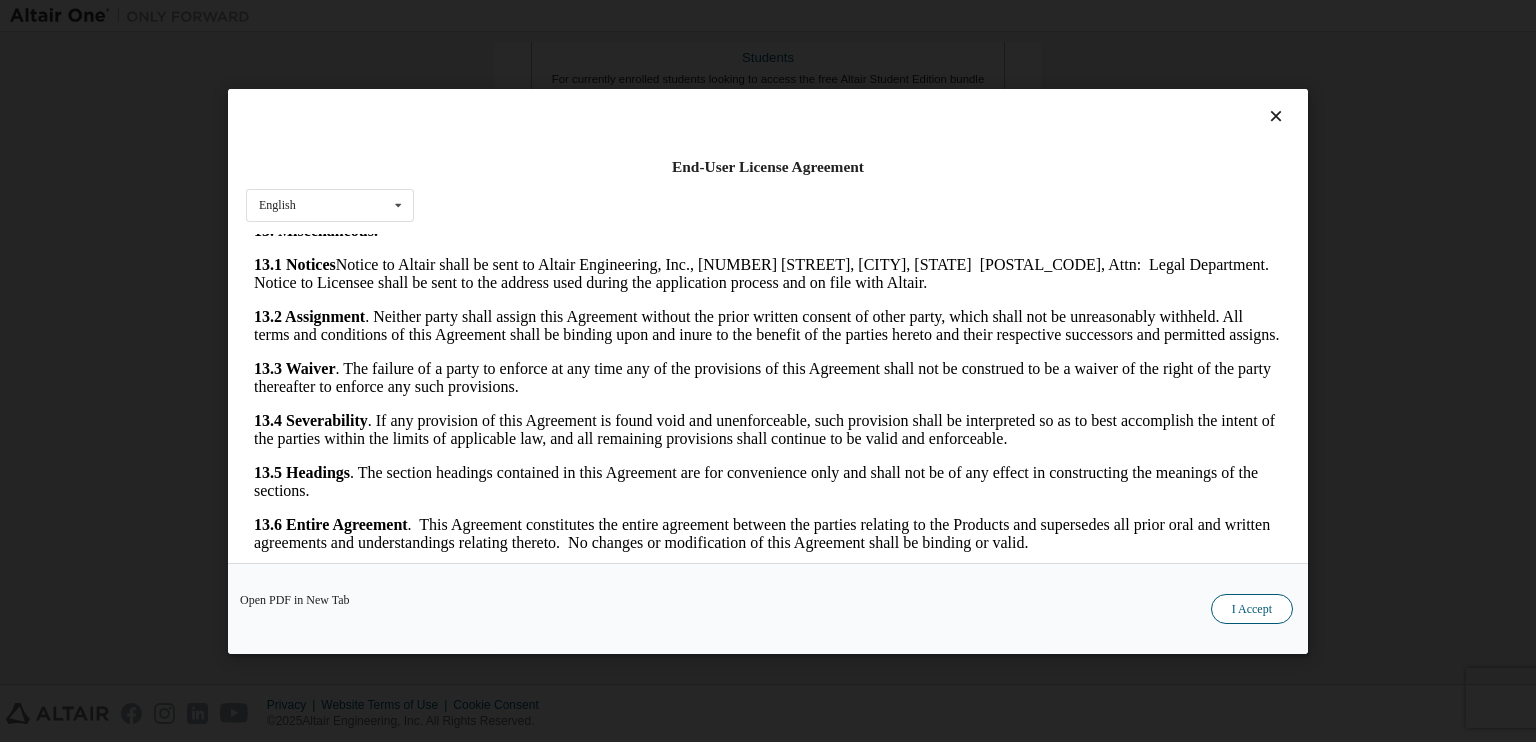 click on "I Accept" at bounding box center (1252, 608) 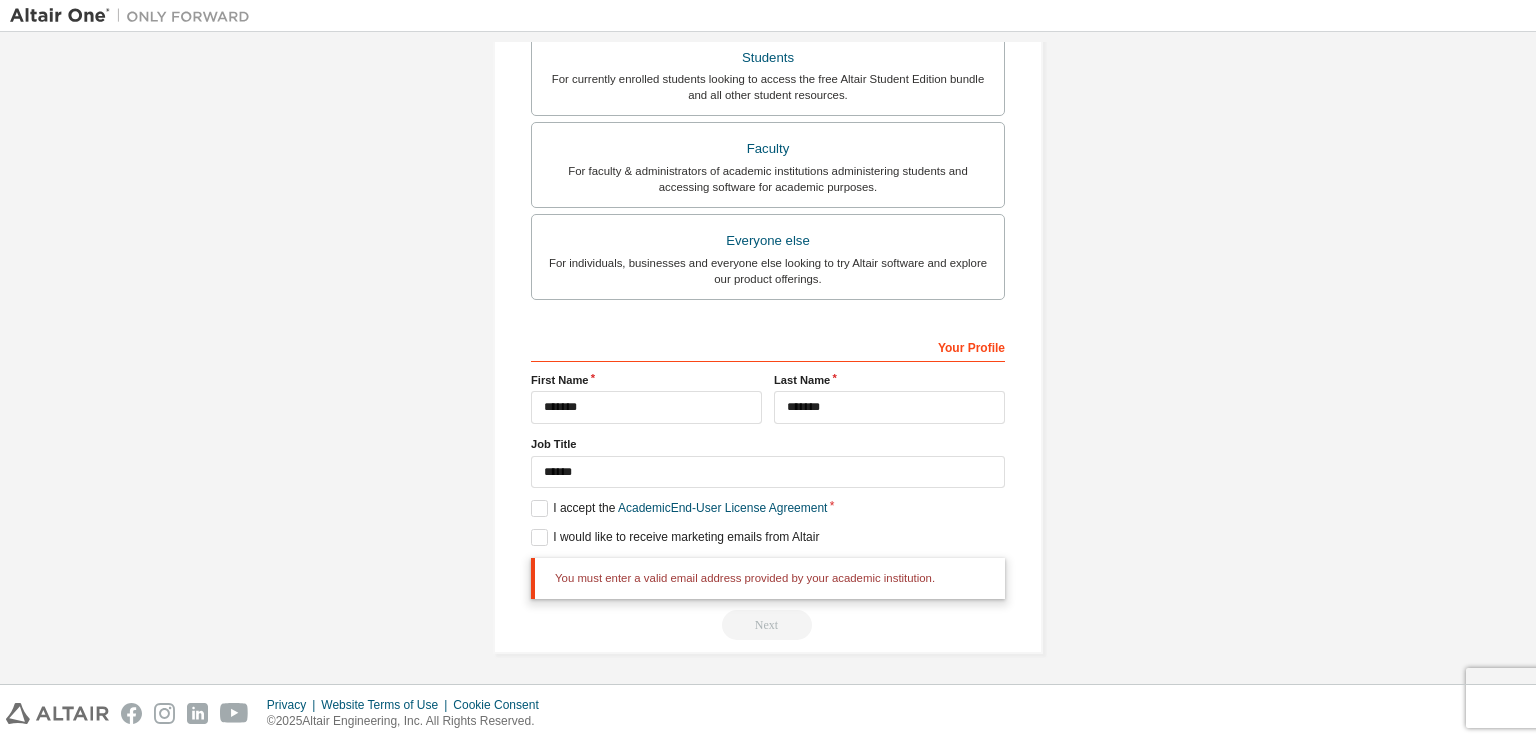 click on "**********" at bounding box center [768, 88] 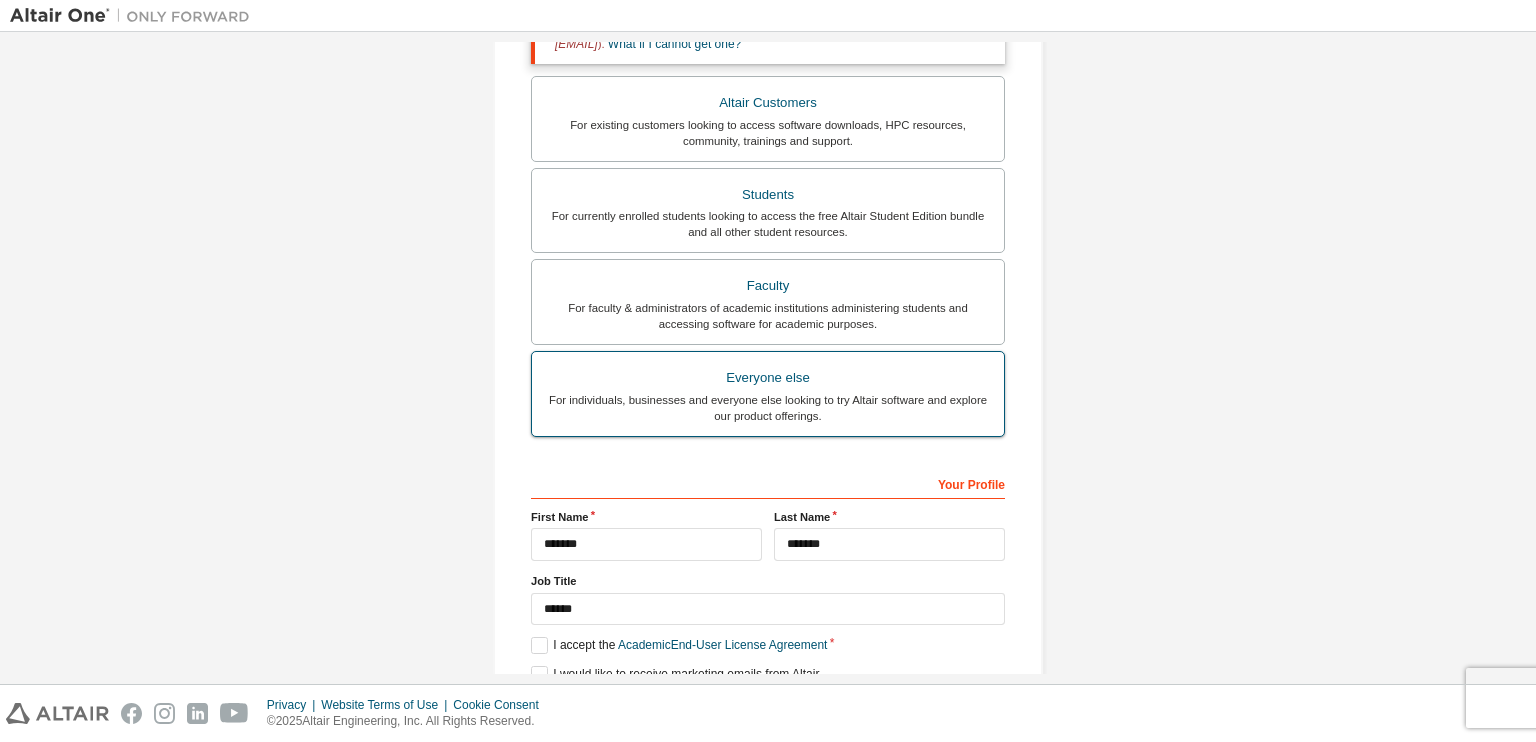 scroll, scrollTop: 276, scrollLeft: 0, axis: vertical 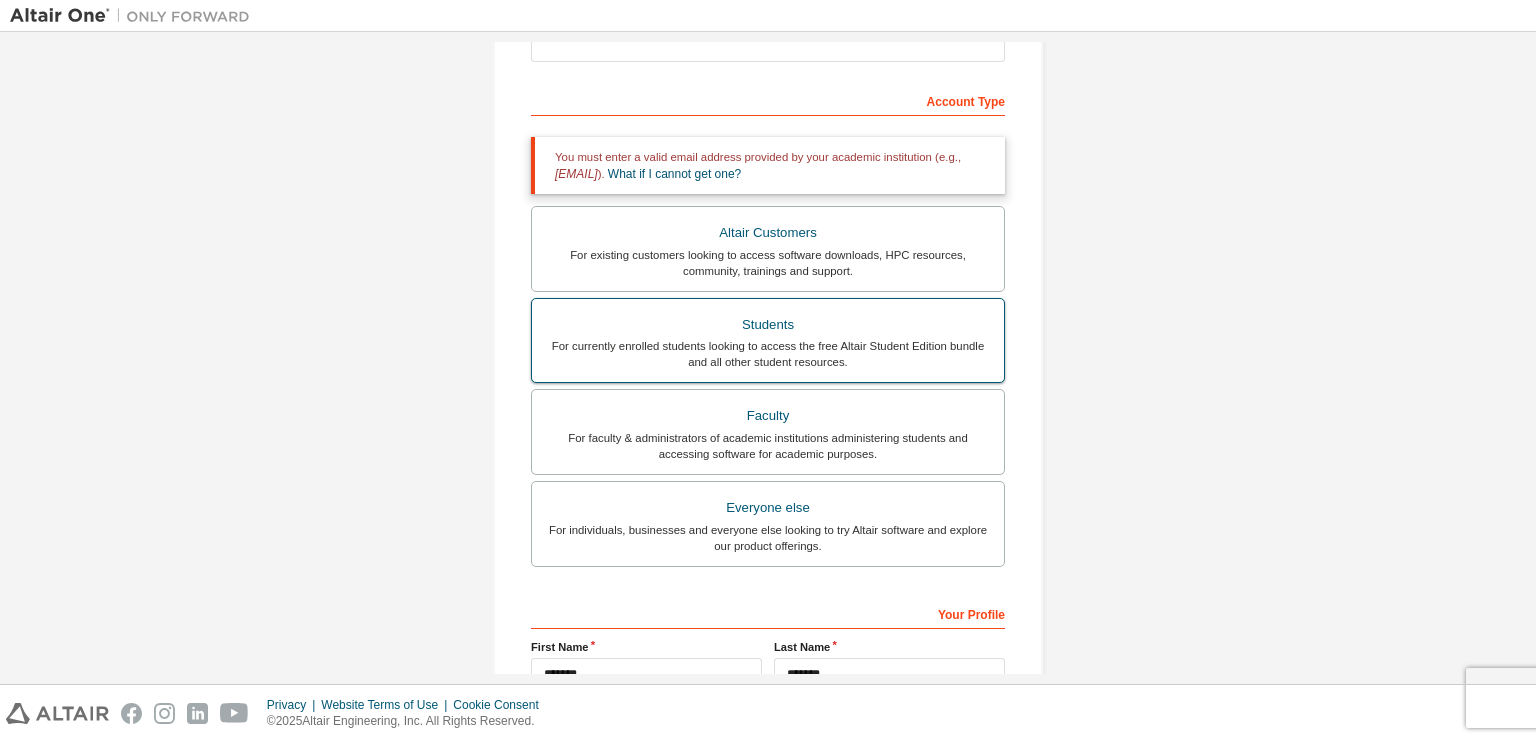 click on "Students" at bounding box center [768, 325] 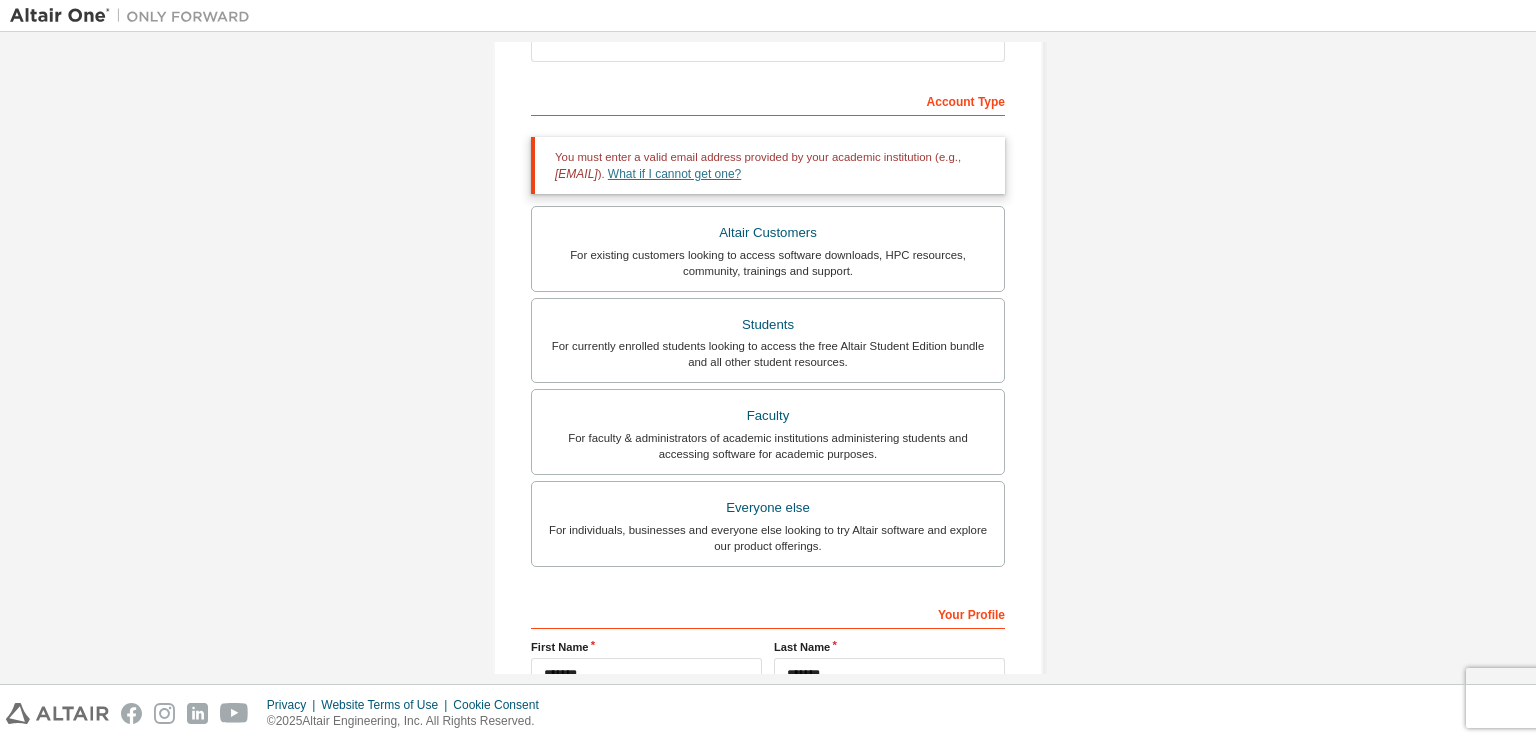 click on "What if I cannot get one?" at bounding box center [674, 174] 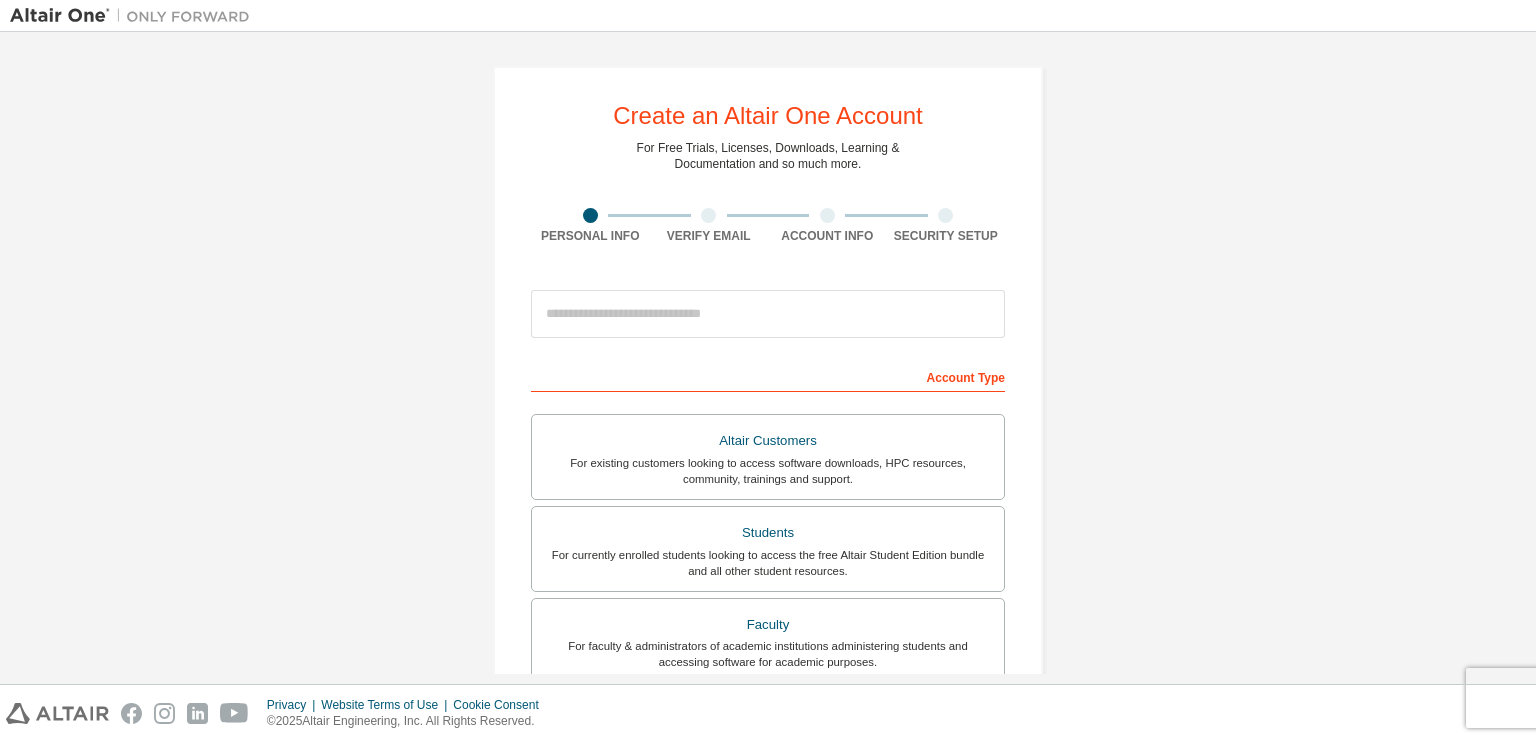 scroll, scrollTop: 0, scrollLeft: 0, axis: both 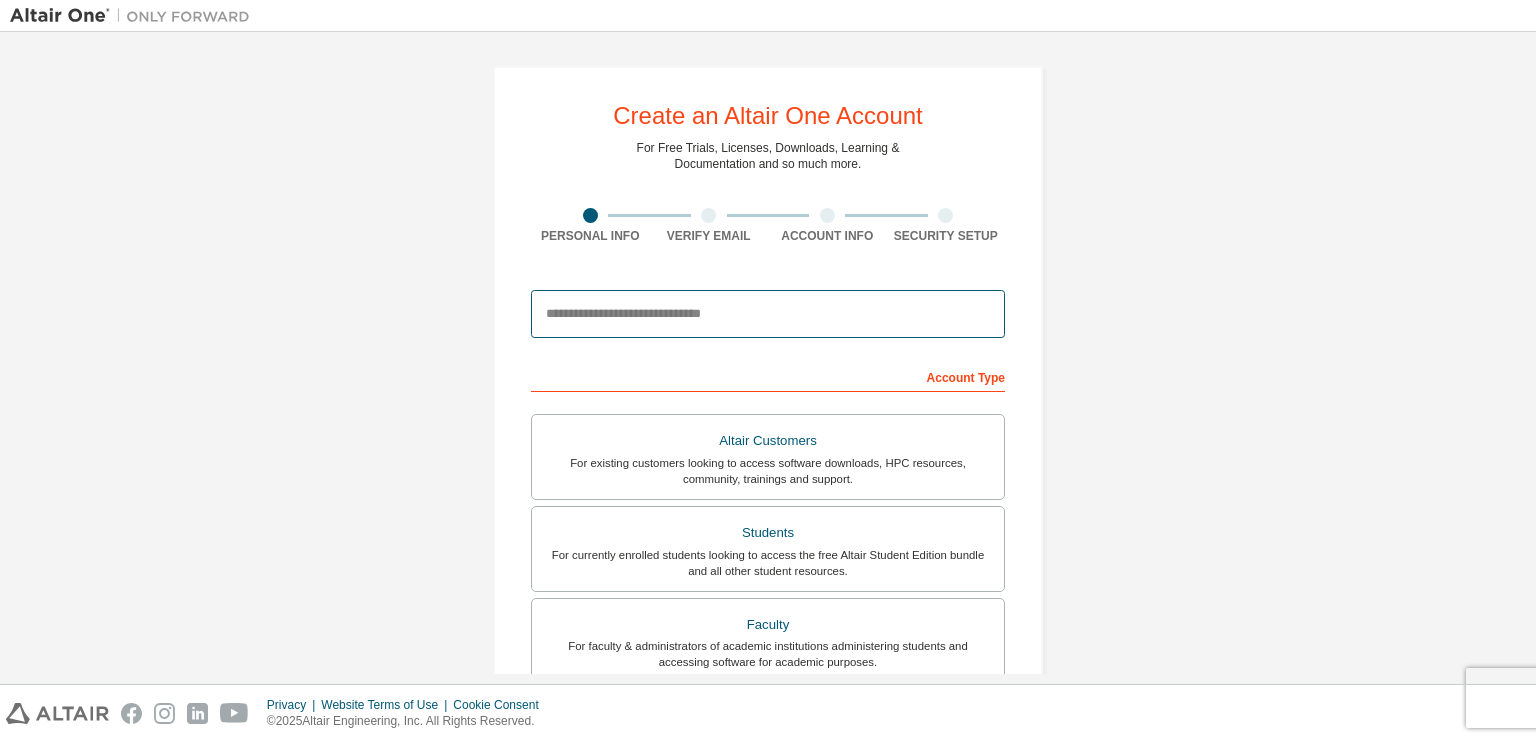 click at bounding box center [768, 314] 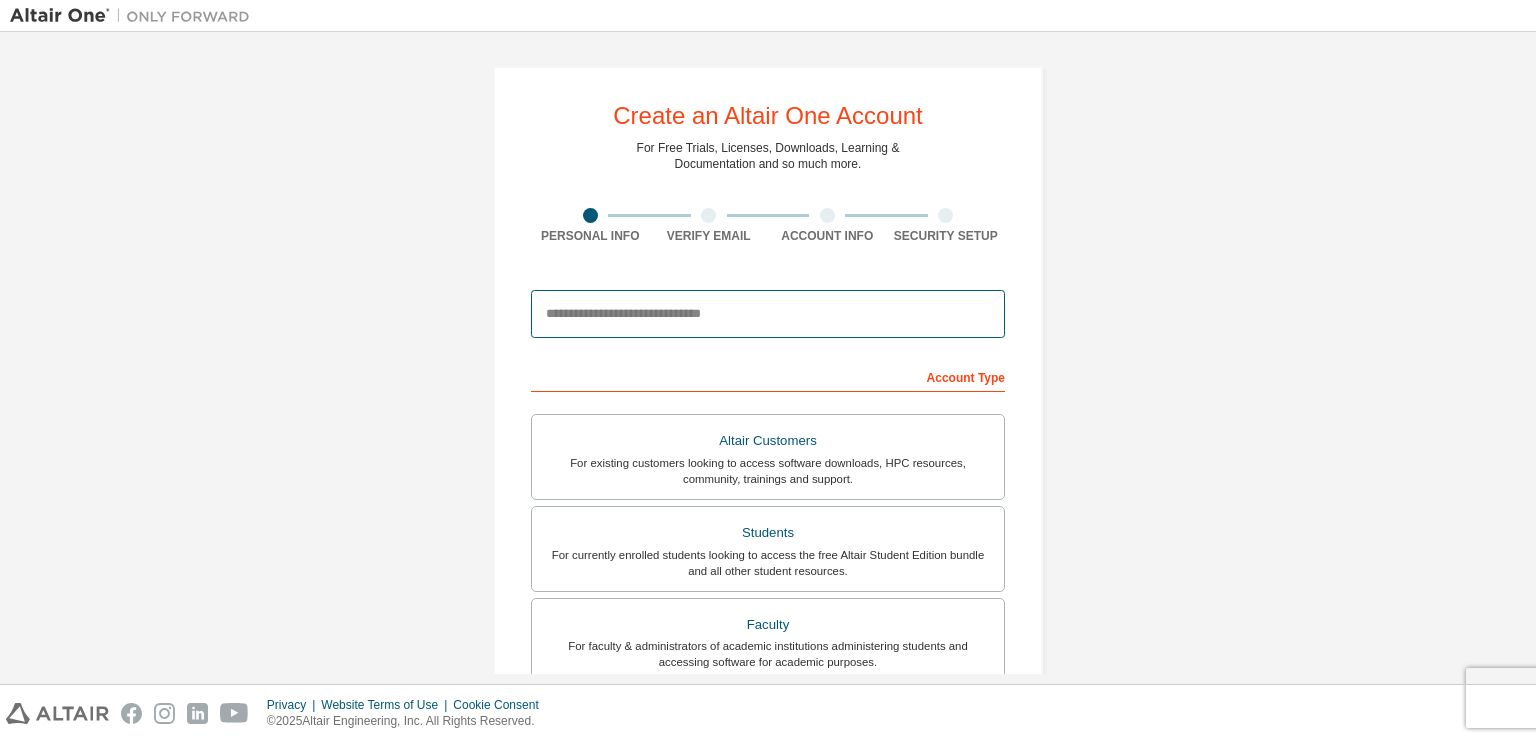 paste on "**********" 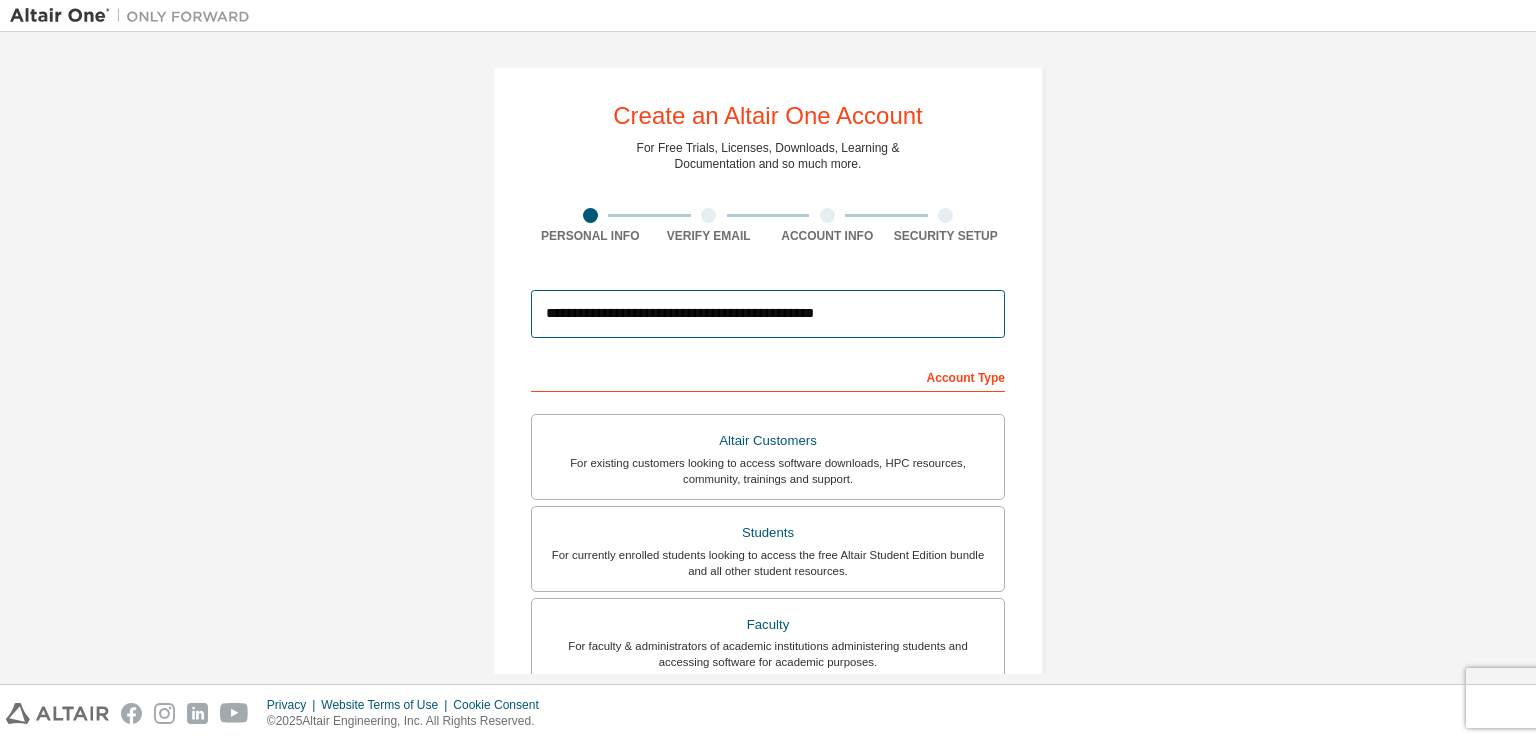 scroll, scrollTop: 266, scrollLeft: 0, axis: vertical 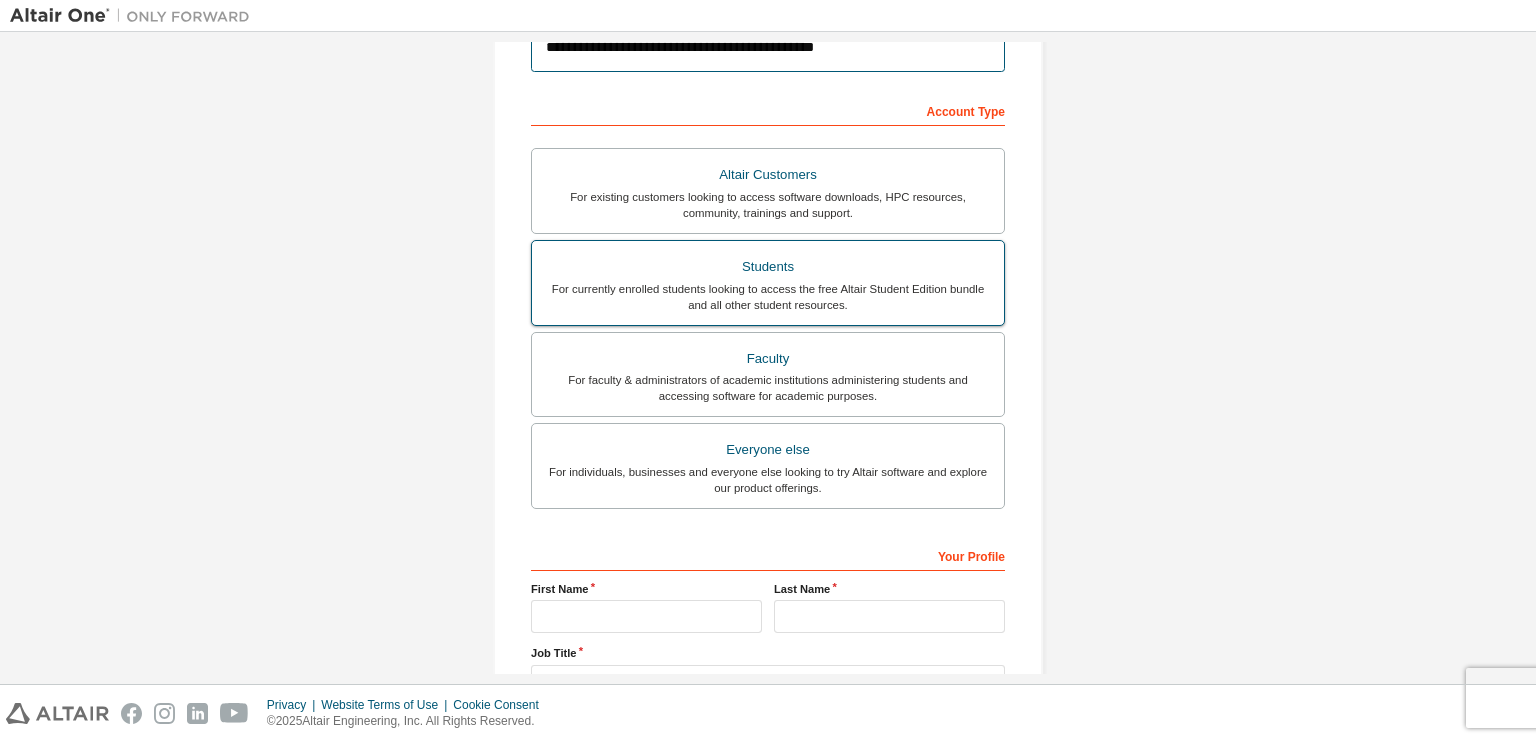 type on "**********" 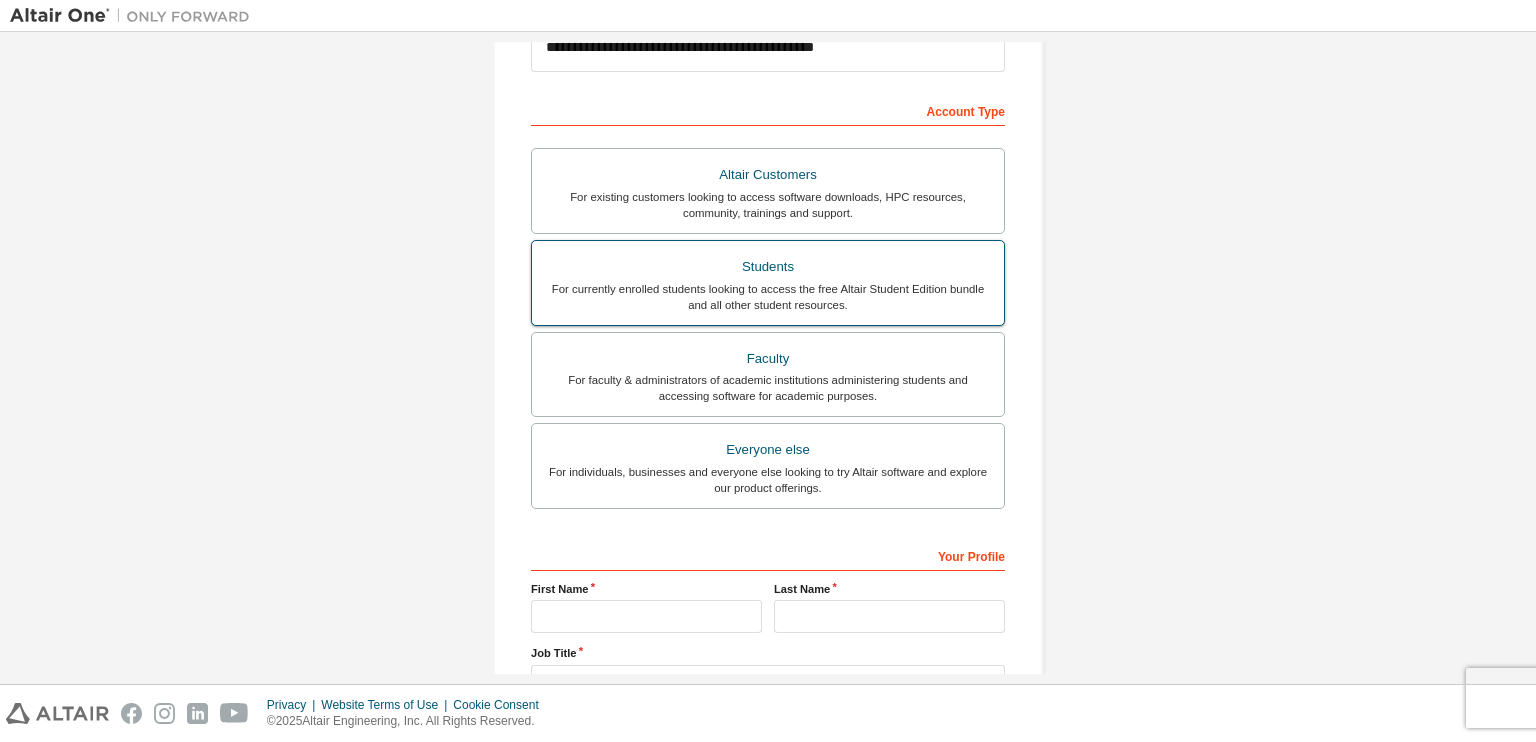 click on "For currently enrolled students looking to access the free Altair Student Edition bundle and all other student resources." at bounding box center [768, 297] 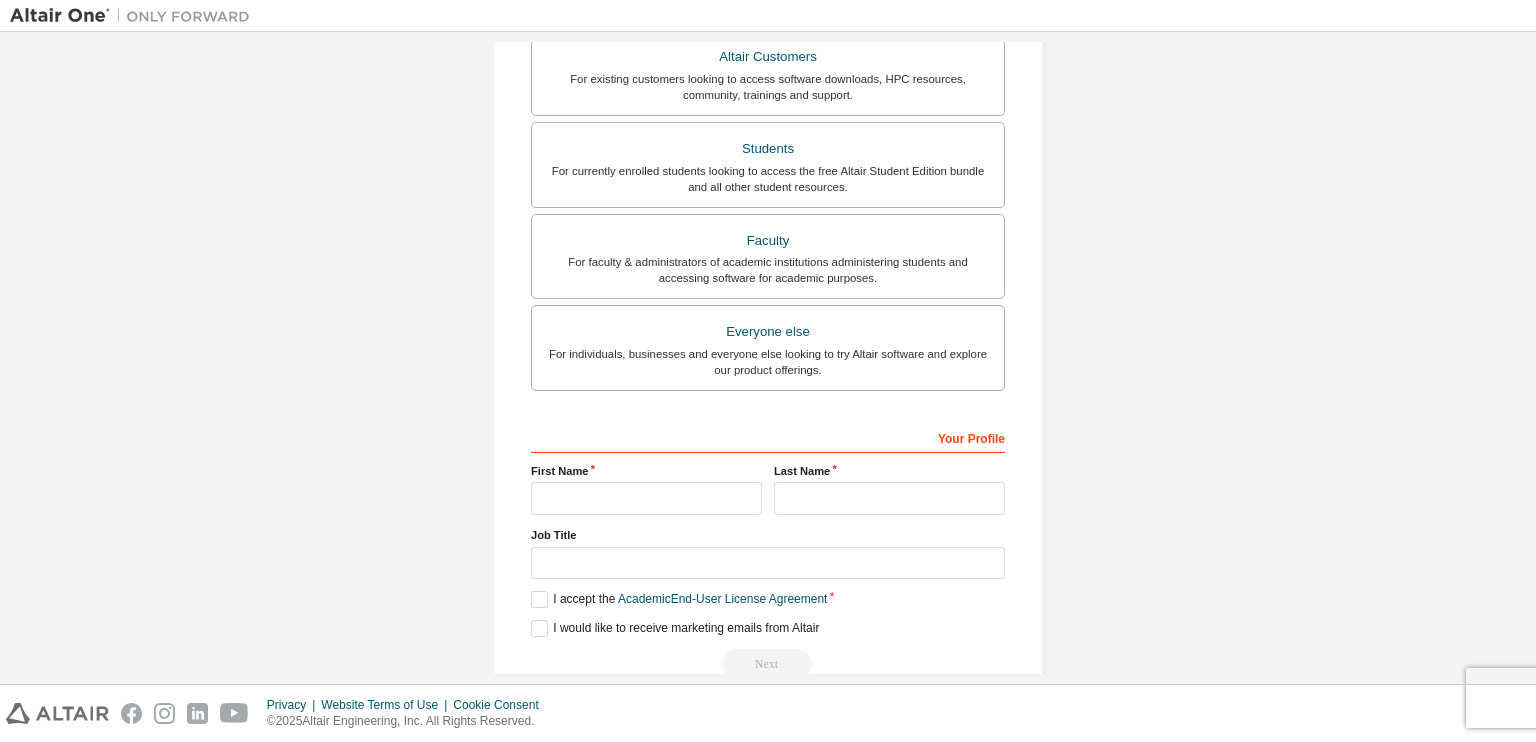 scroll, scrollTop: 422, scrollLeft: 0, axis: vertical 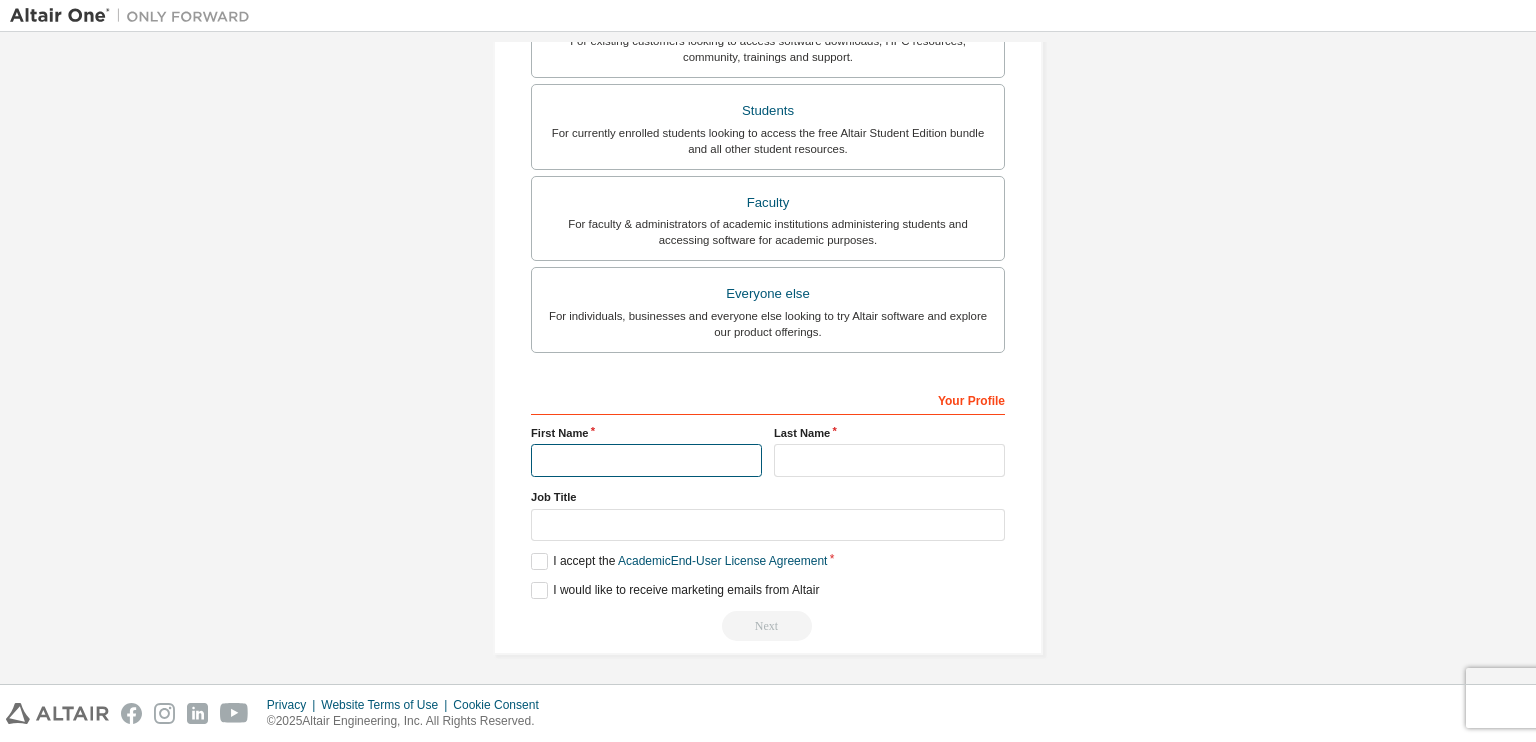 click at bounding box center [646, 460] 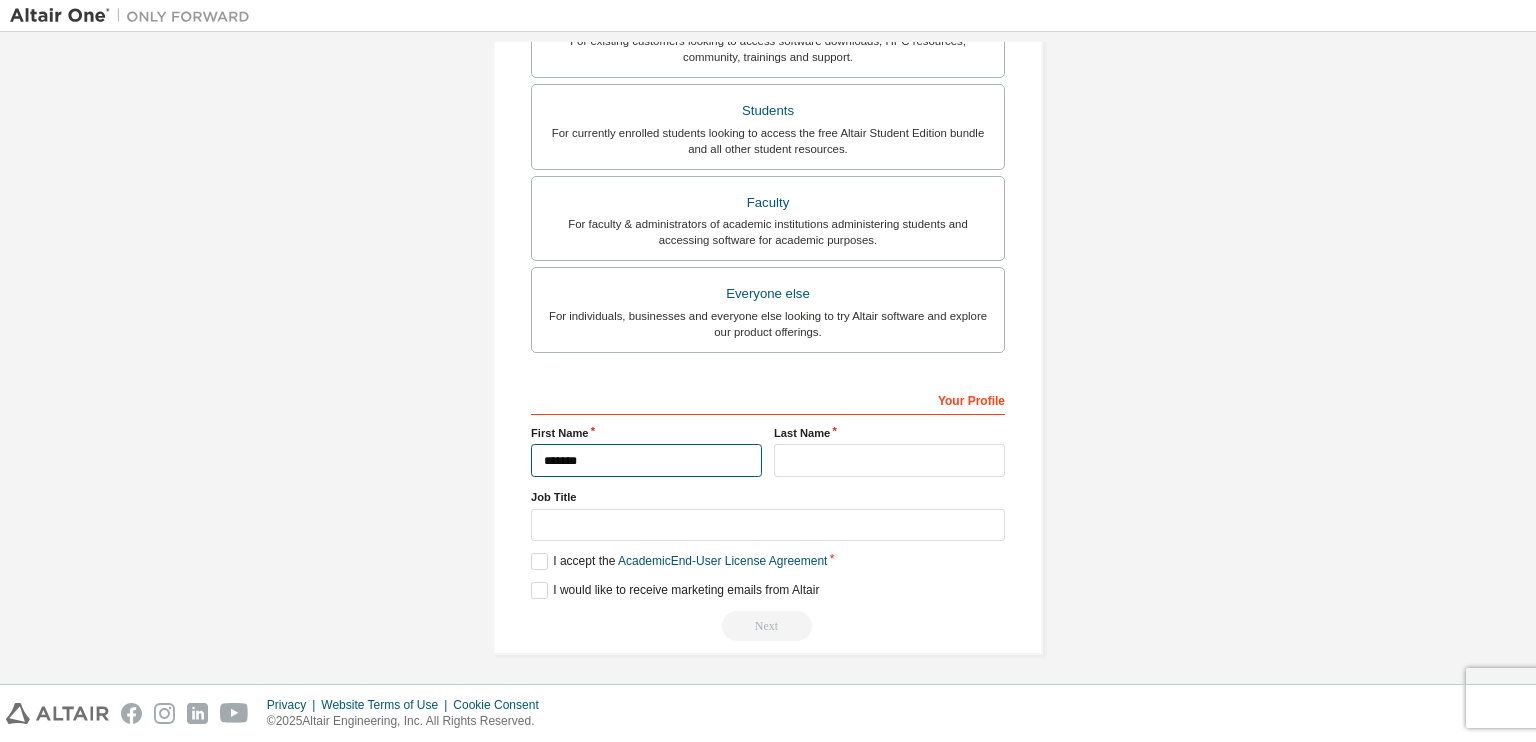 type on "*******" 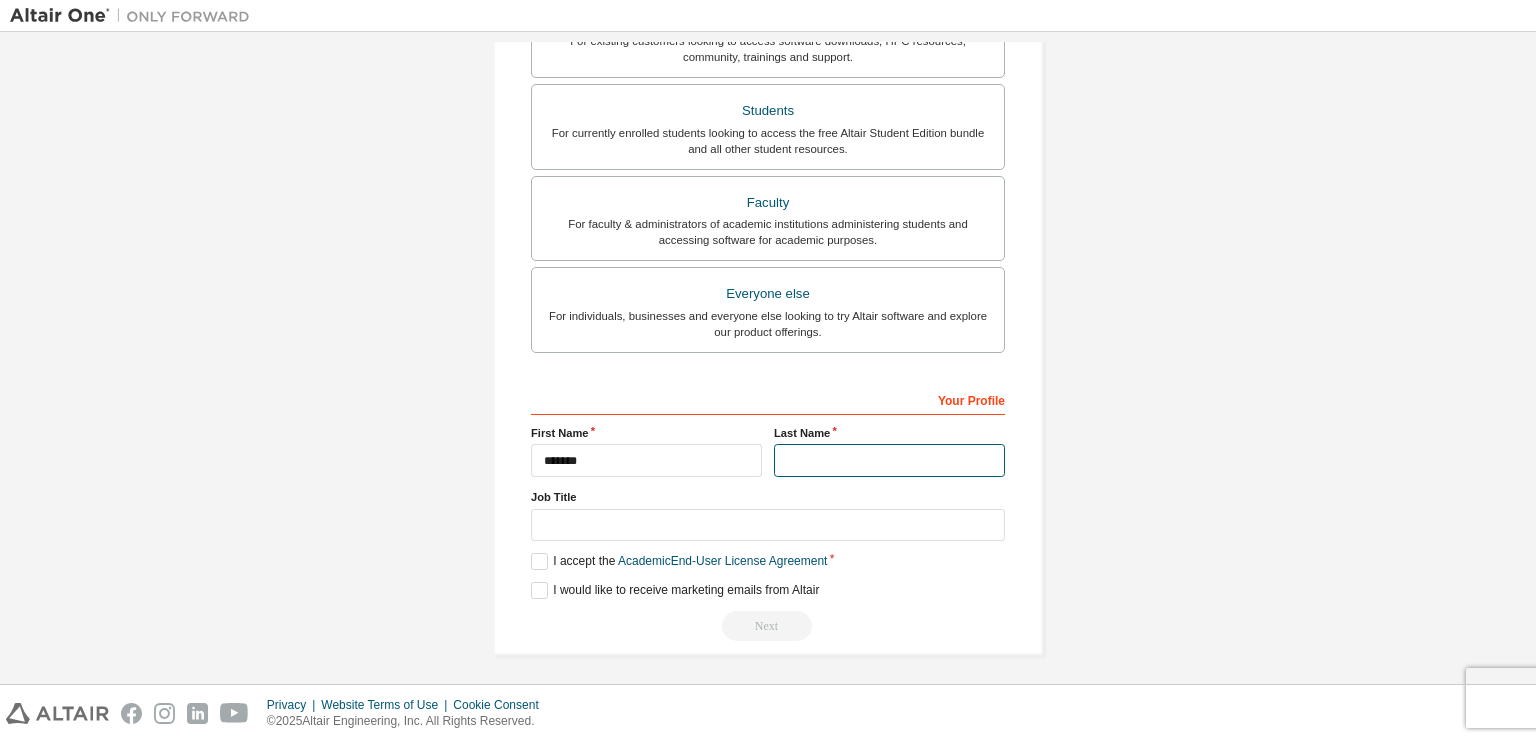 click at bounding box center (889, 460) 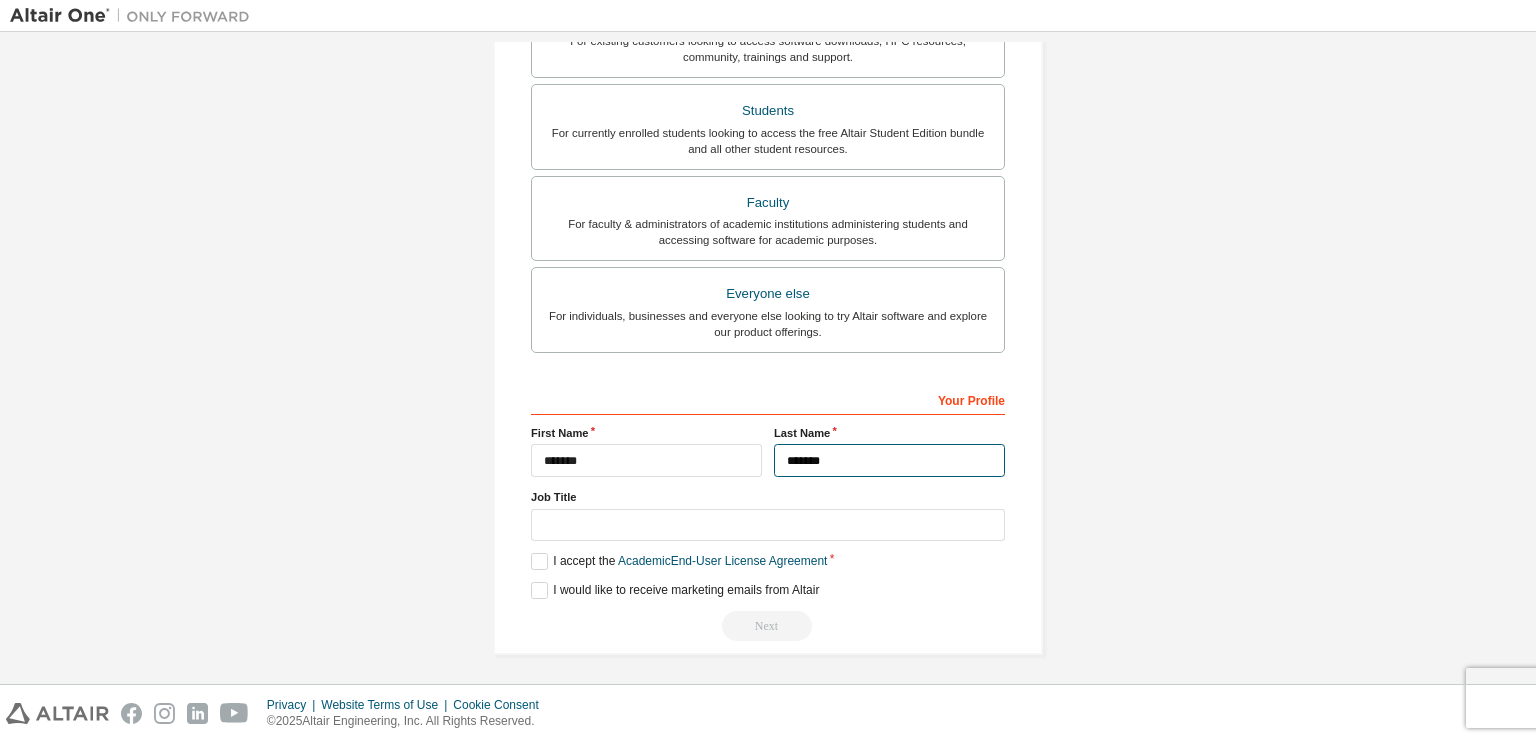 type on "*******" 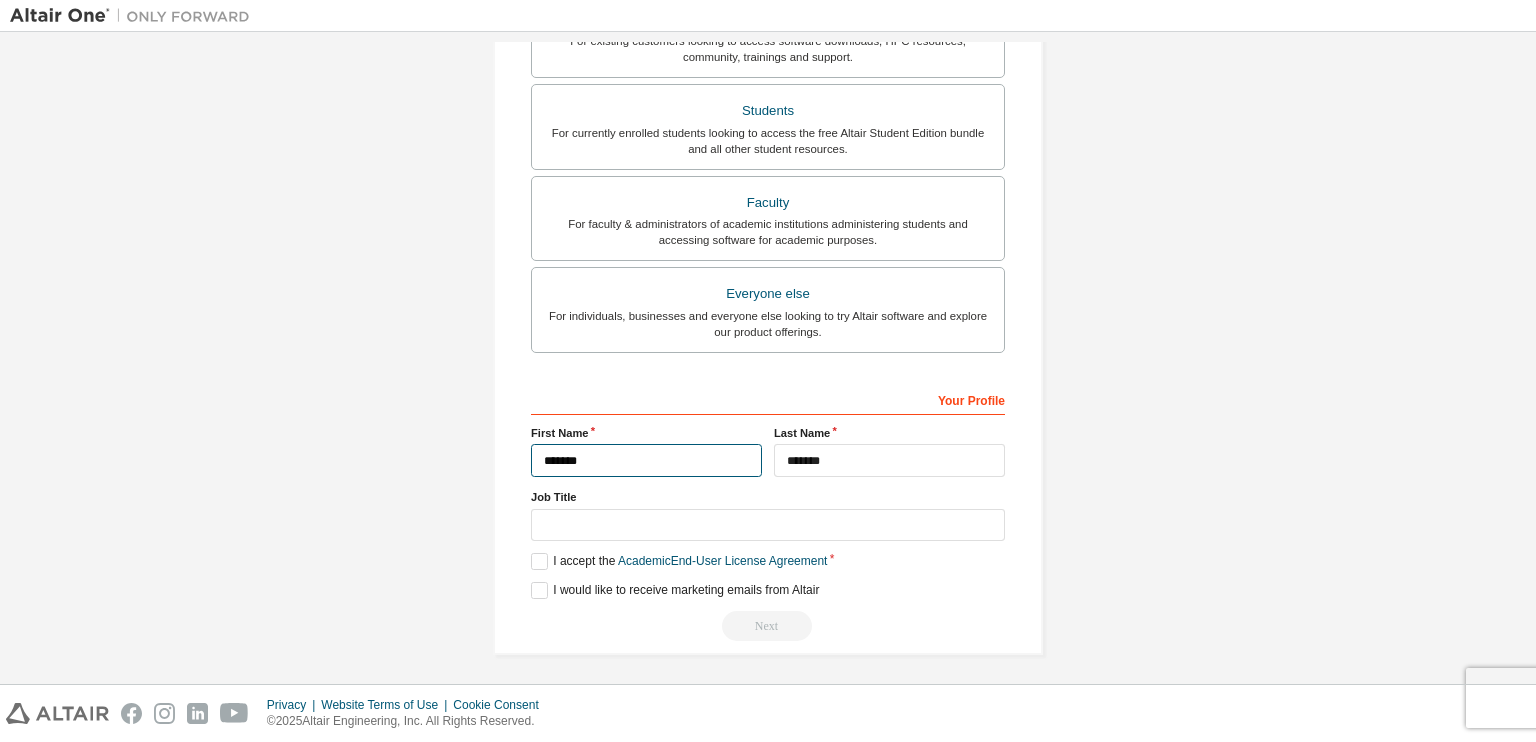 drag, startPoint x: 719, startPoint y: 459, endPoint x: 665, endPoint y: 523, distance: 83.737686 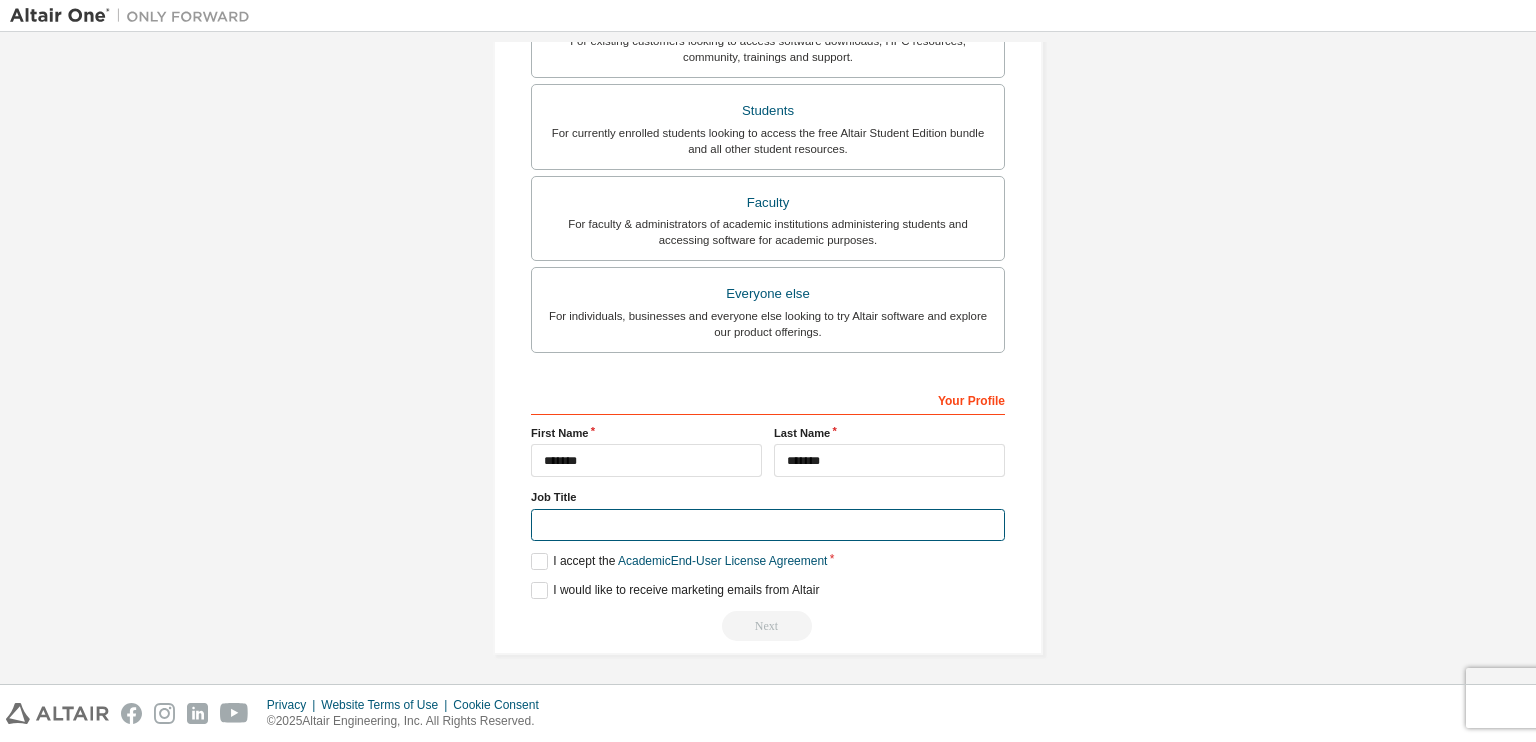click at bounding box center [768, 525] 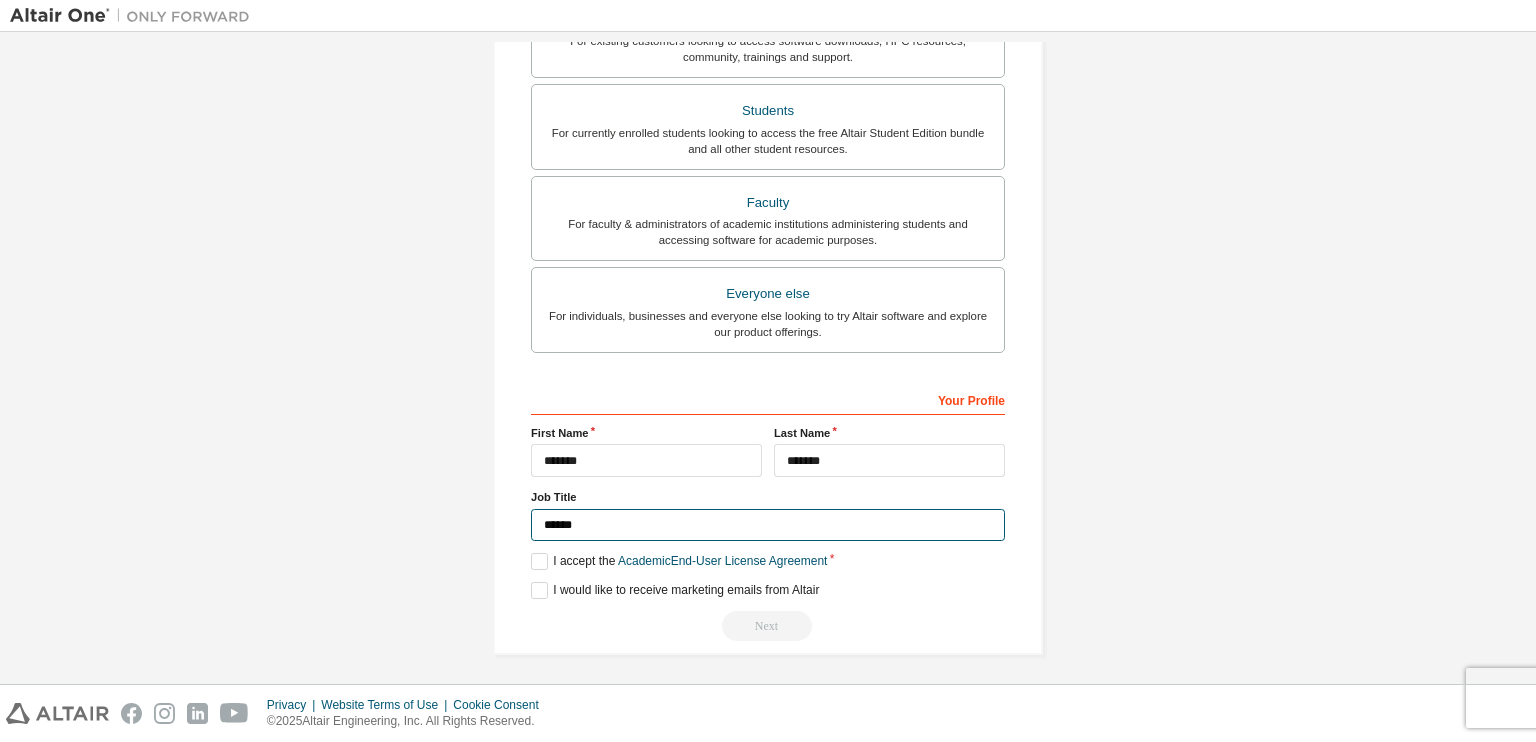 click on "******" at bounding box center [768, 525] 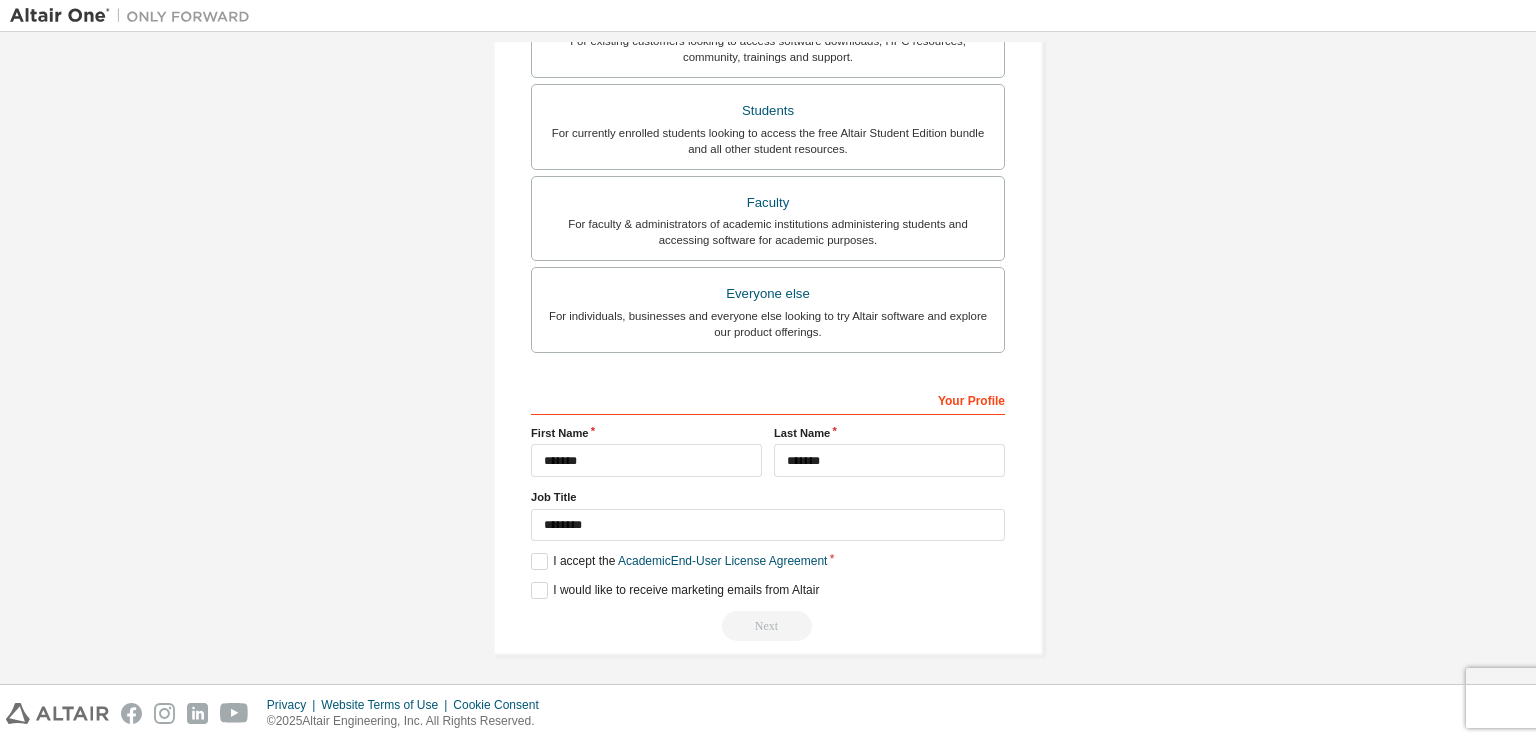 click on "**********" at bounding box center (768, 149) 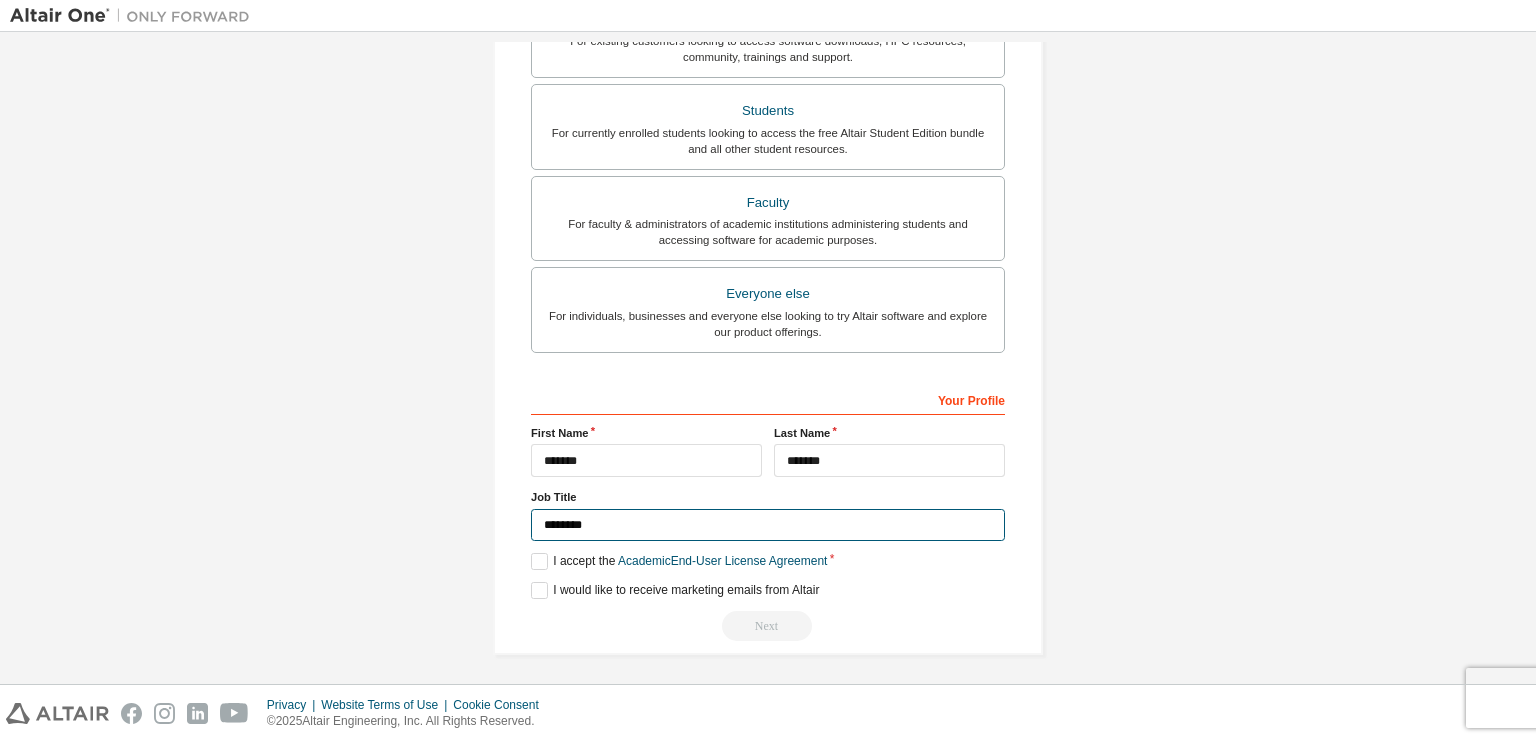 click on "********" at bounding box center (768, 525) 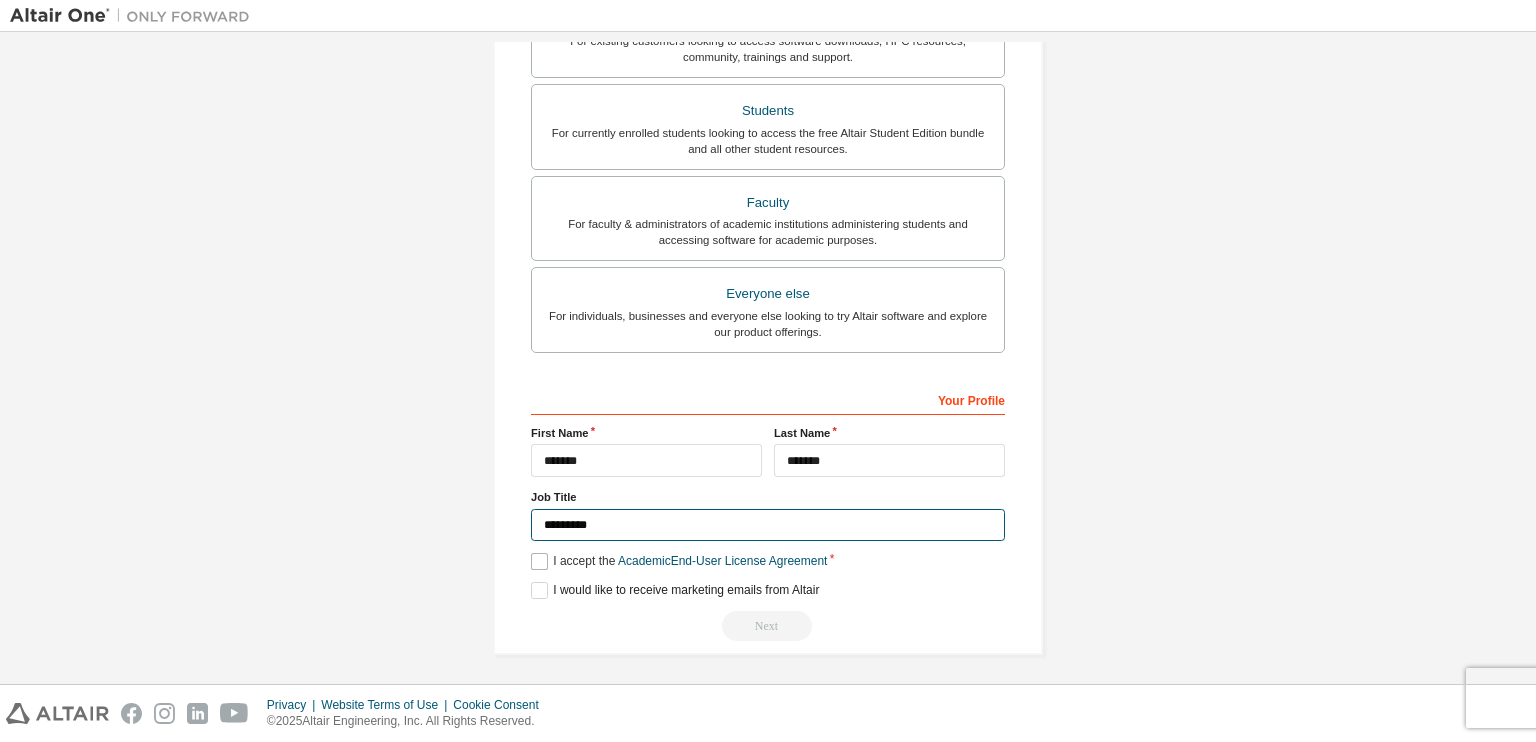 type on "*********" 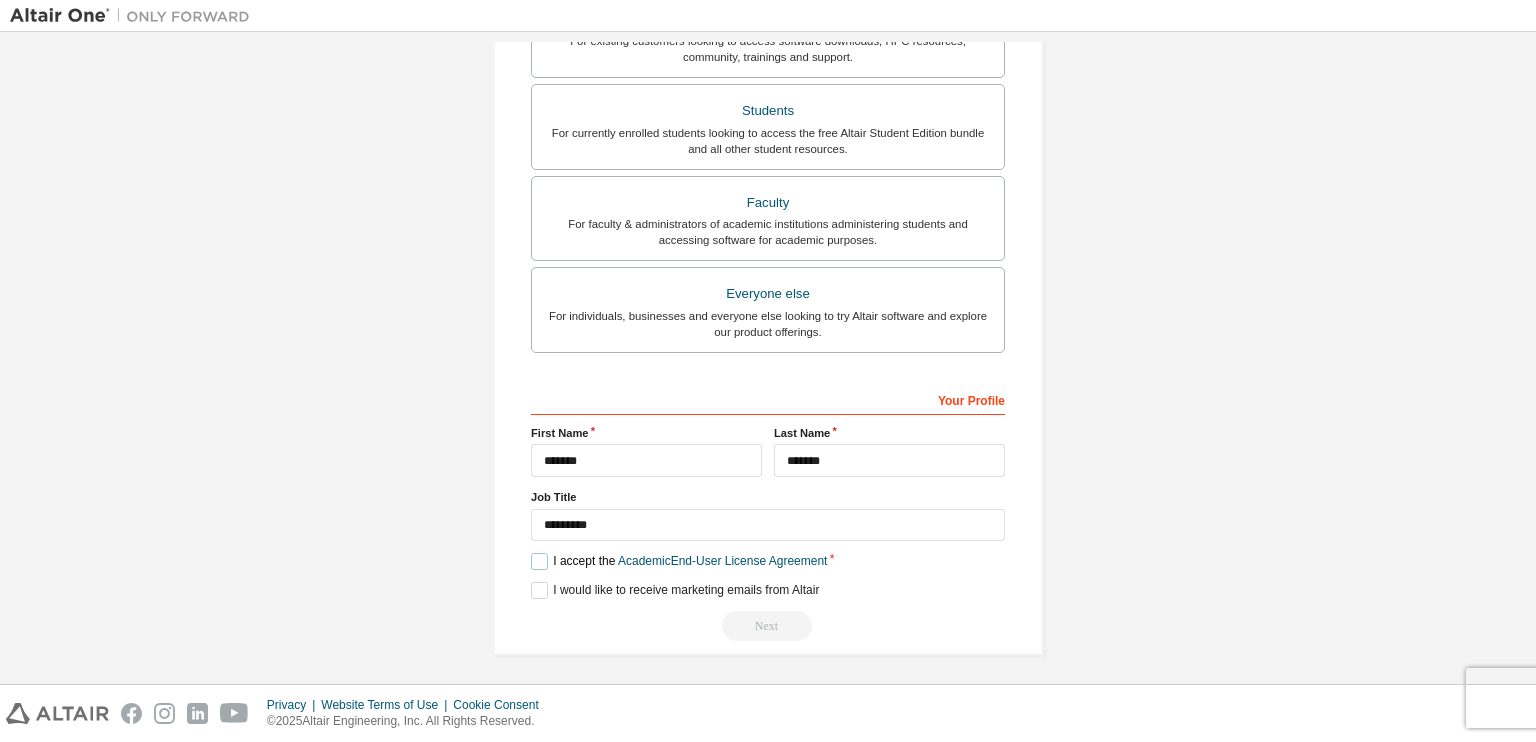 click on "I accept the   Academic   End-User License Agreement" at bounding box center (679, 561) 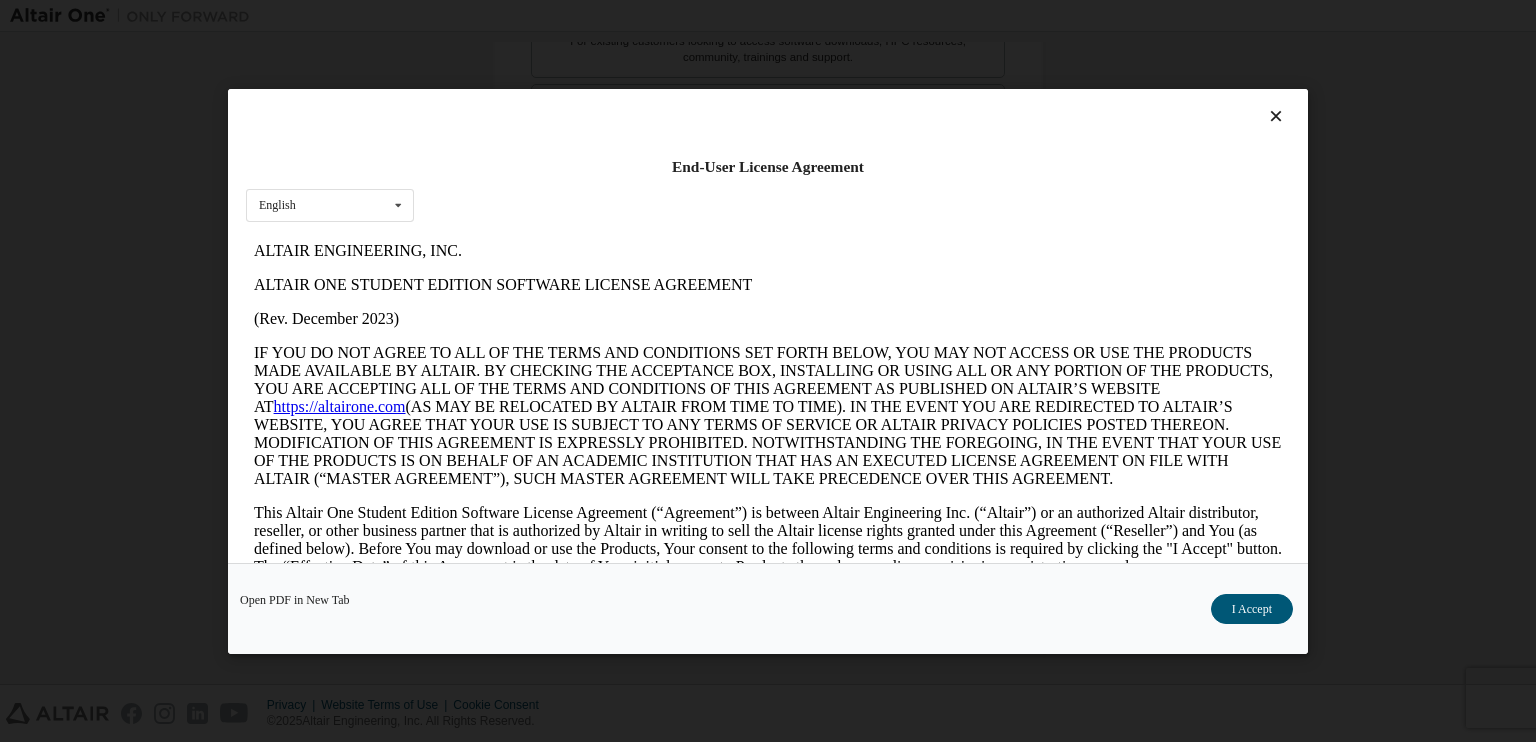 scroll, scrollTop: 0, scrollLeft: 0, axis: both 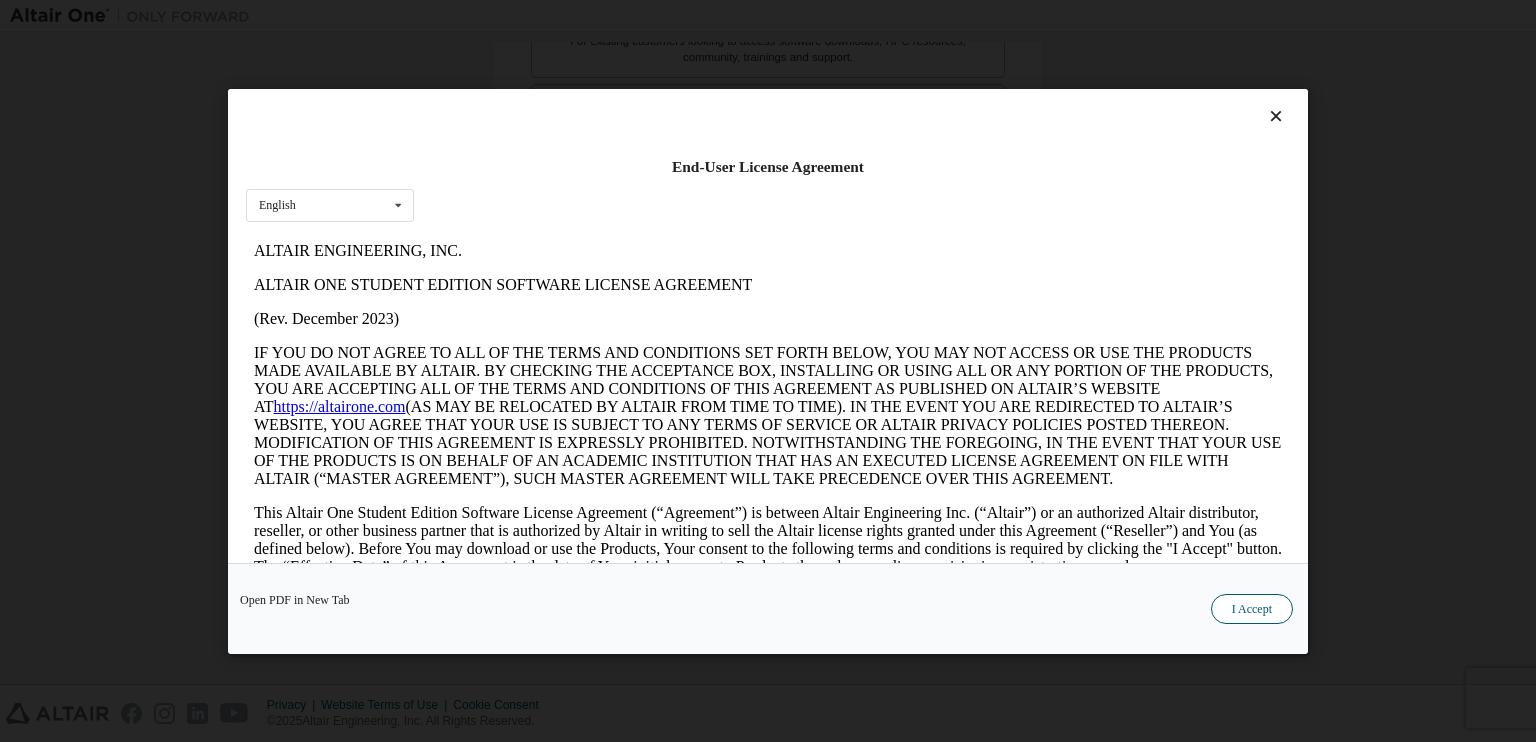 click on "I Accept" at bounding box center [1252, 608] 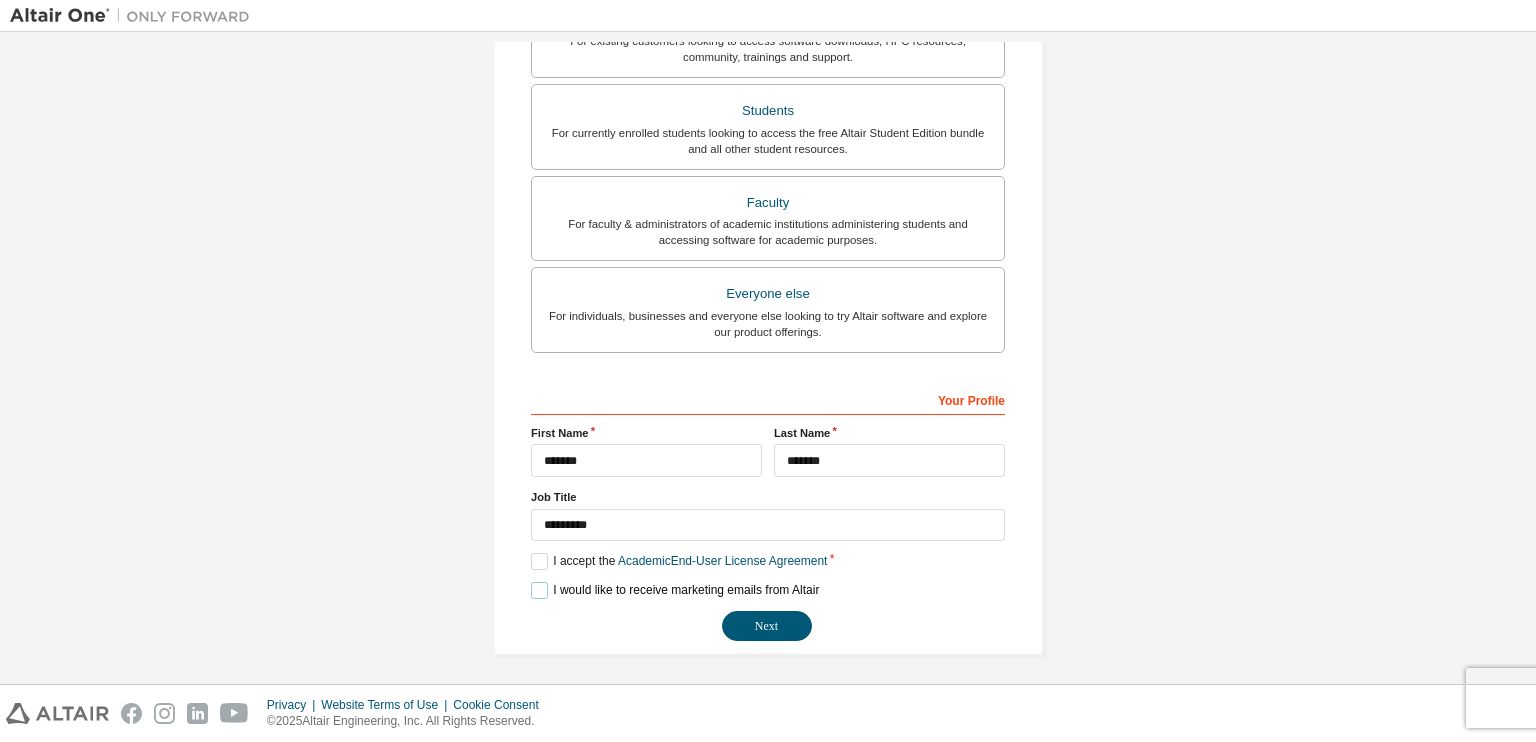 click on "I would like to receive marketing emails from Altair" at bounding box center [675, 590] 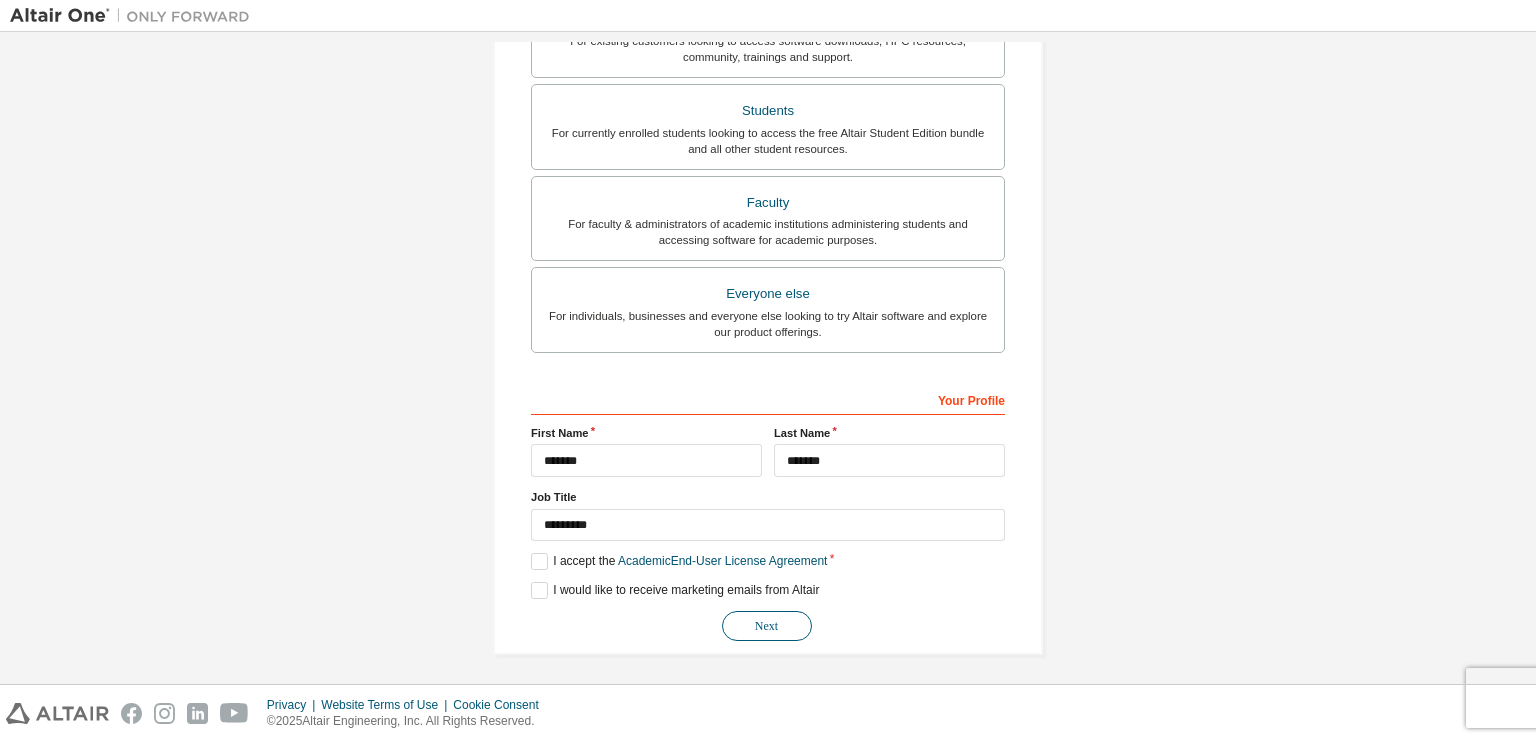 click on "Next" at bounding box center [767, 626] 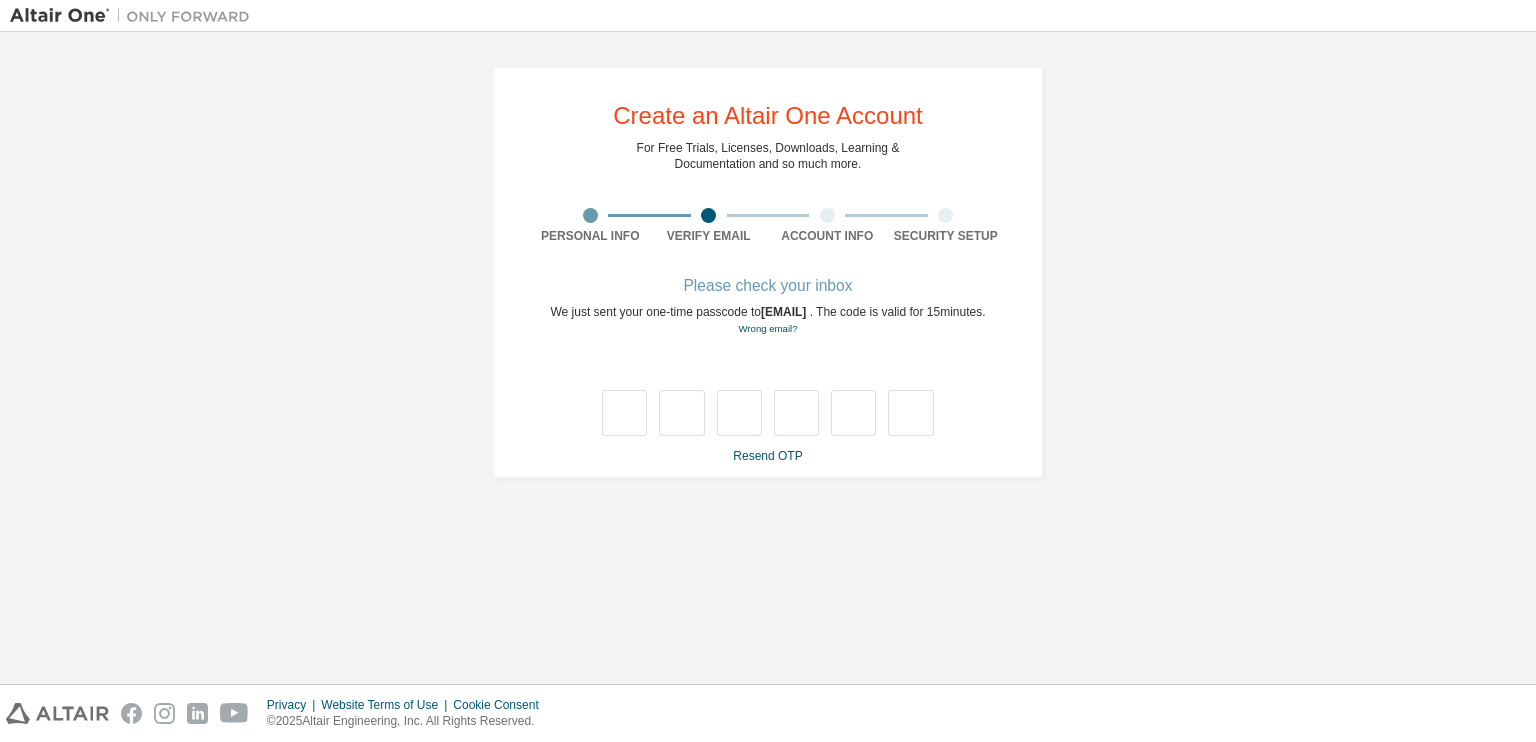 scroll, scrollTop: 0, scrollLeft: 0, axis: both 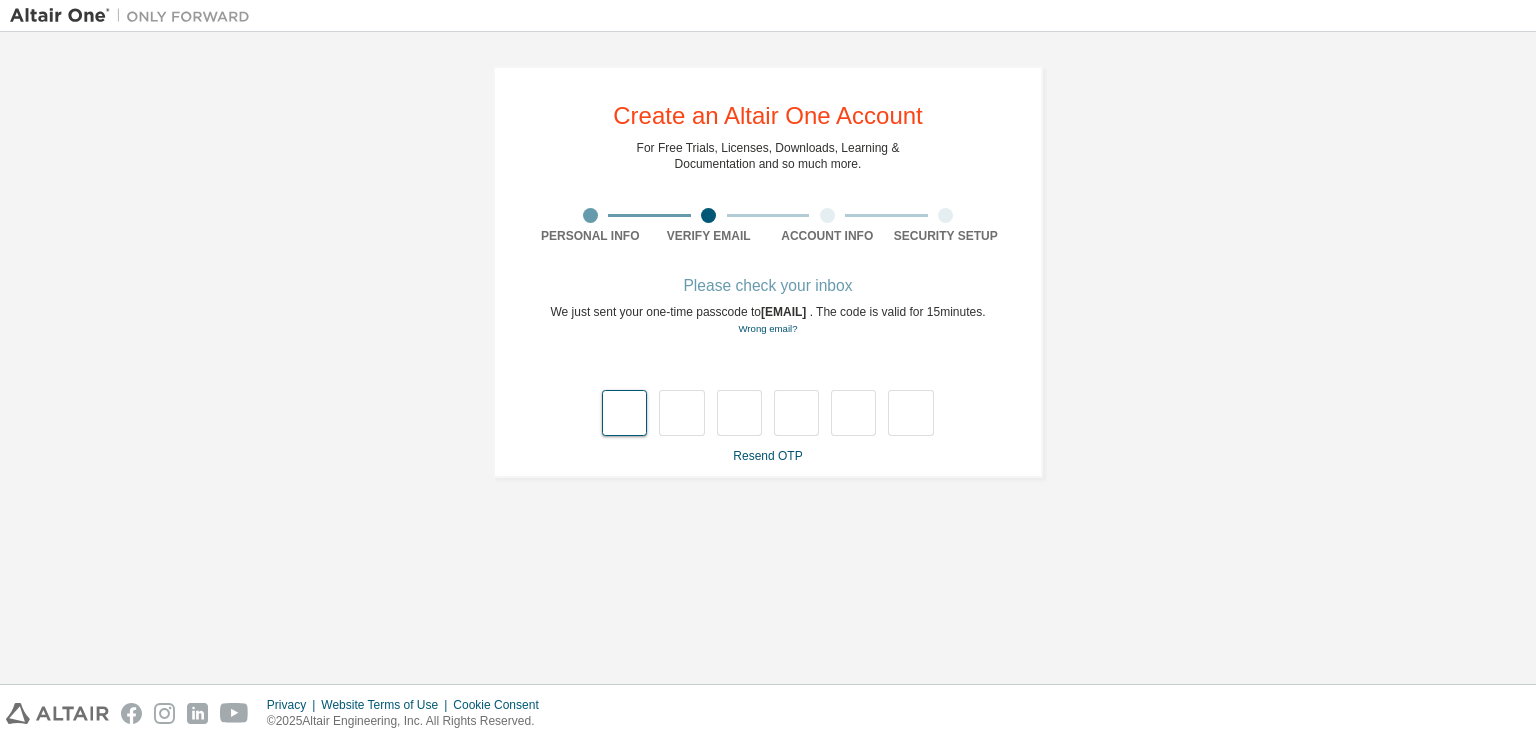 click at bounding box center (624, 413) 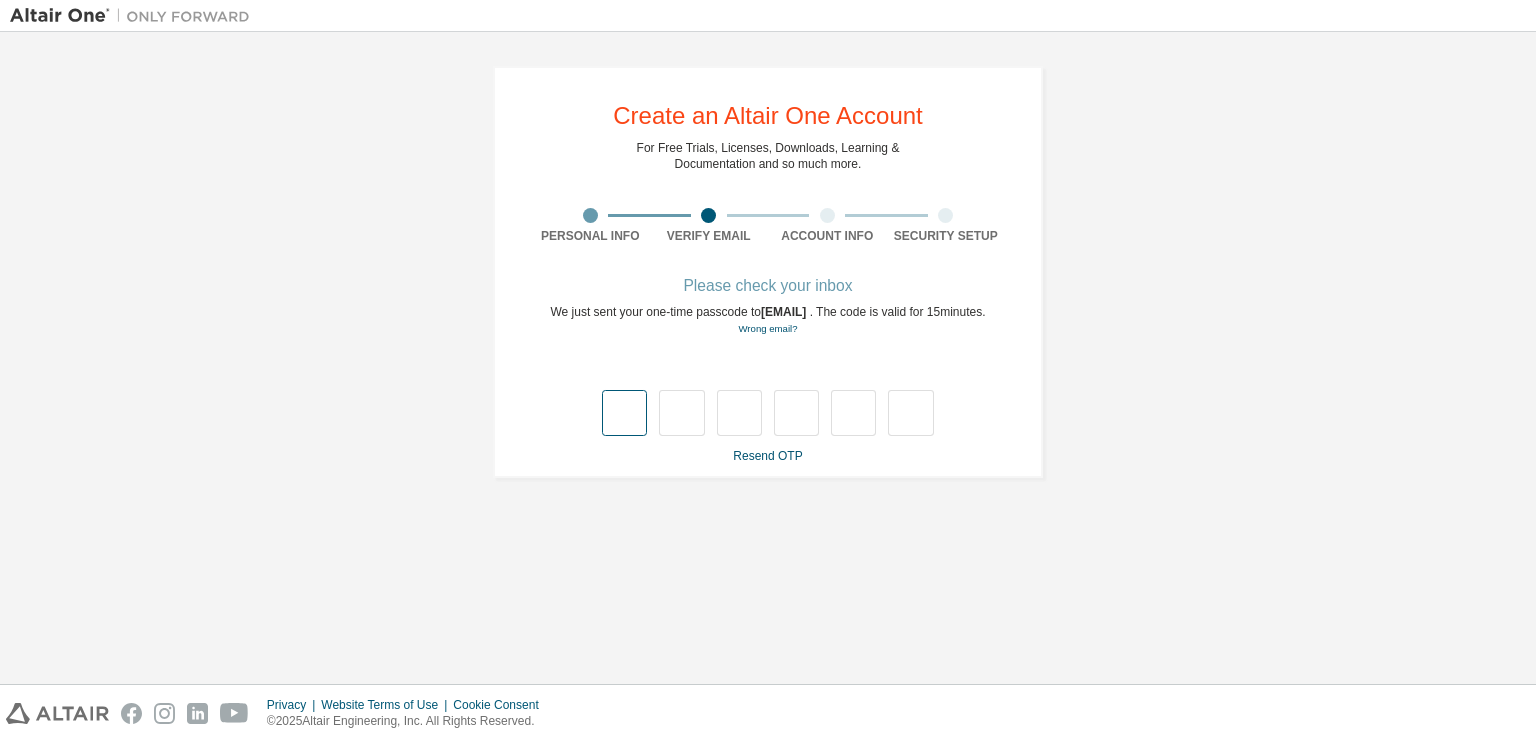 type on "*" 